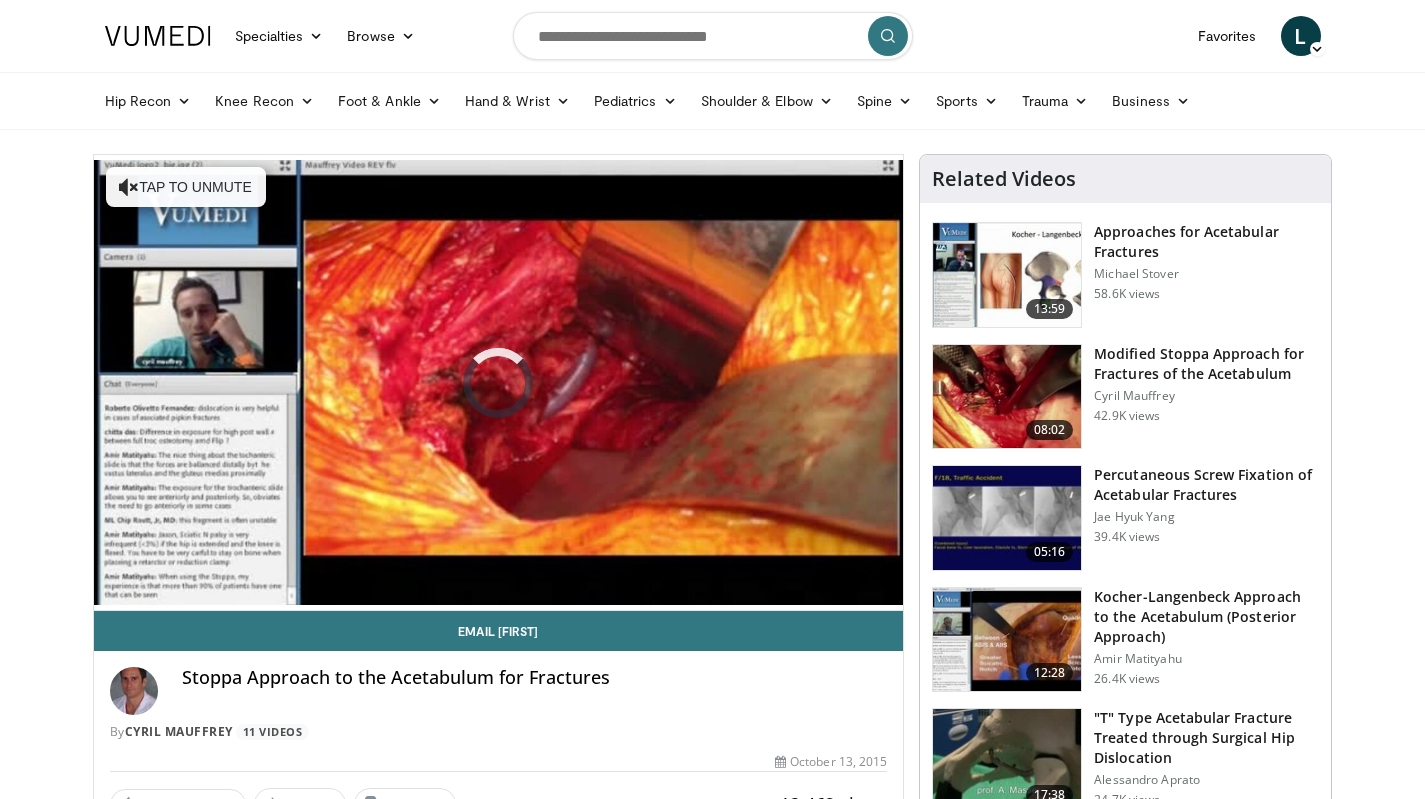 scroll, scrollTop: 63, scrollLeft: 8, axis: both 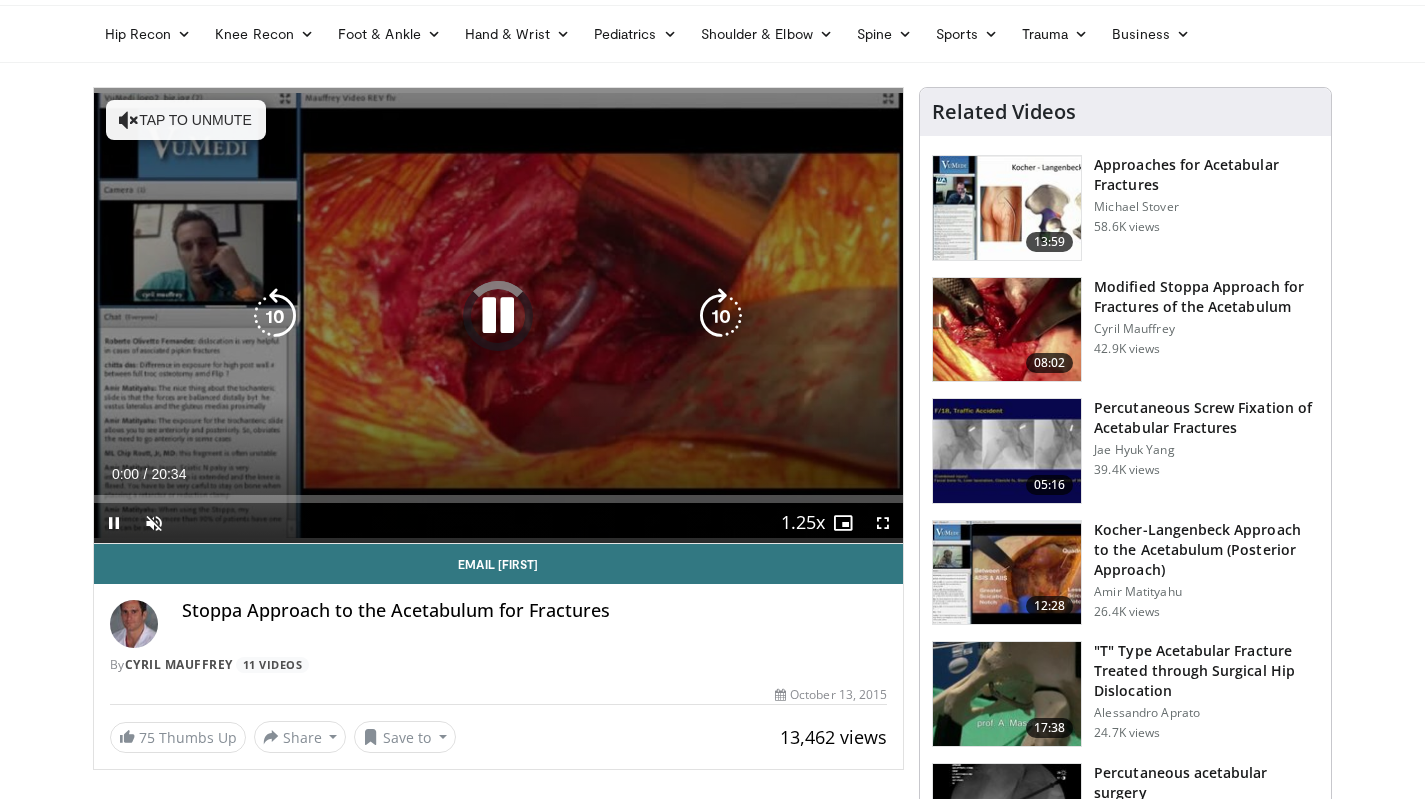 click on "Tap to unmute" at bounding box center [186, 120] 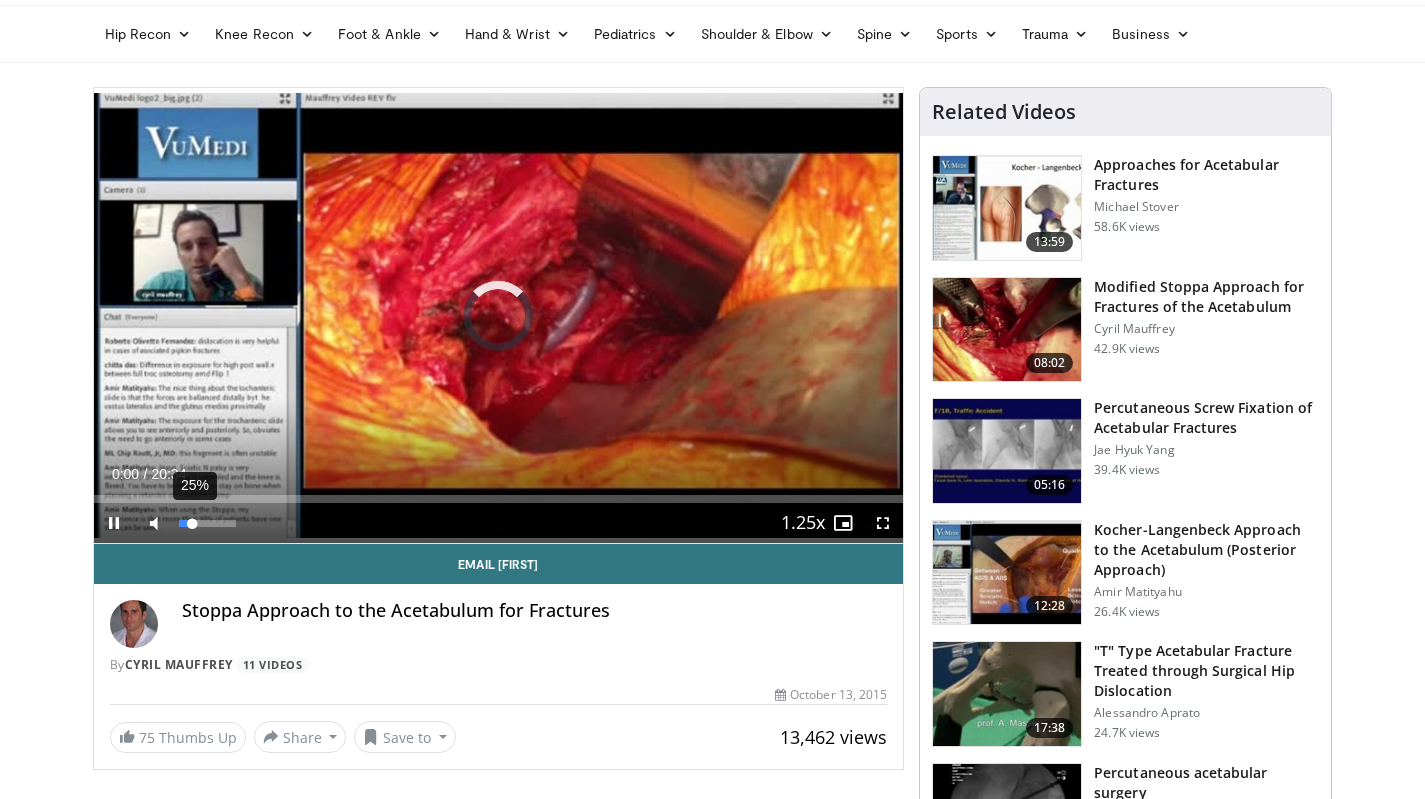 click at bounding box center [186, 523] 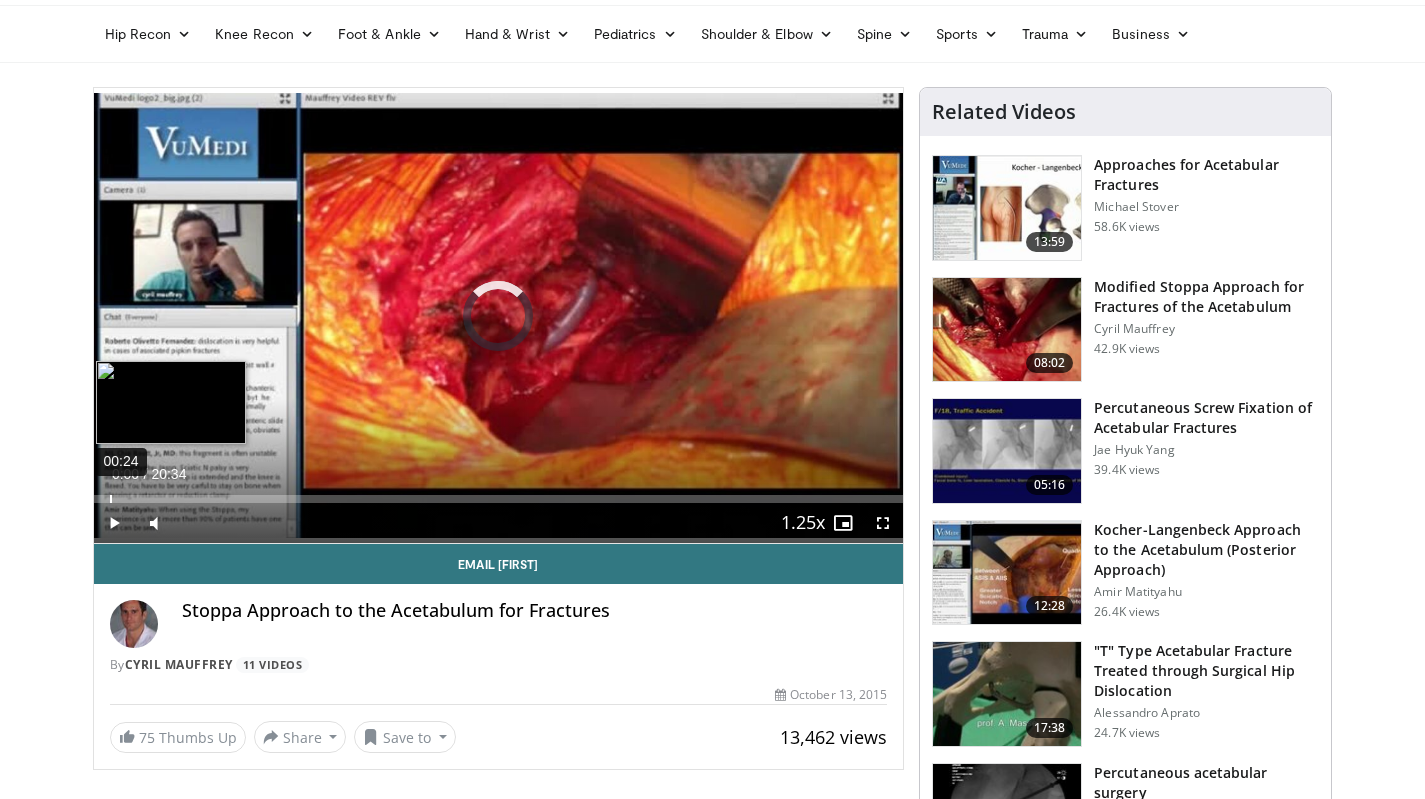 click on "00:24" at bounding box center [111, 499] 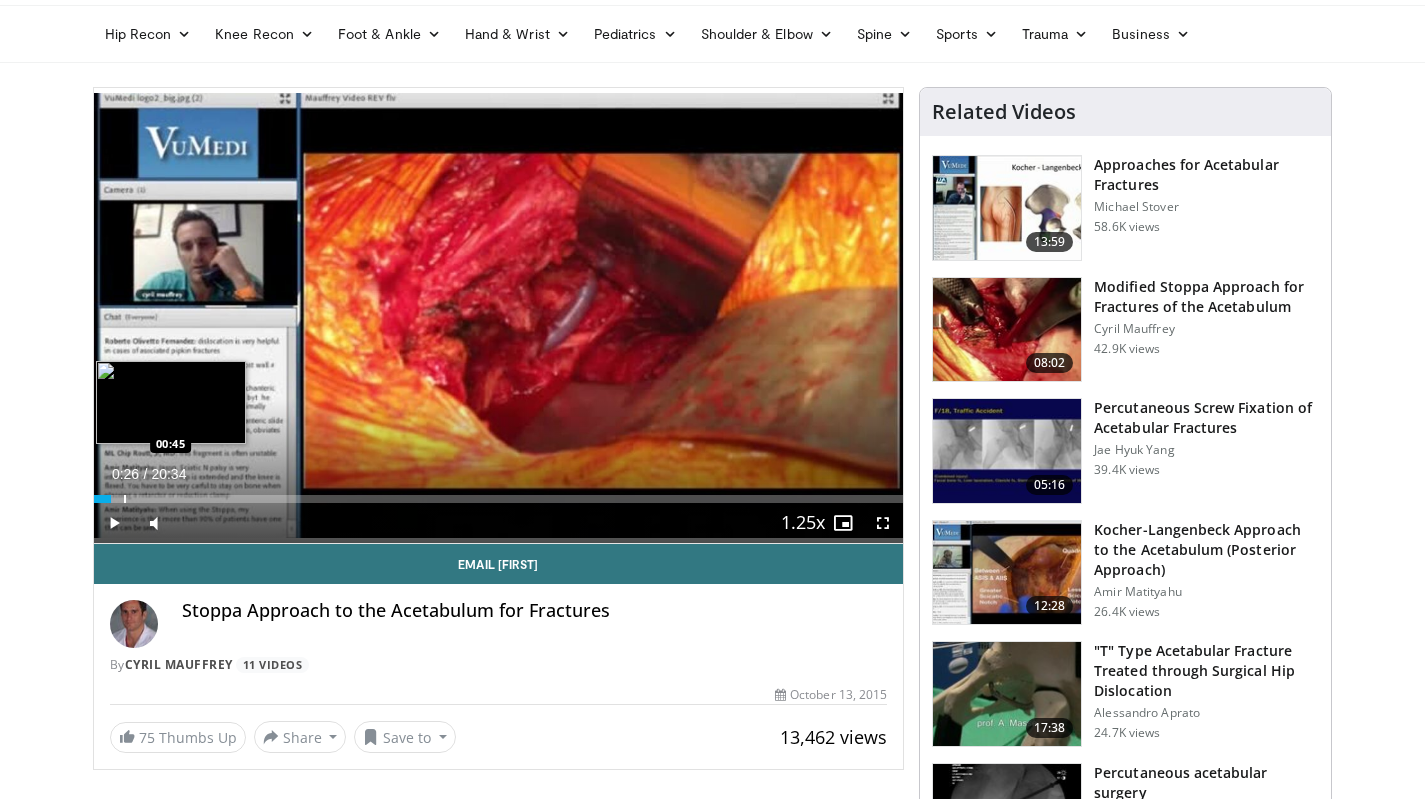 click at bounding box center [125, 499] 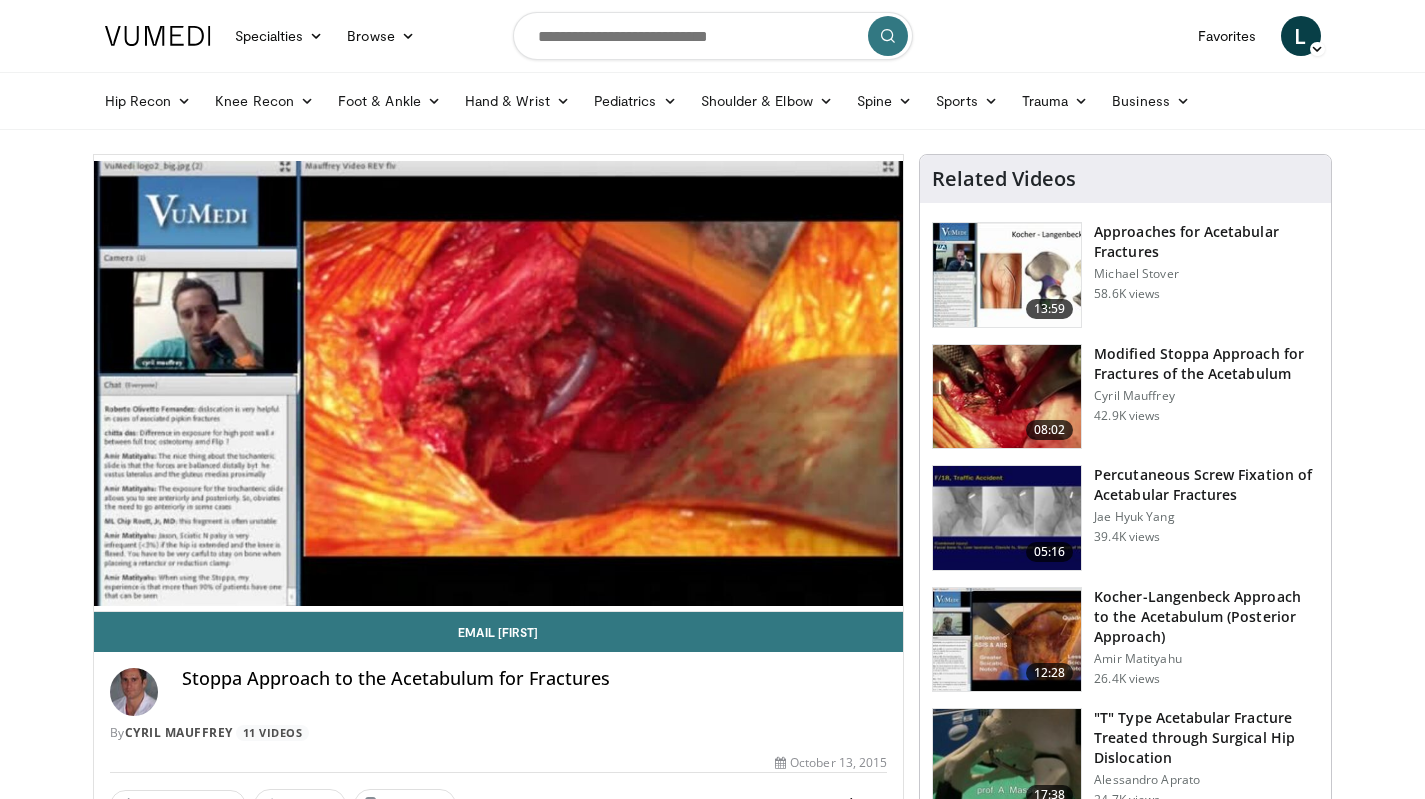 scroll, scrollTop: 0, scrollLeft: 4, axis: horizontal 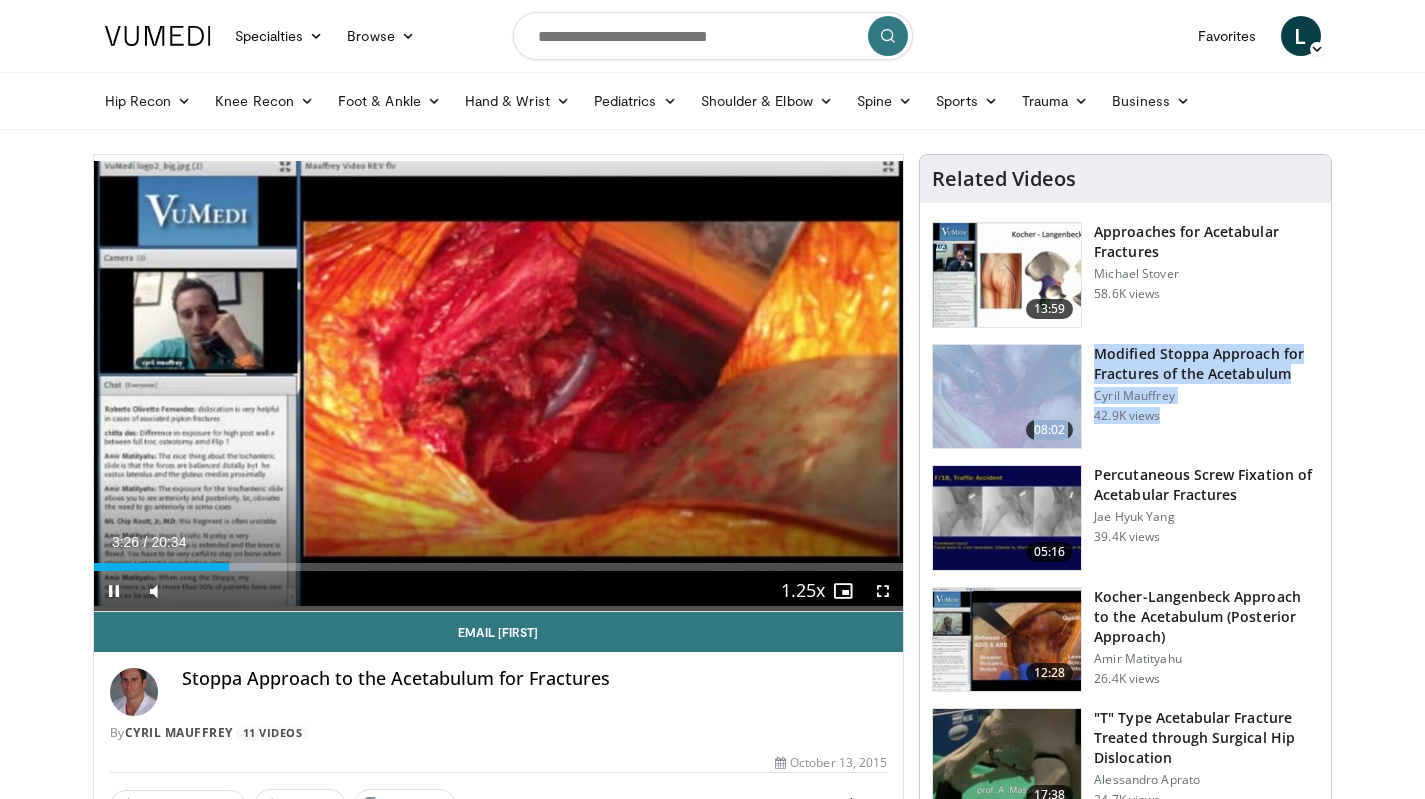 click at bounding box center (883, 591) 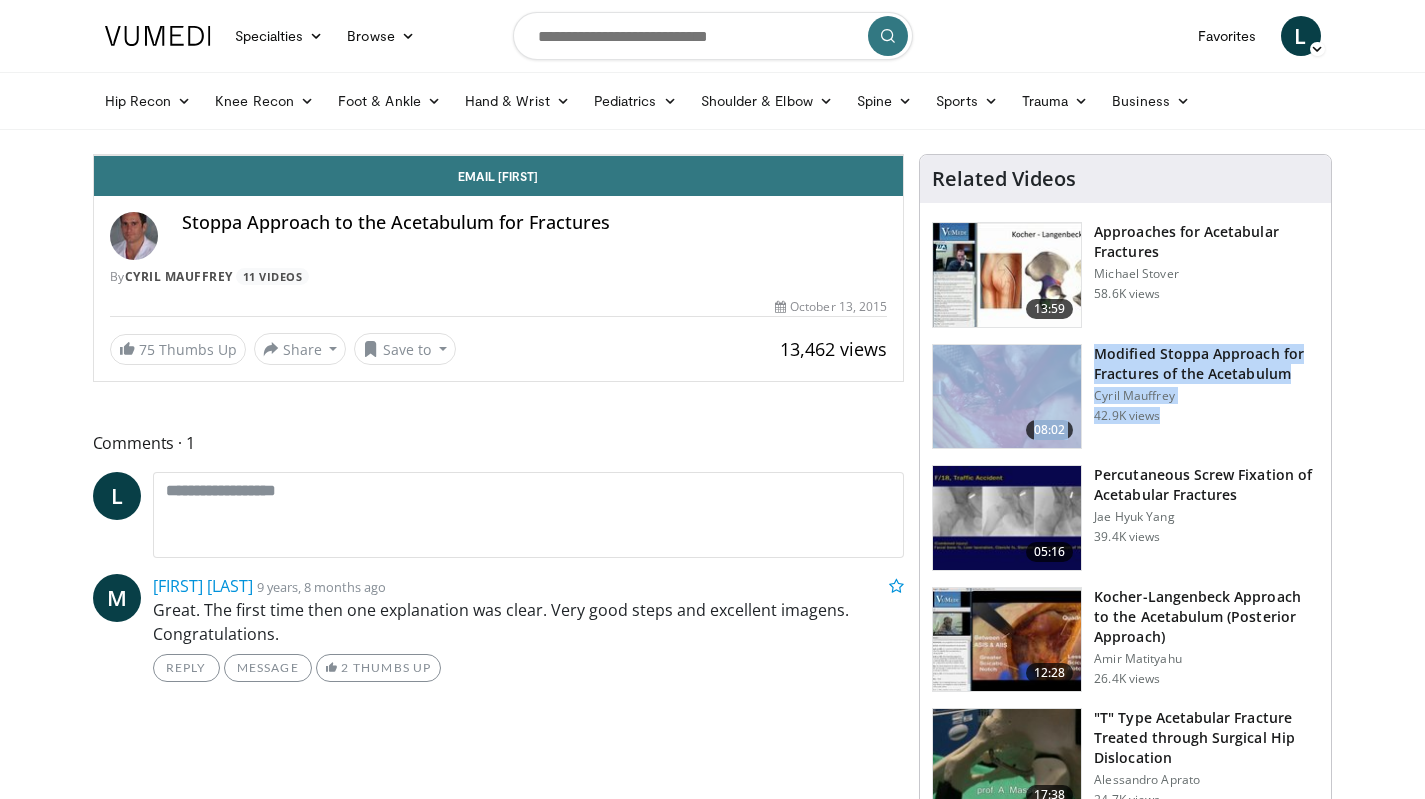 scroll, scrollTop: 0, scrollLeft: 0, axis: both 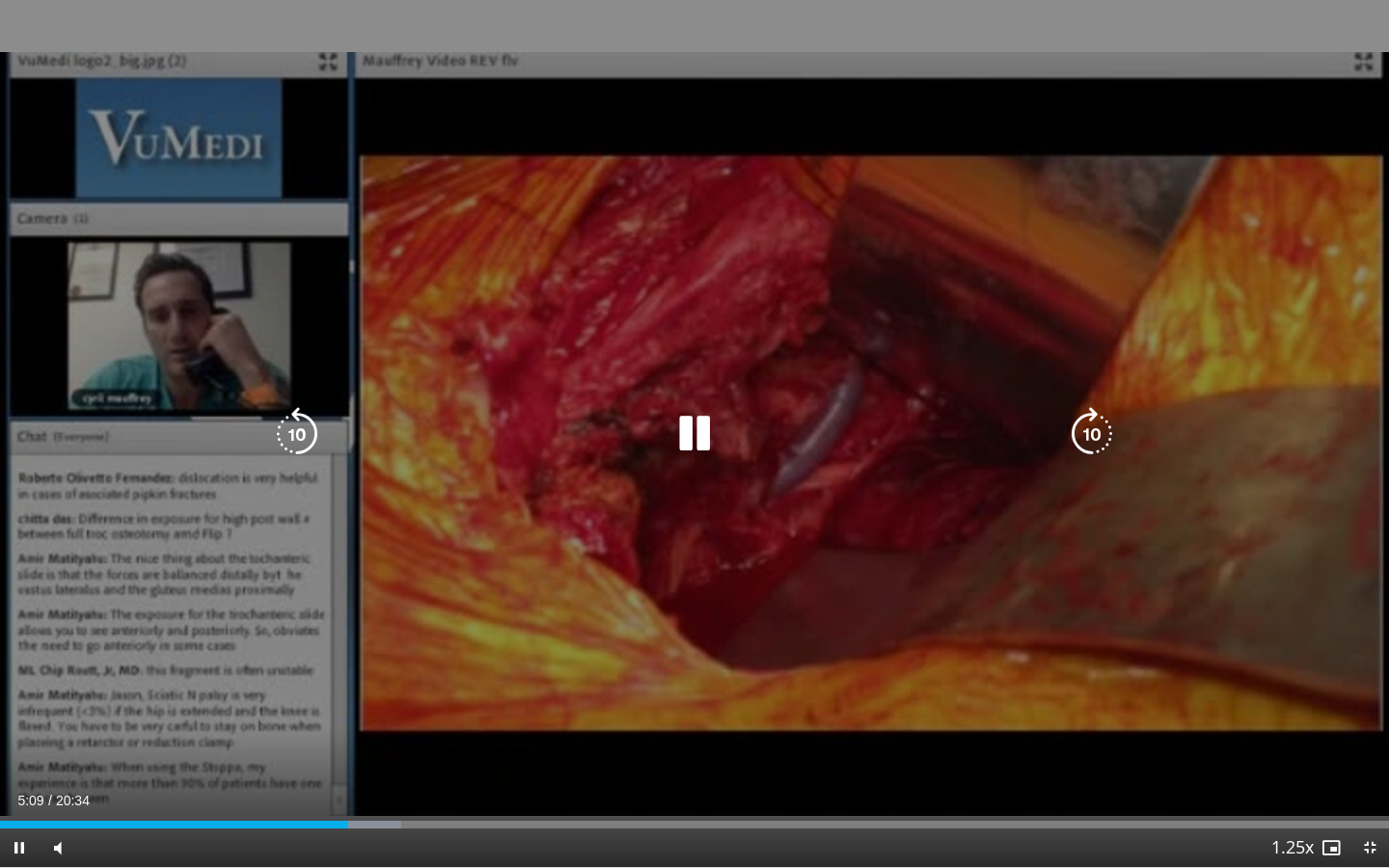 click at bounding box center [694, 434] 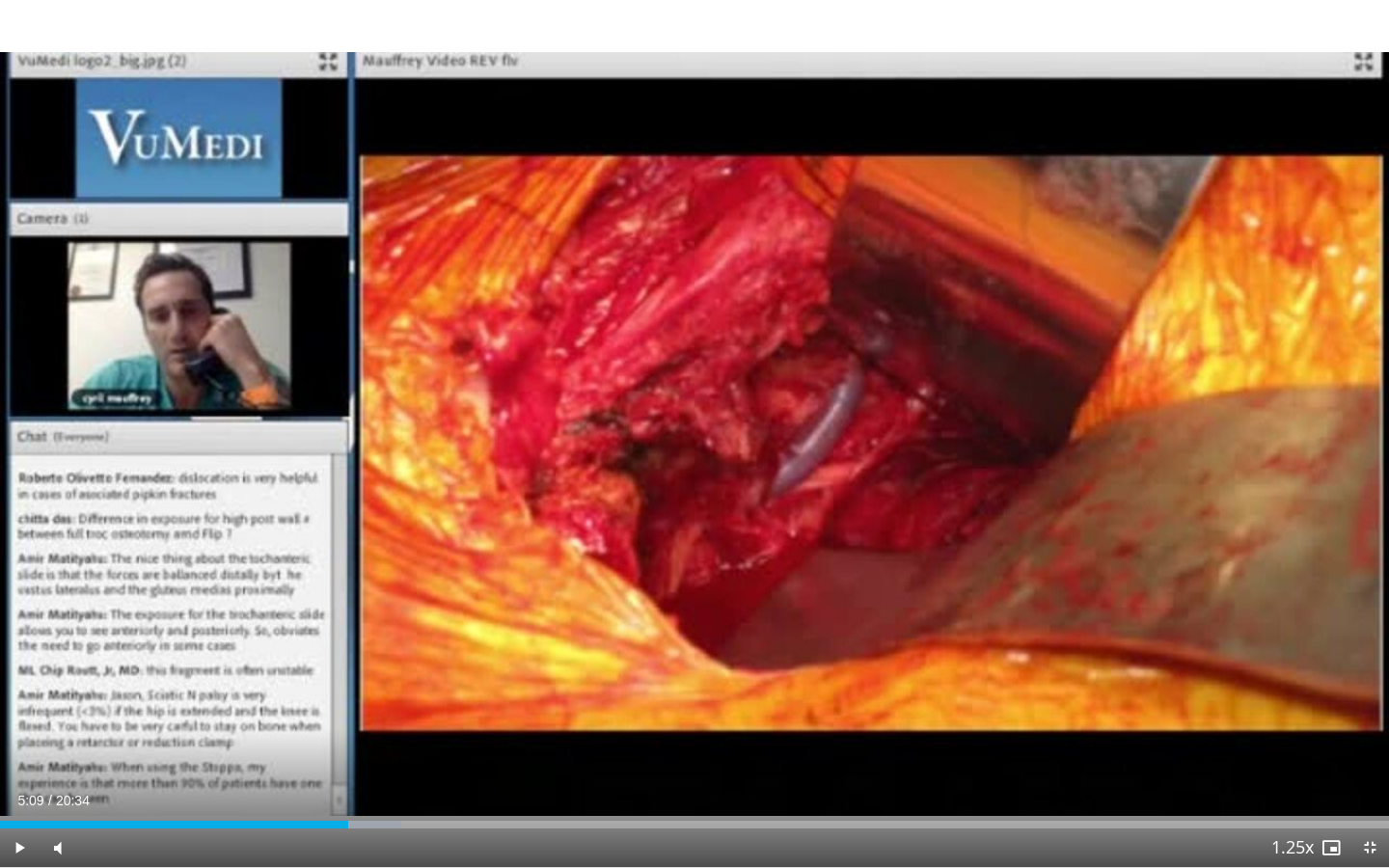 click at bounding box center [1370, 848] 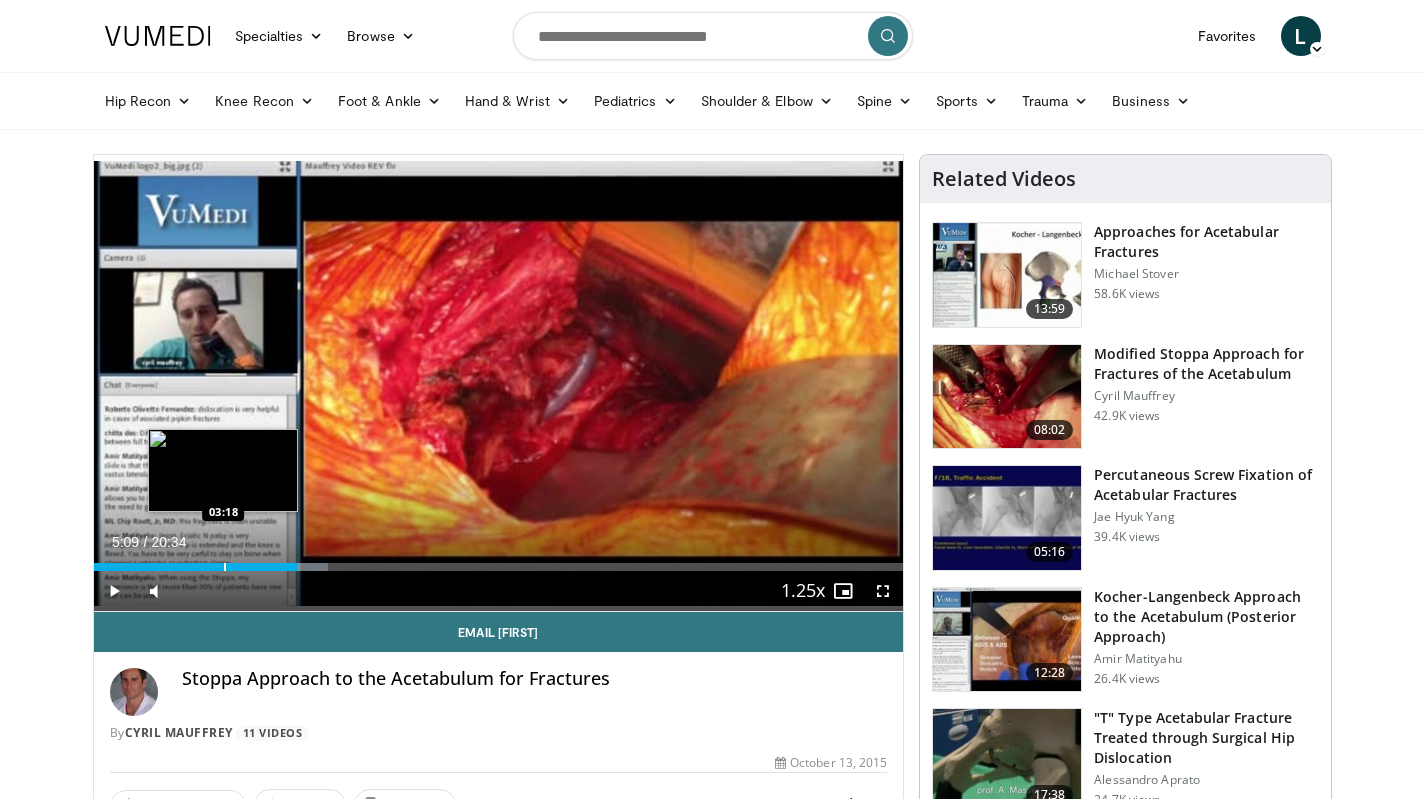 click on "Loaded :  28.92% 05:09 03:18" at bounding box center [499, 561] 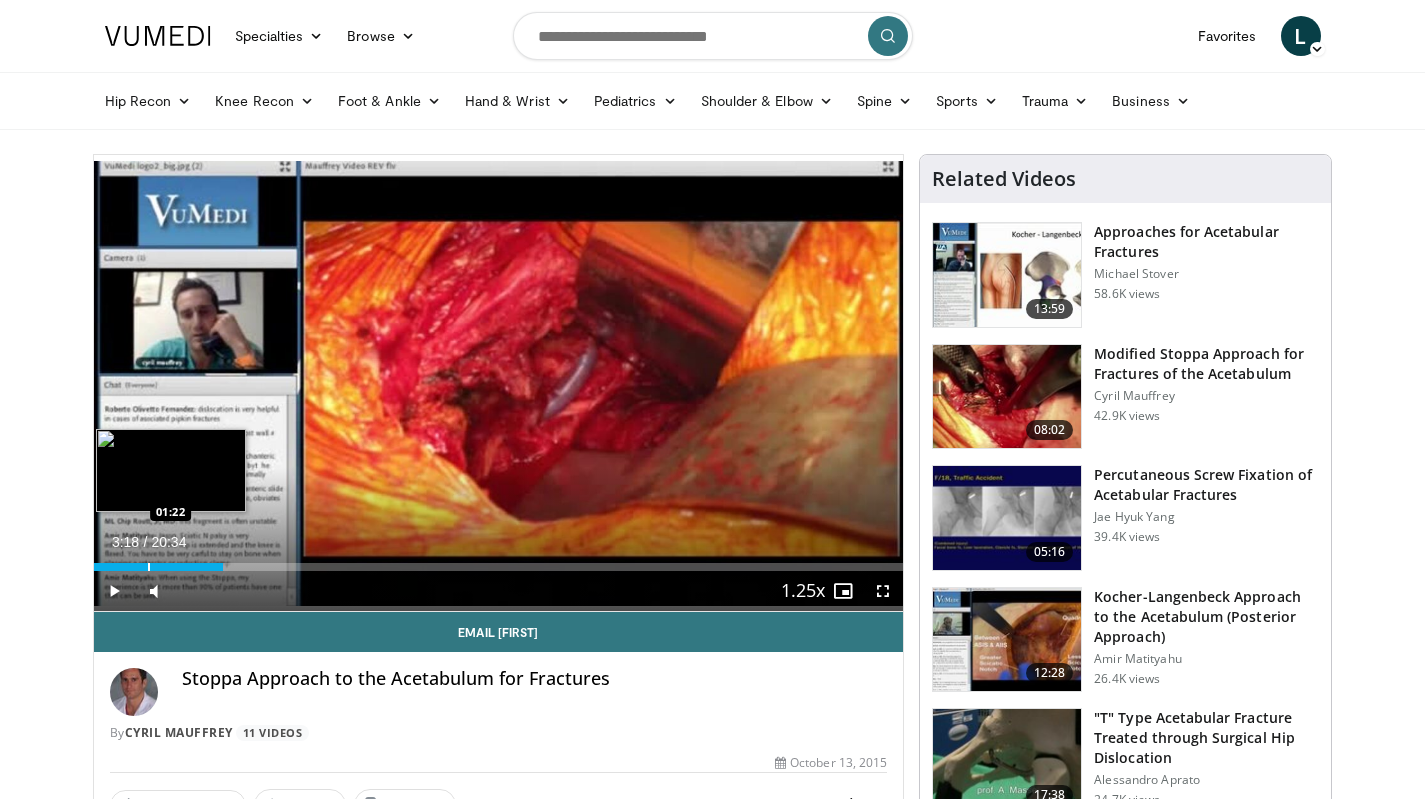 click on "Loaded :  16.22% 03:18 01:22" at bounding box center [499, 561] 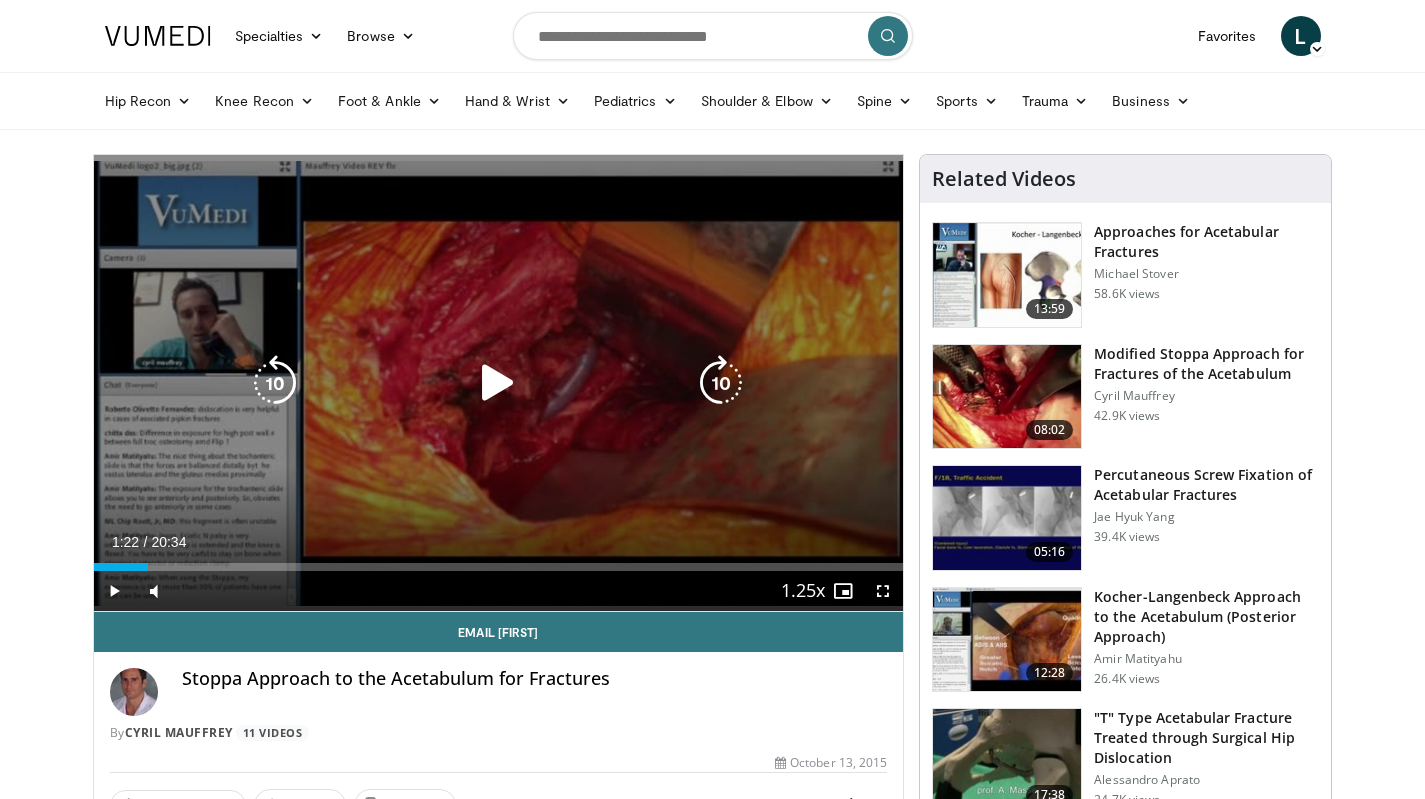 click at bounding box center [498, 383] 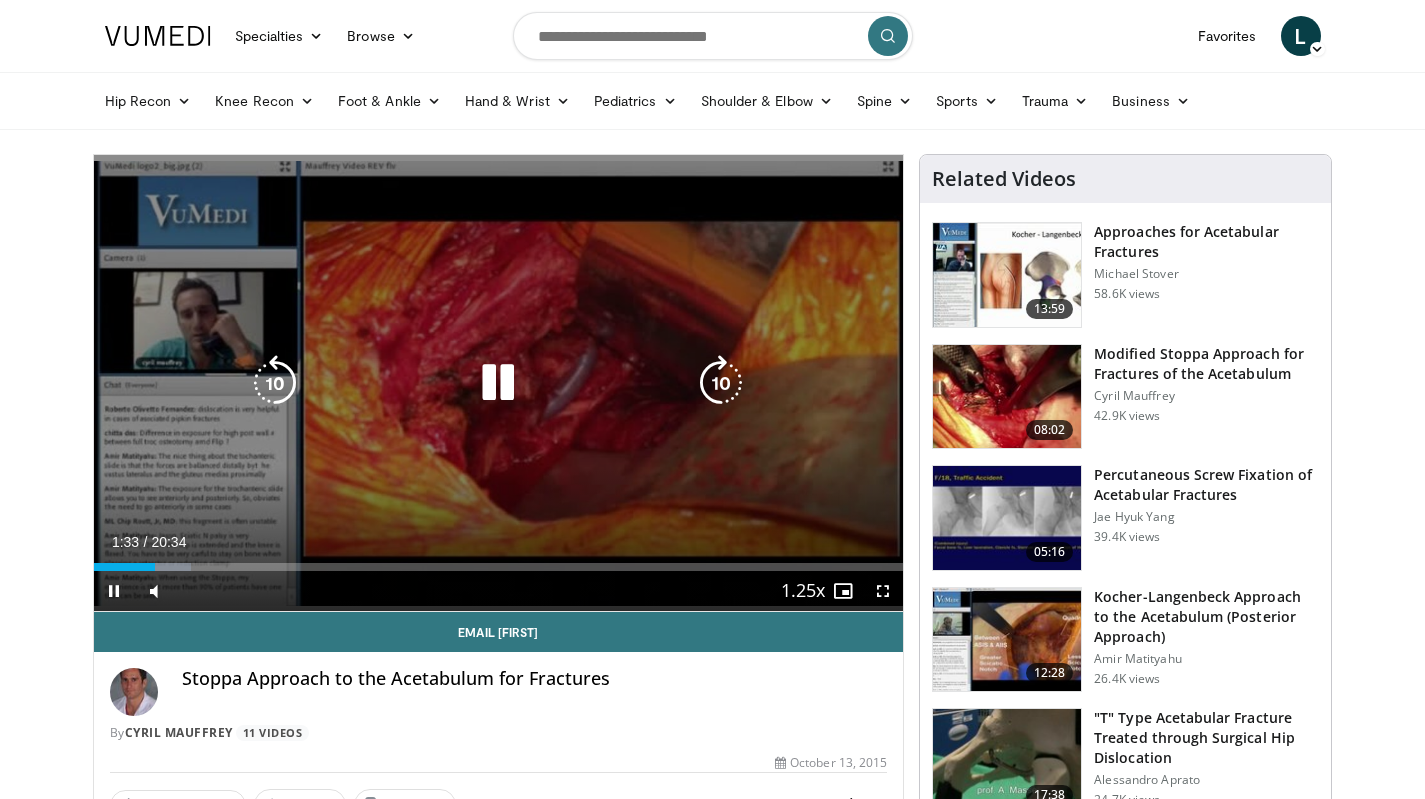 click at bounding box center (721, 383) 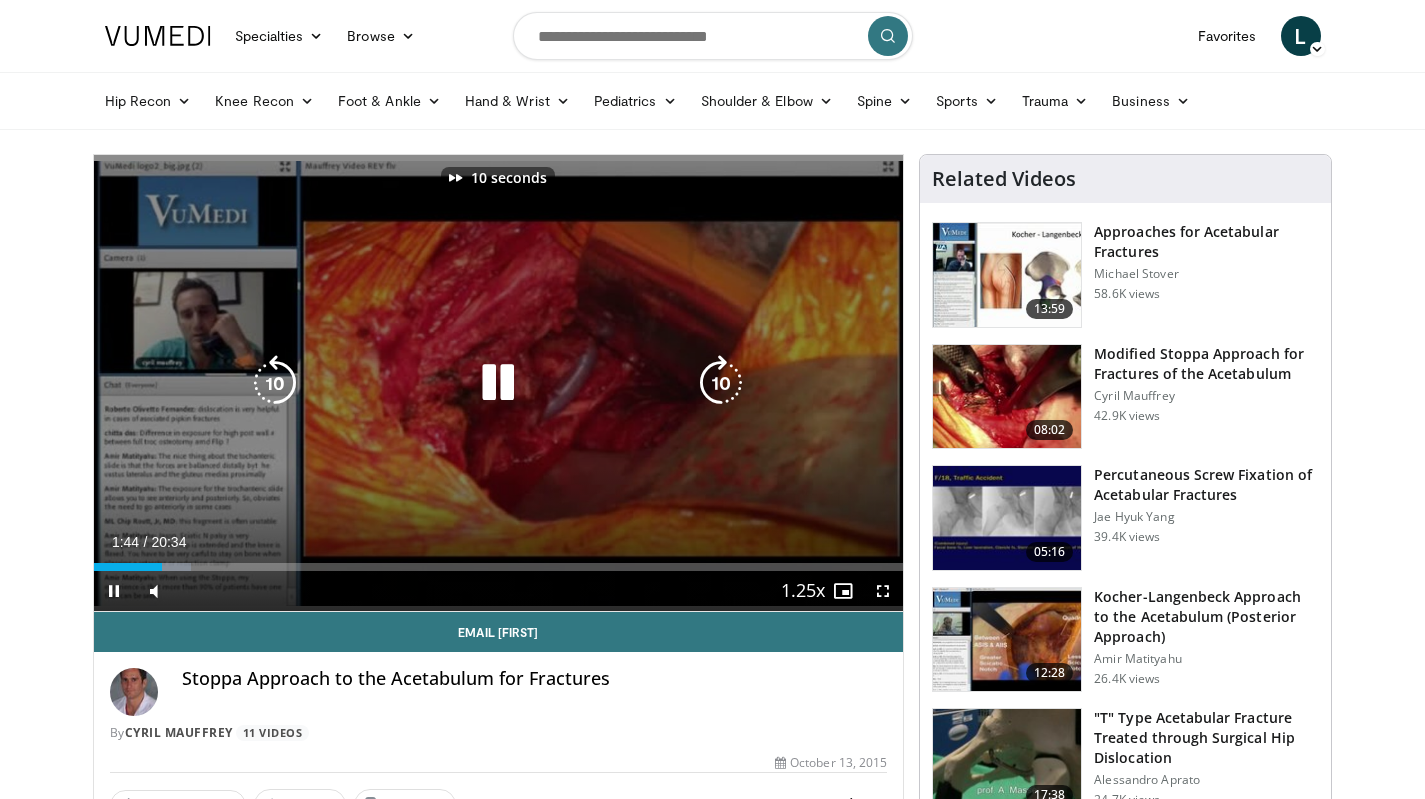 click at bounding box center (721, 383) 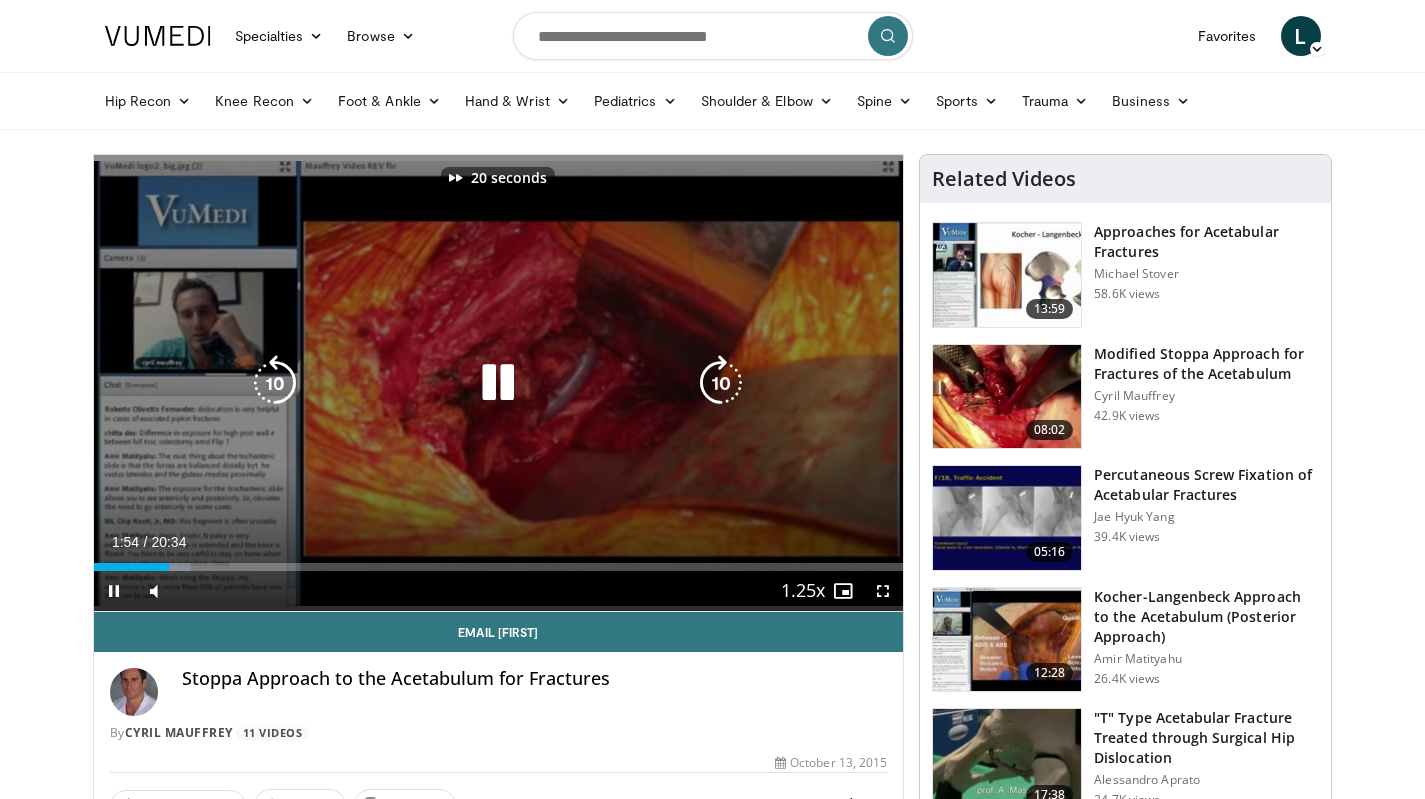 click at bounding box center [721, 383] 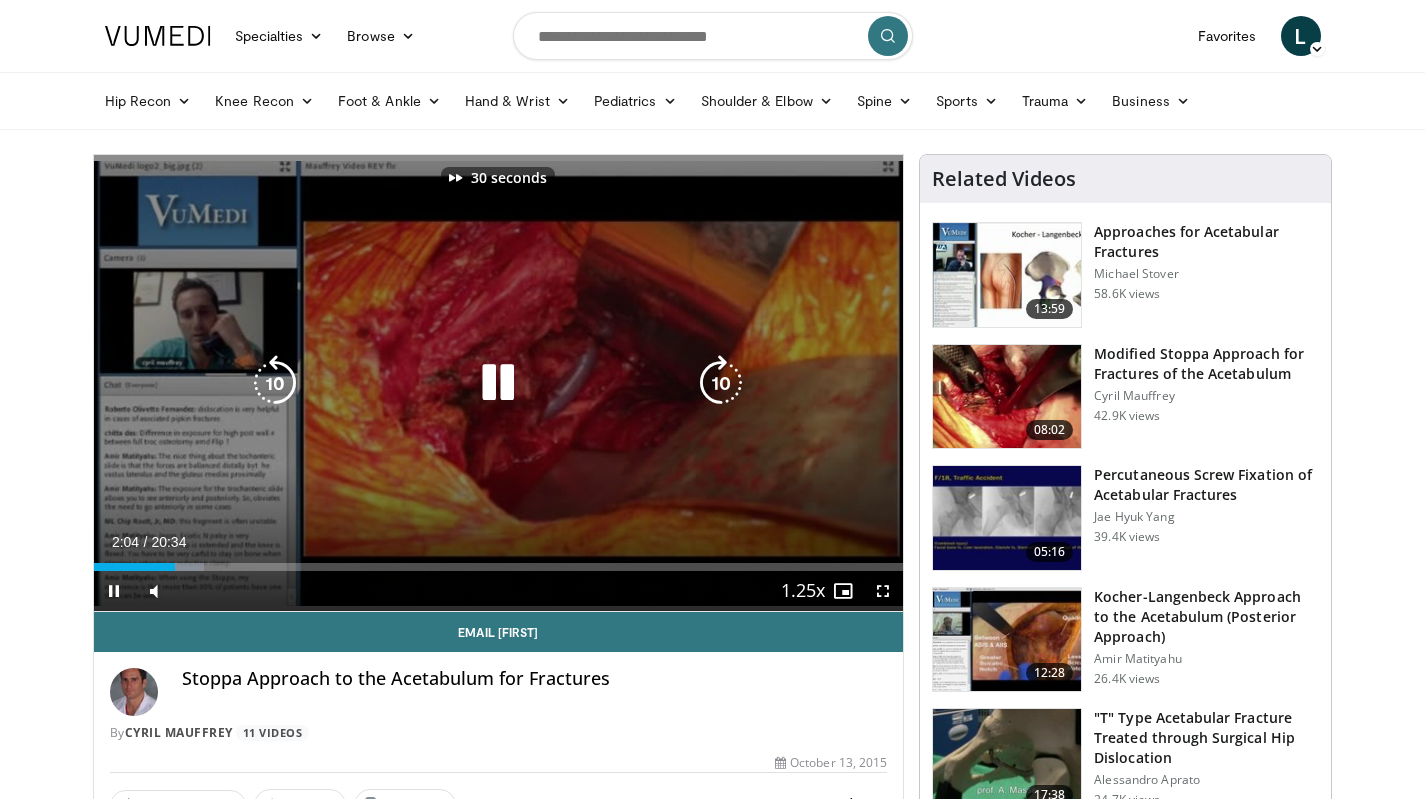 click at bounding box center [721, 383] 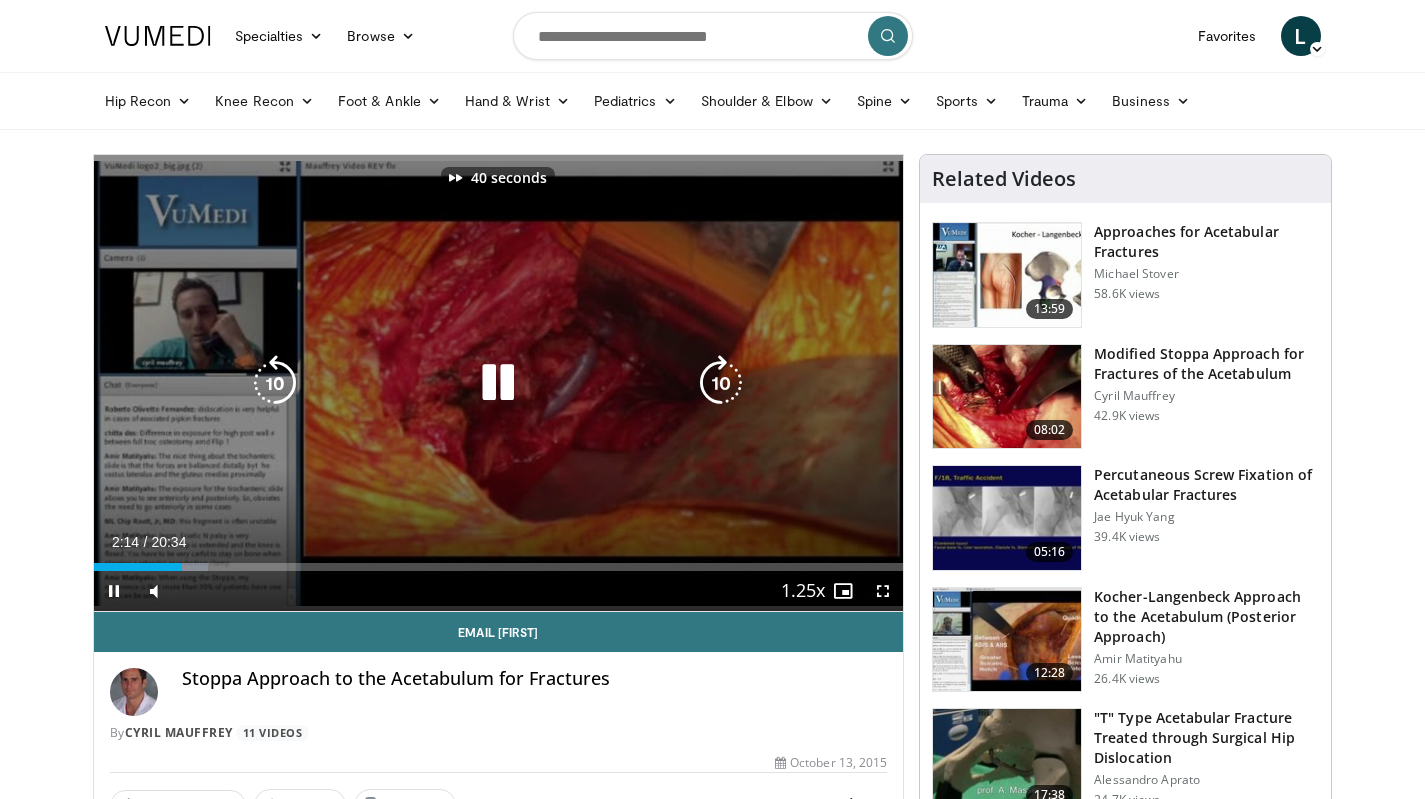 click at bounding box center (721, 383) 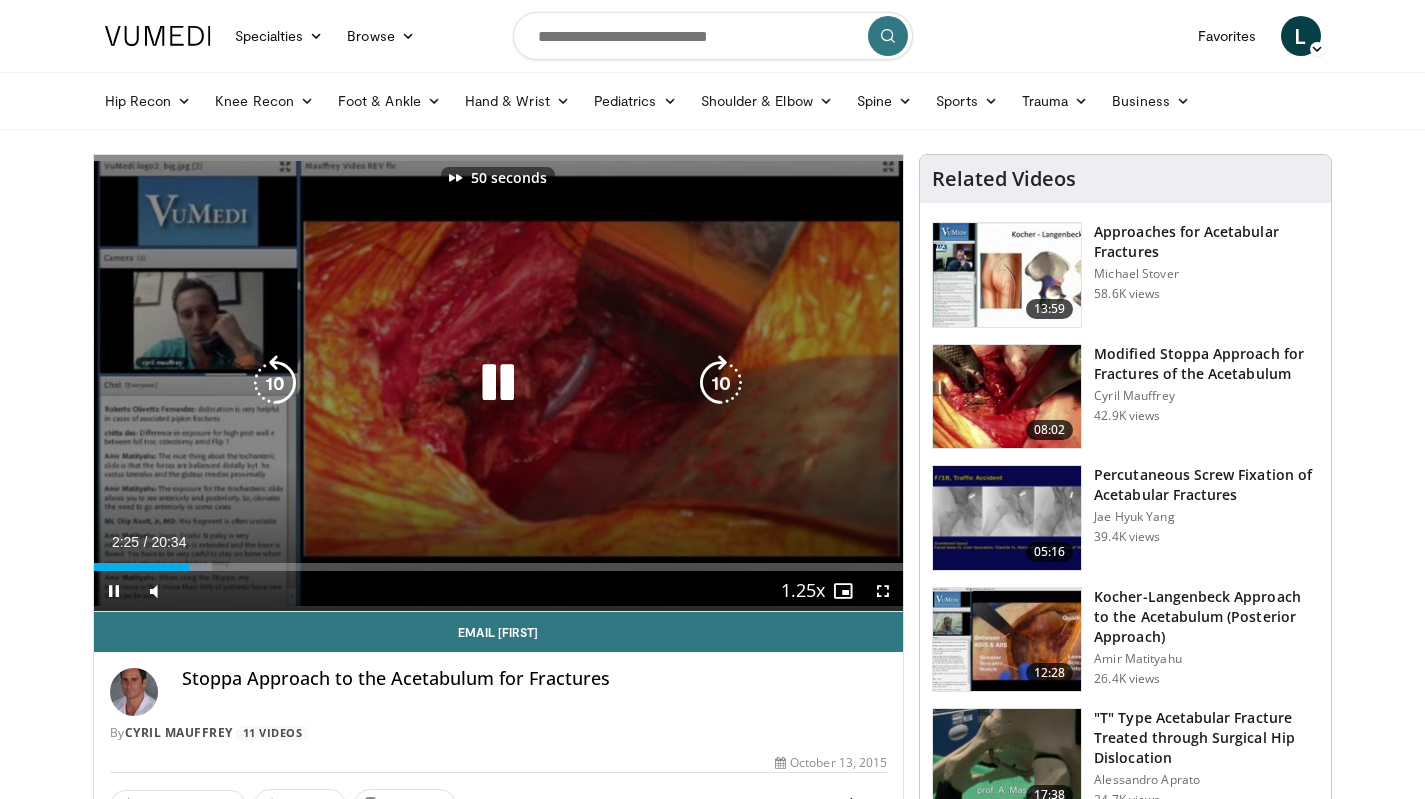 click at bounding box center [721, 383] 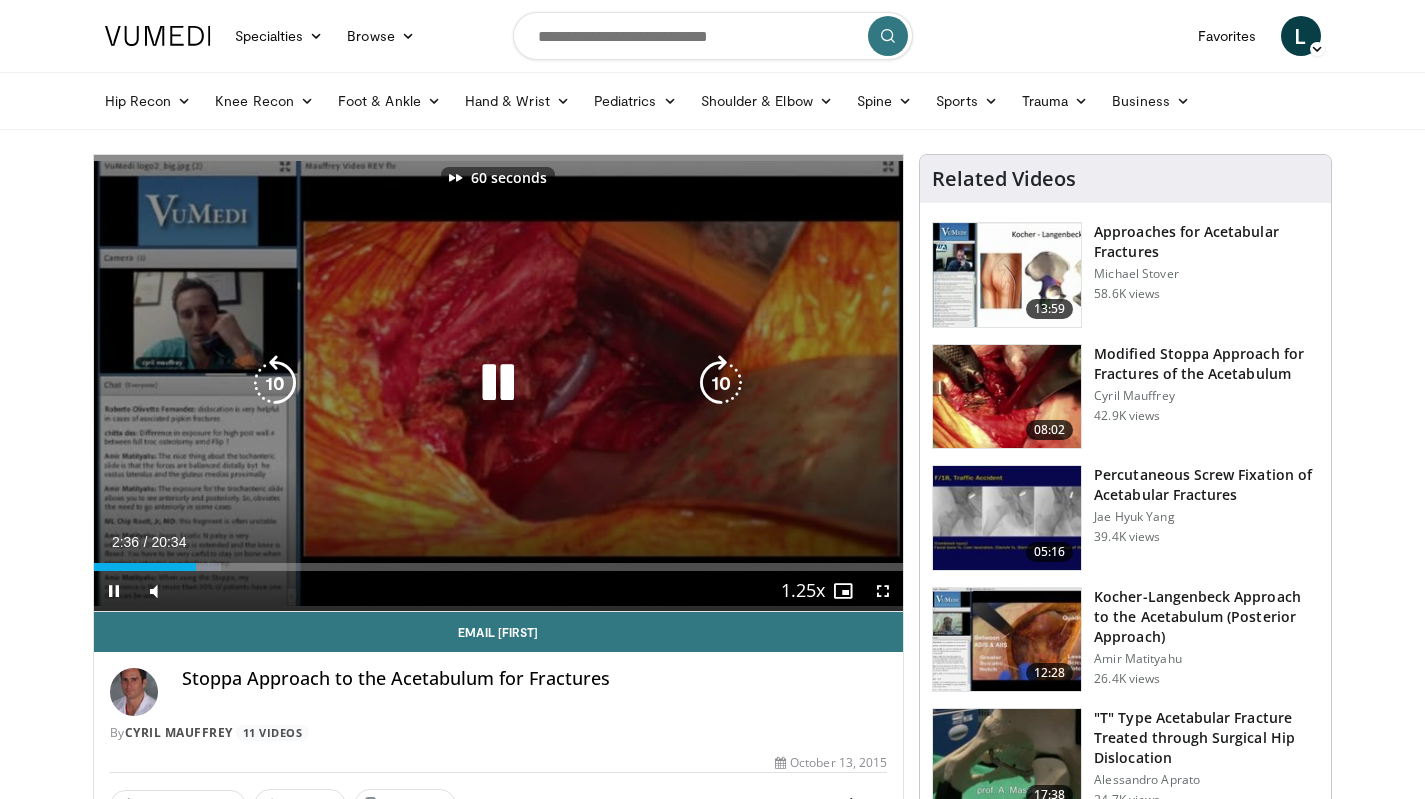 click at bounding box center (721, 383) 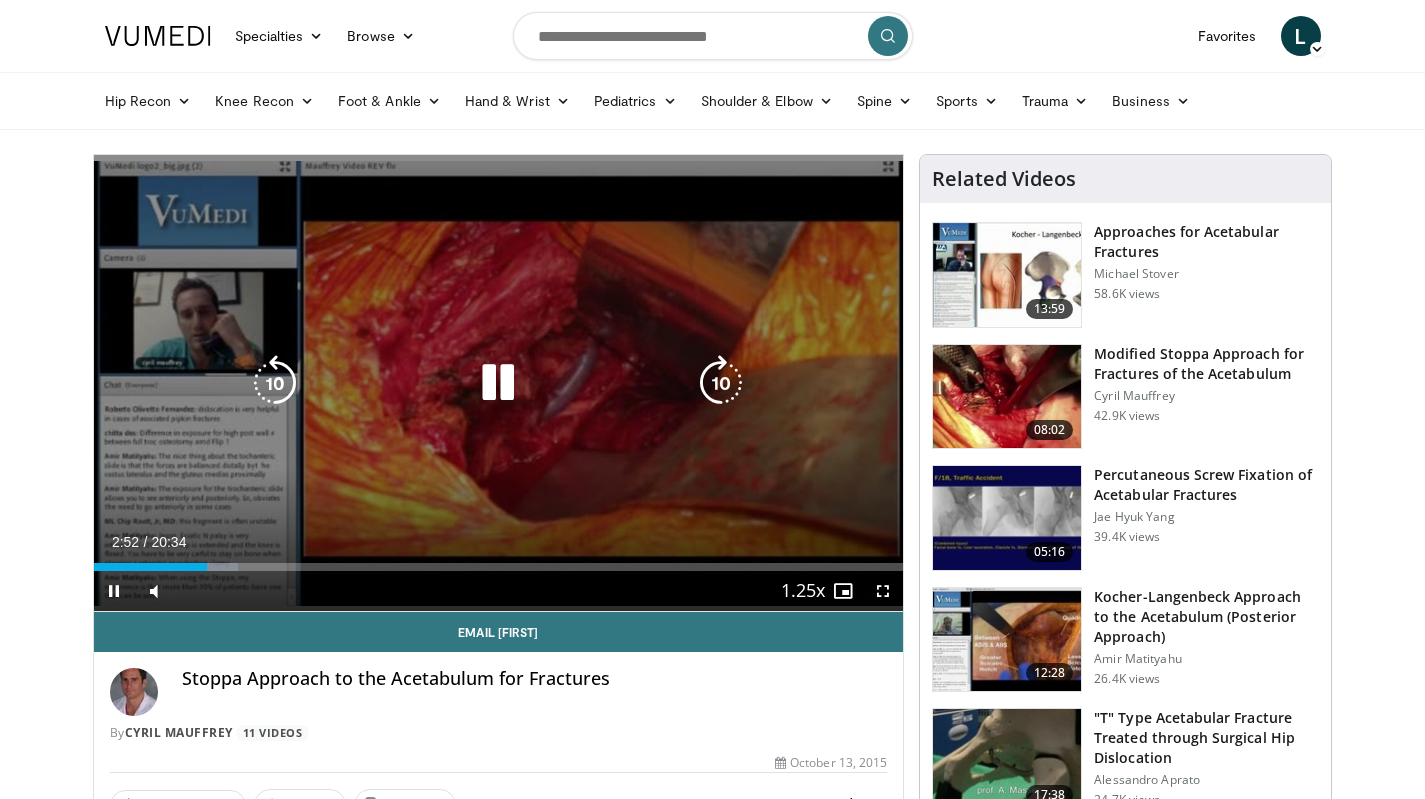 click at bounding box center [498, 383] 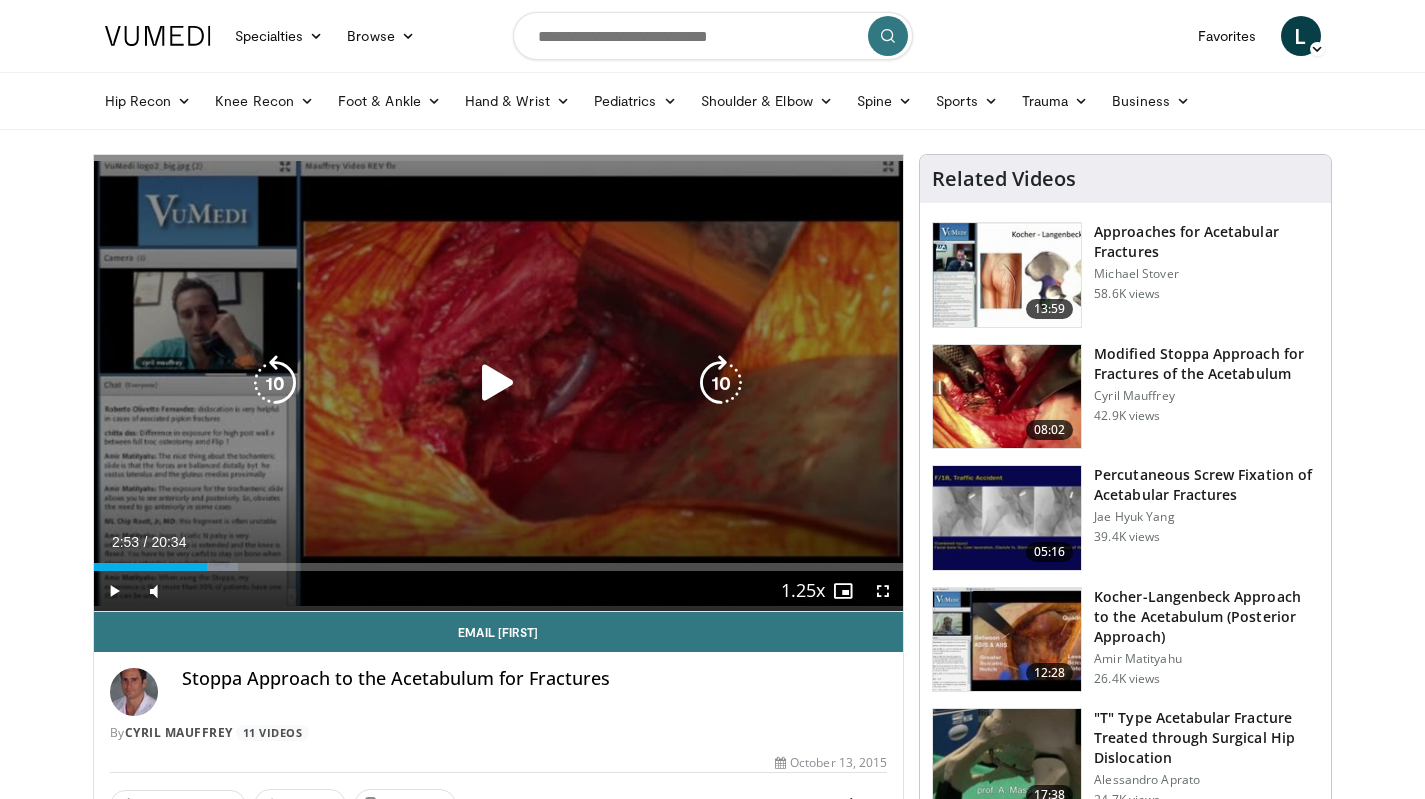 click at bounding box center [498, 383] 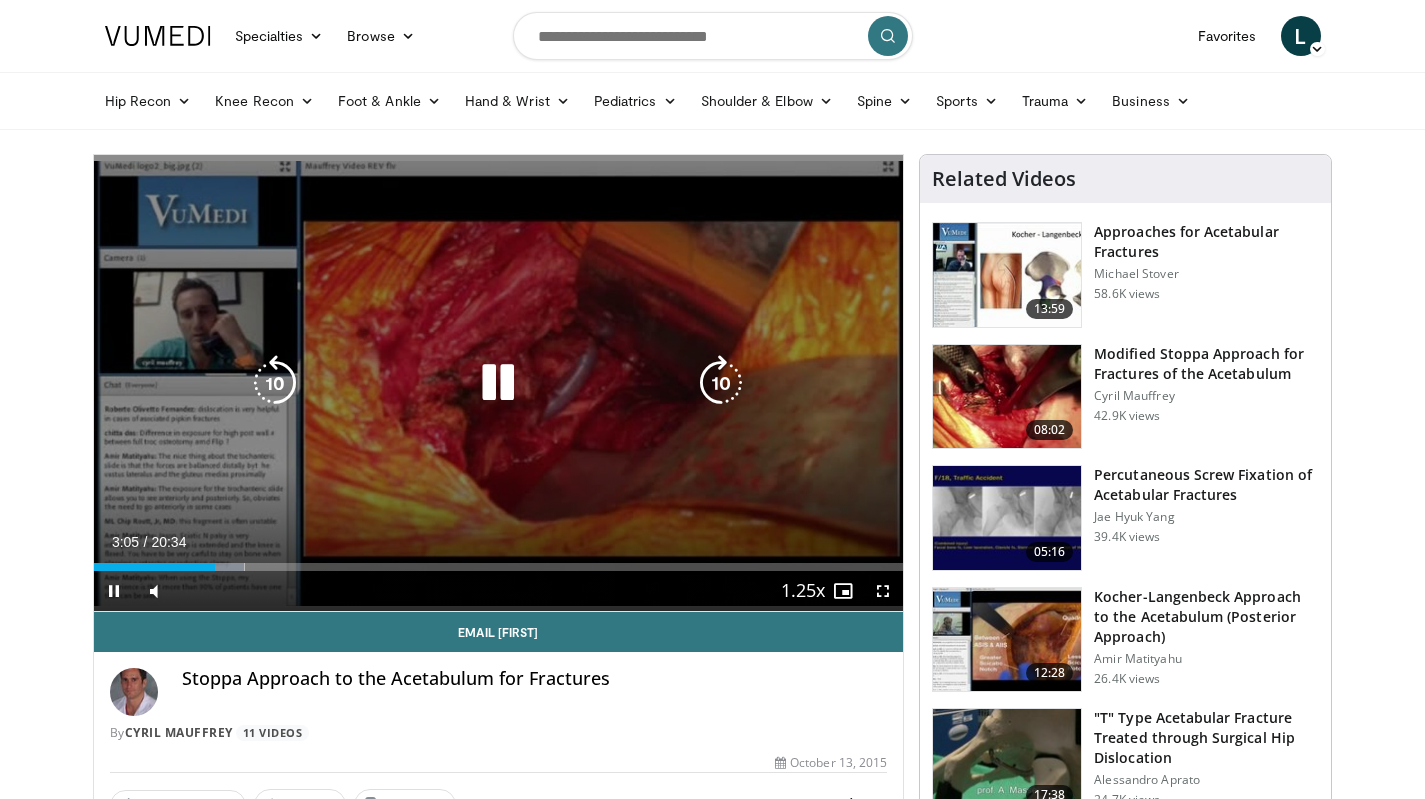 click on "70 seconds
Tap to unmute" at bounding box center (499, 383) 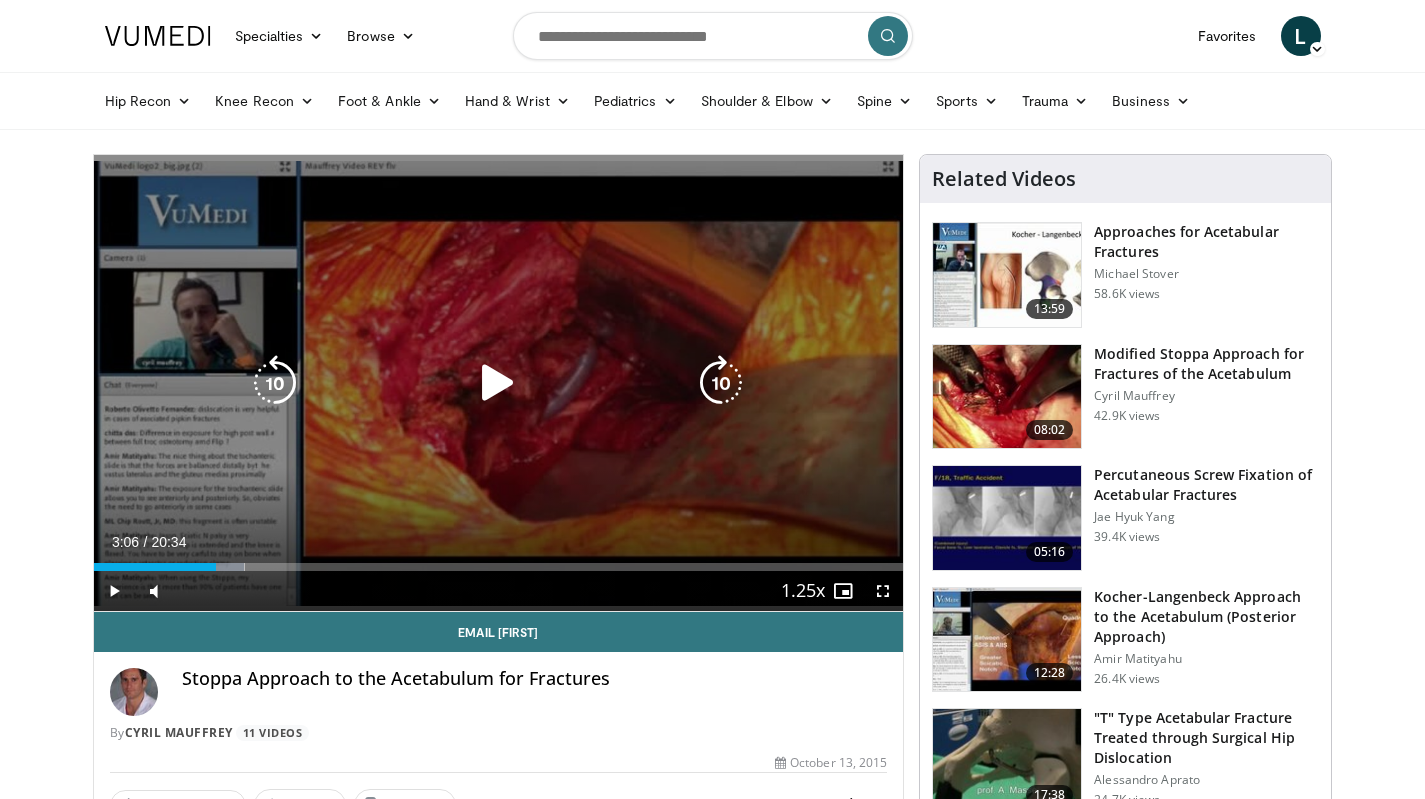 click at bounding box center (498, 383) 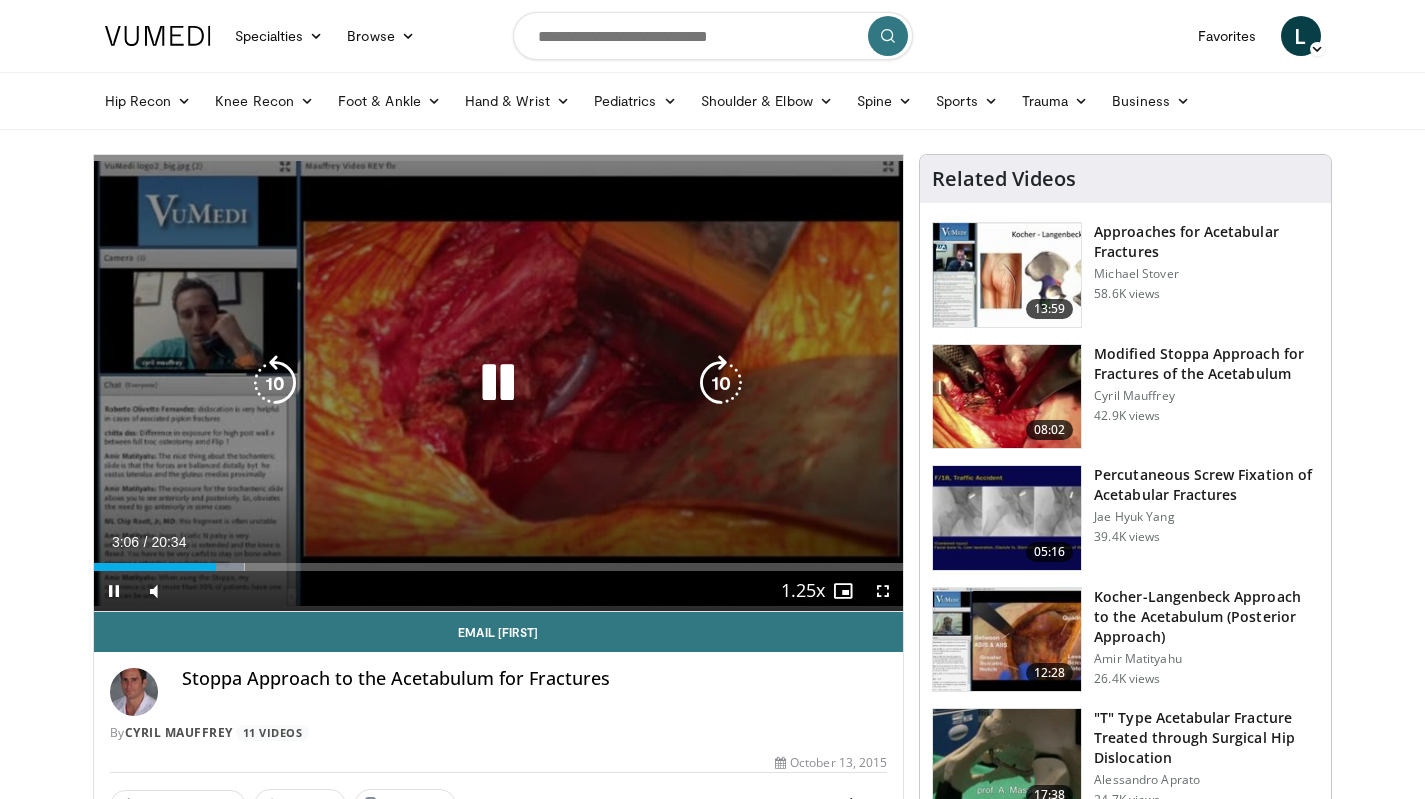 click at bounding box center [721, 383] 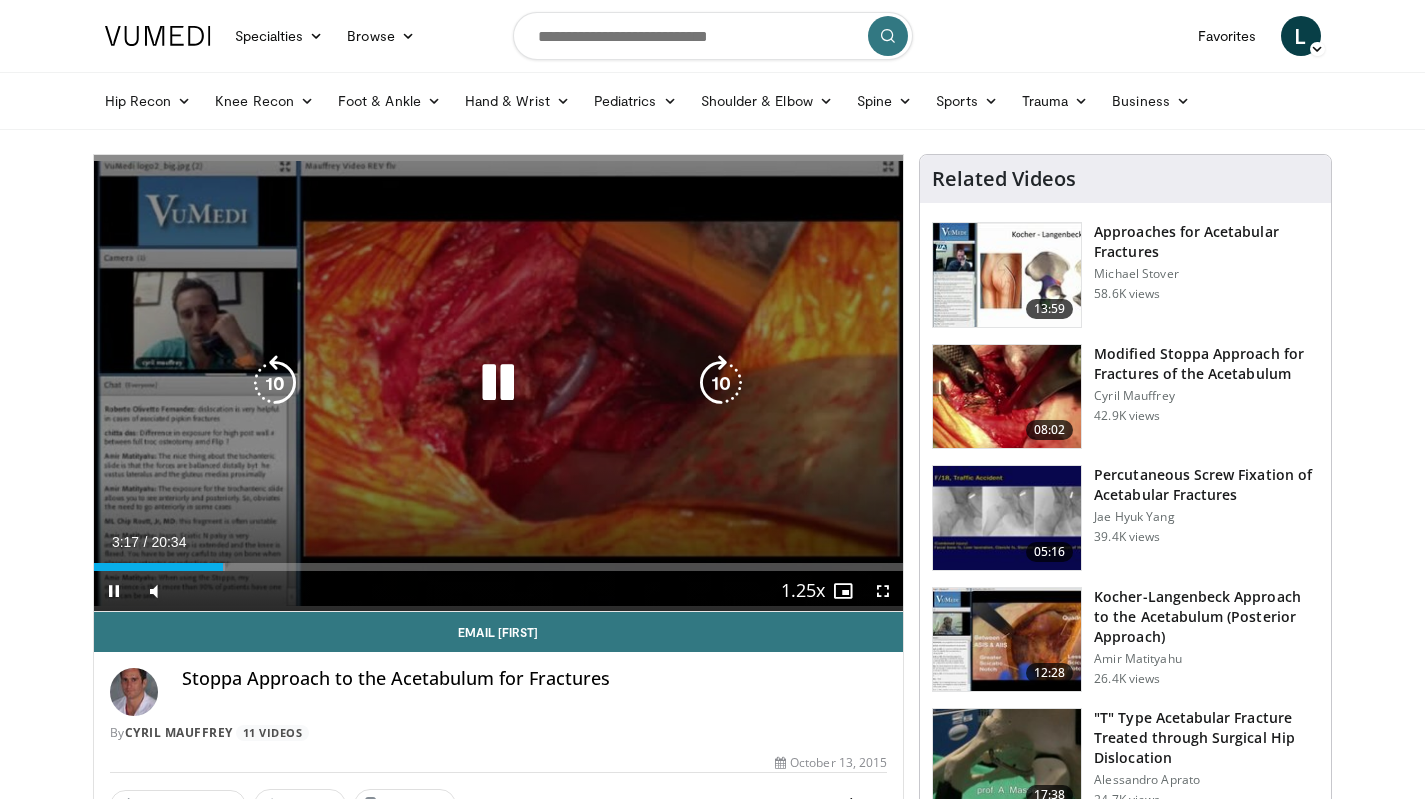 click at bounding box center [721, 383] 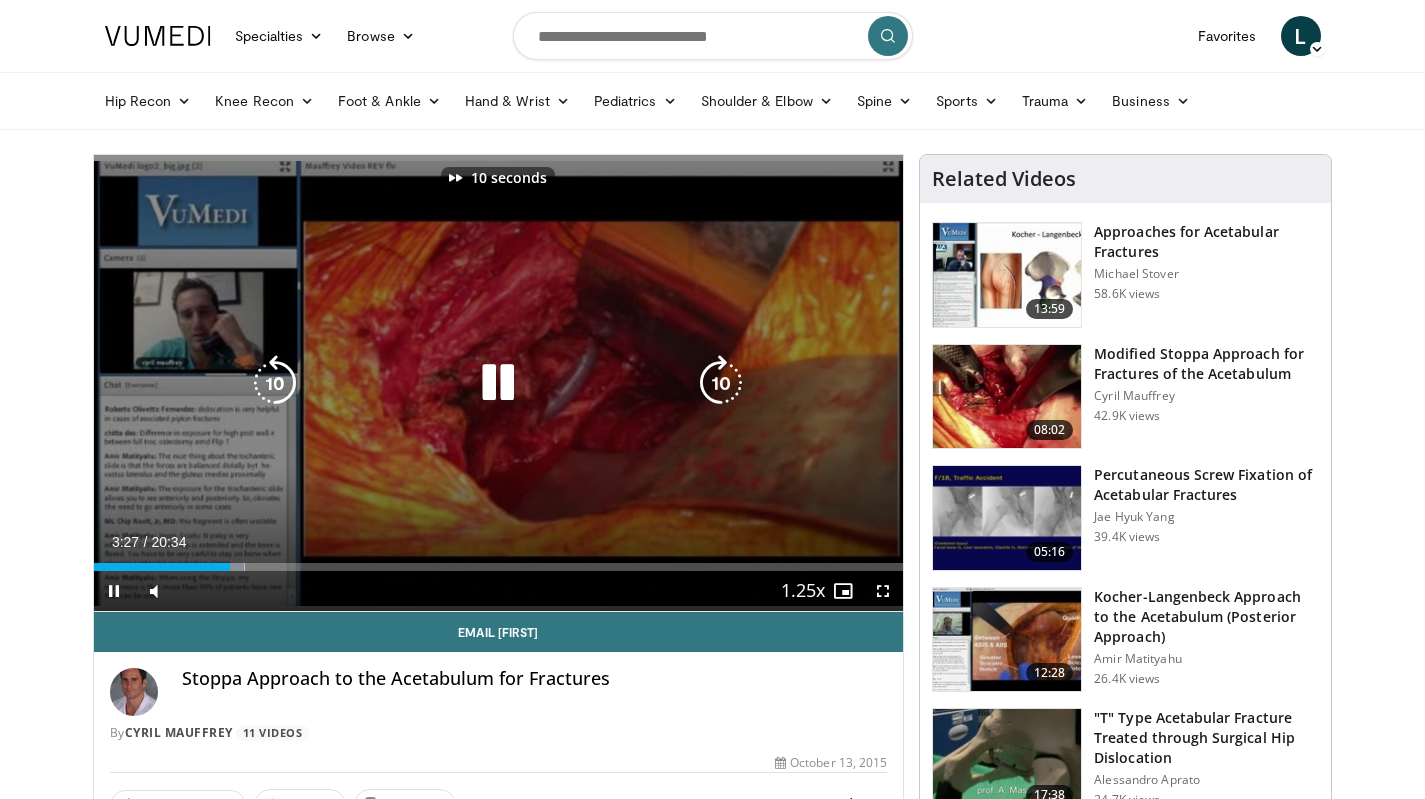 click at bounding box center (721, 383) 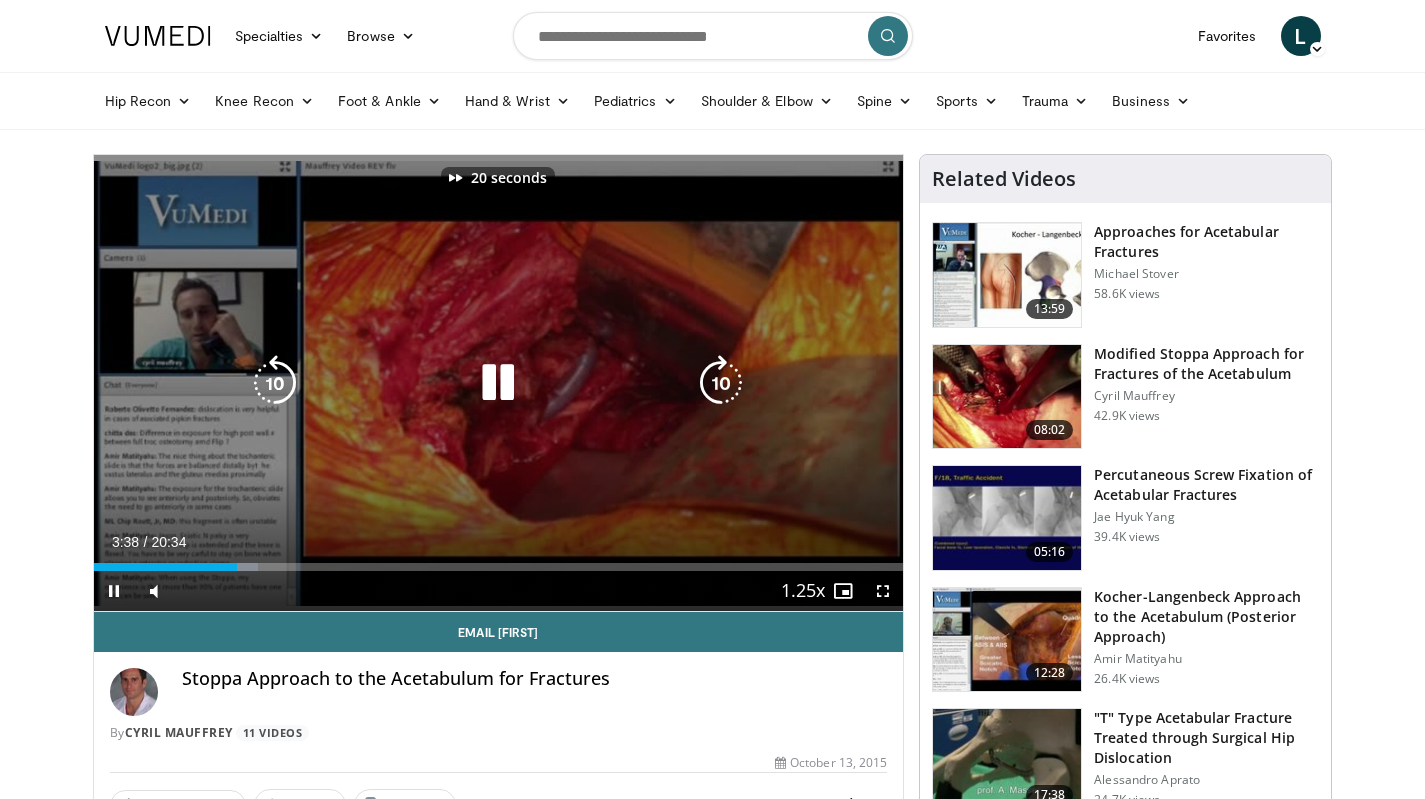click at bounding box center [721, 383] 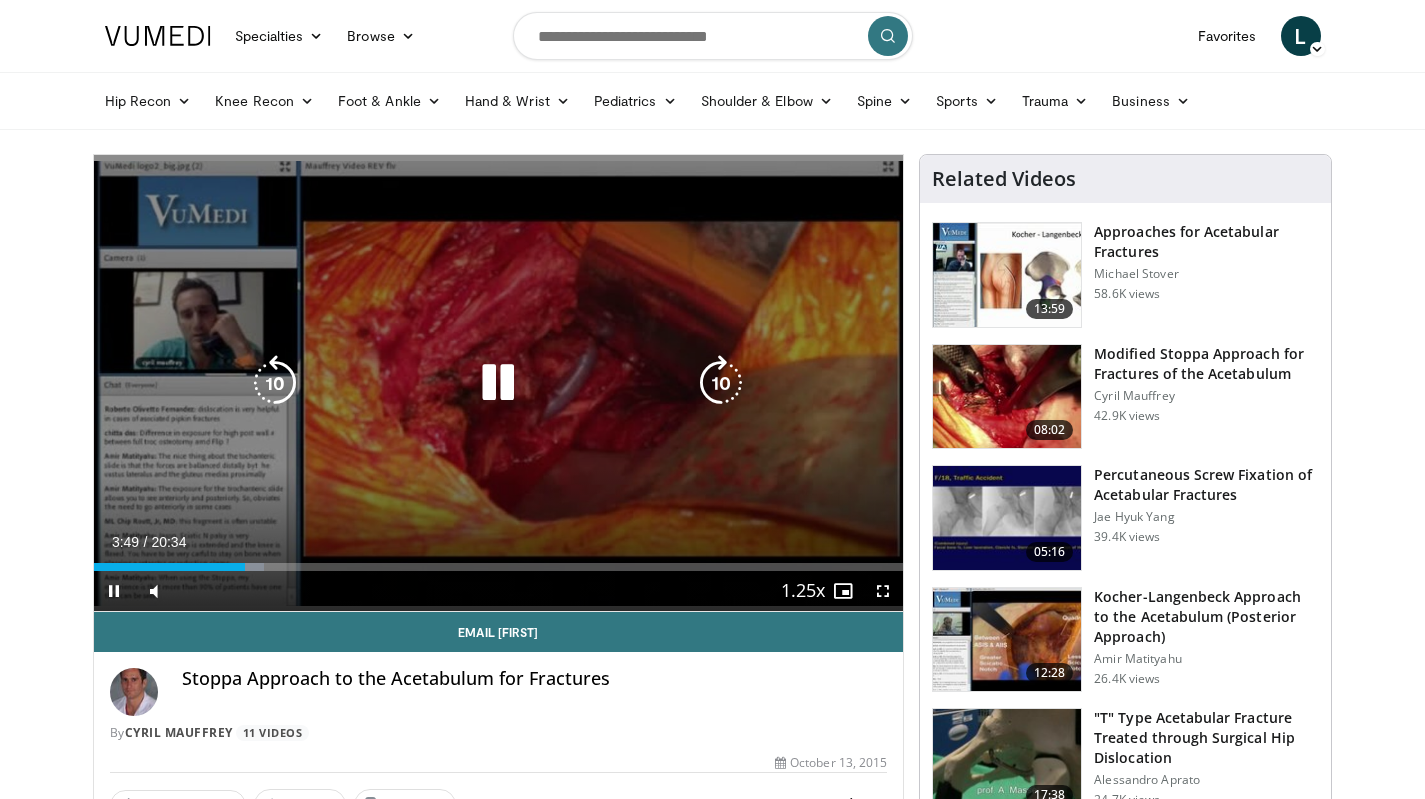 click at bounding box center [721, 383] 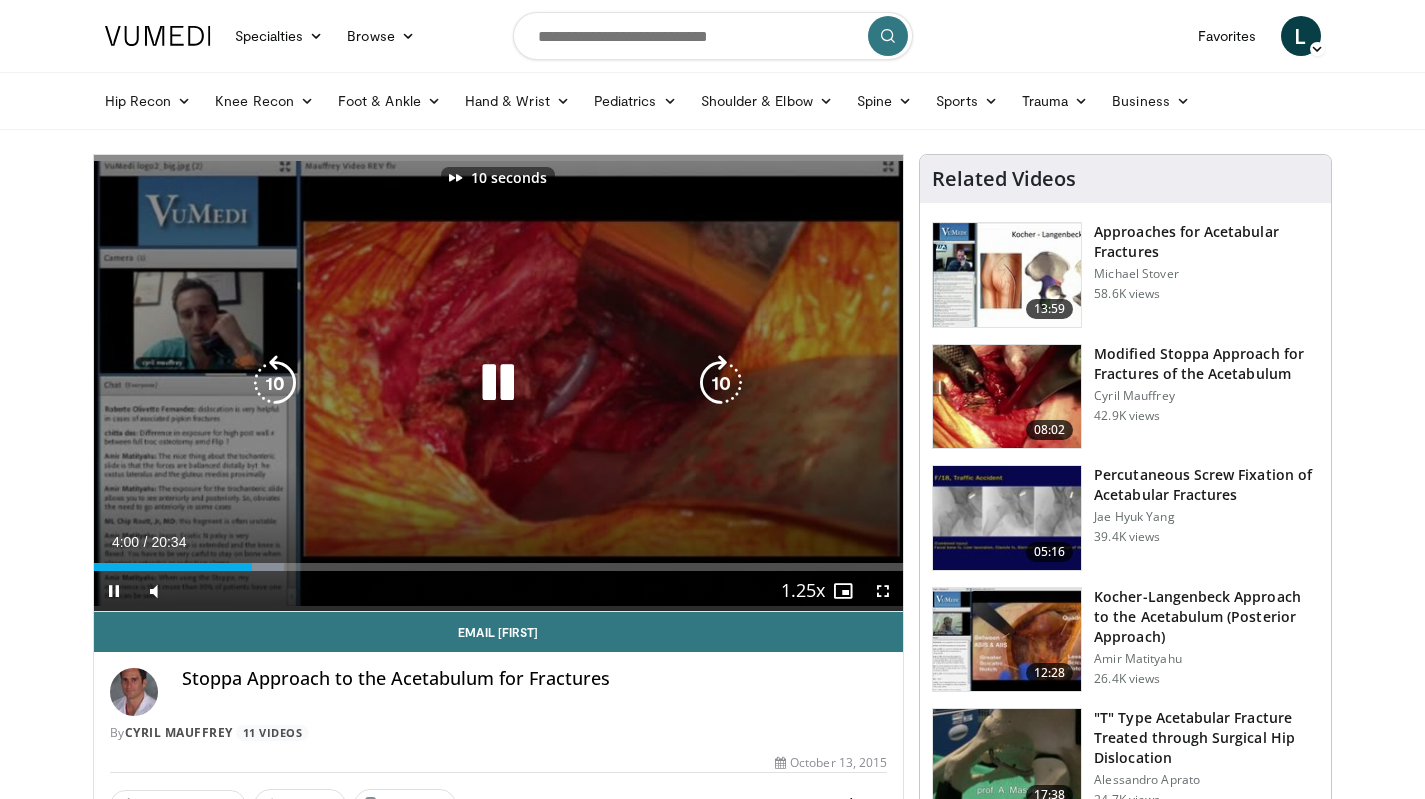 click at bounding box center (721, 383) 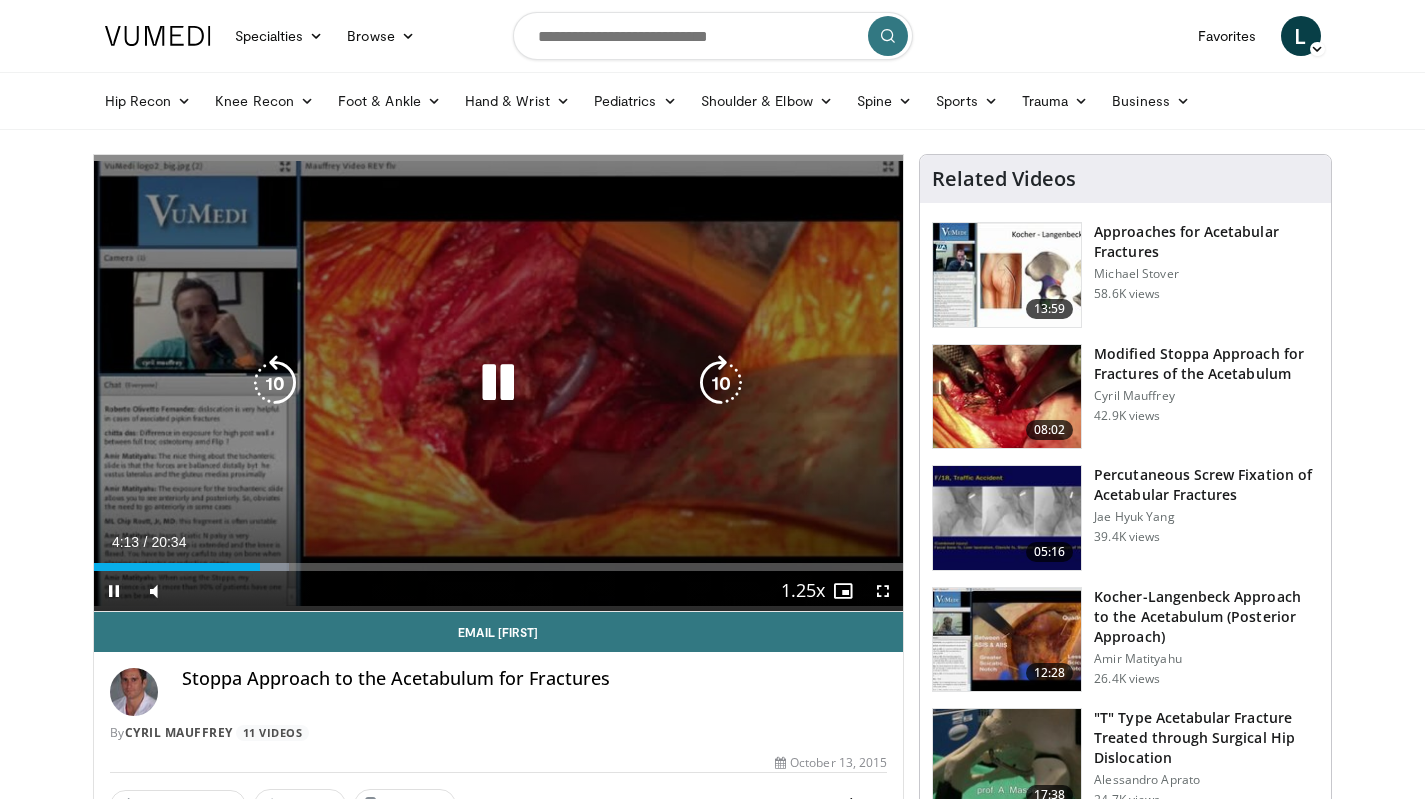 click at bounding box center [721, 383] 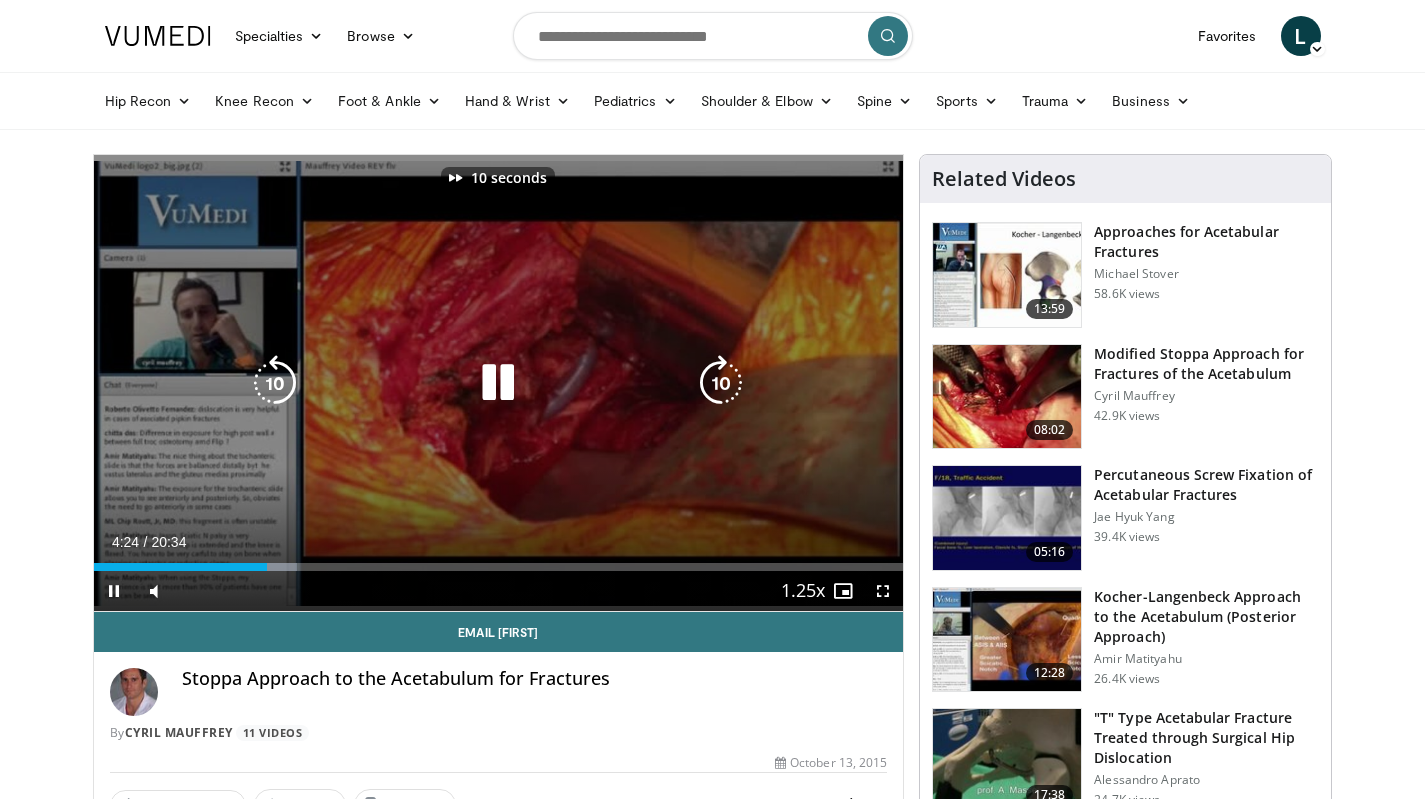 click at bounding box center (721, 383) 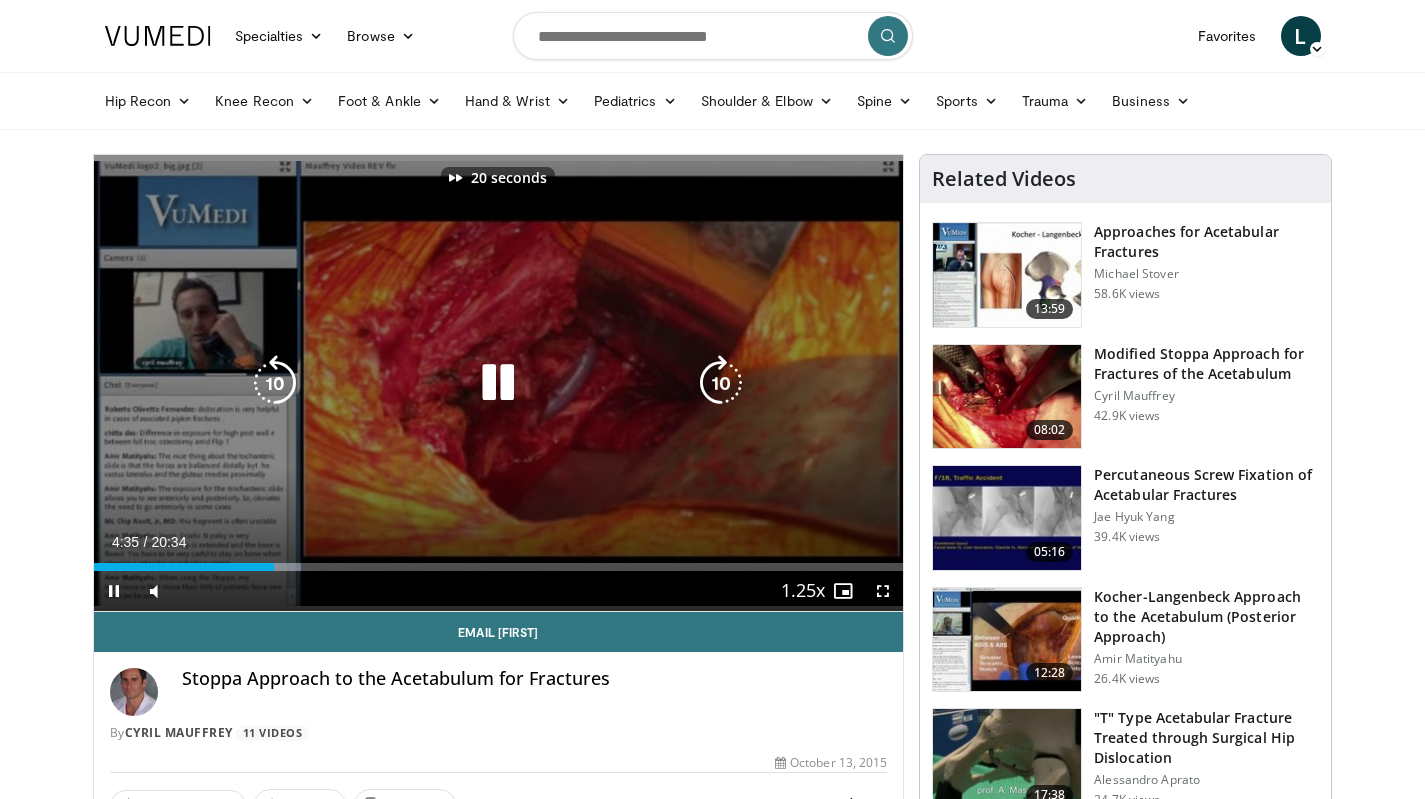 click at bounding box center [721, 383] 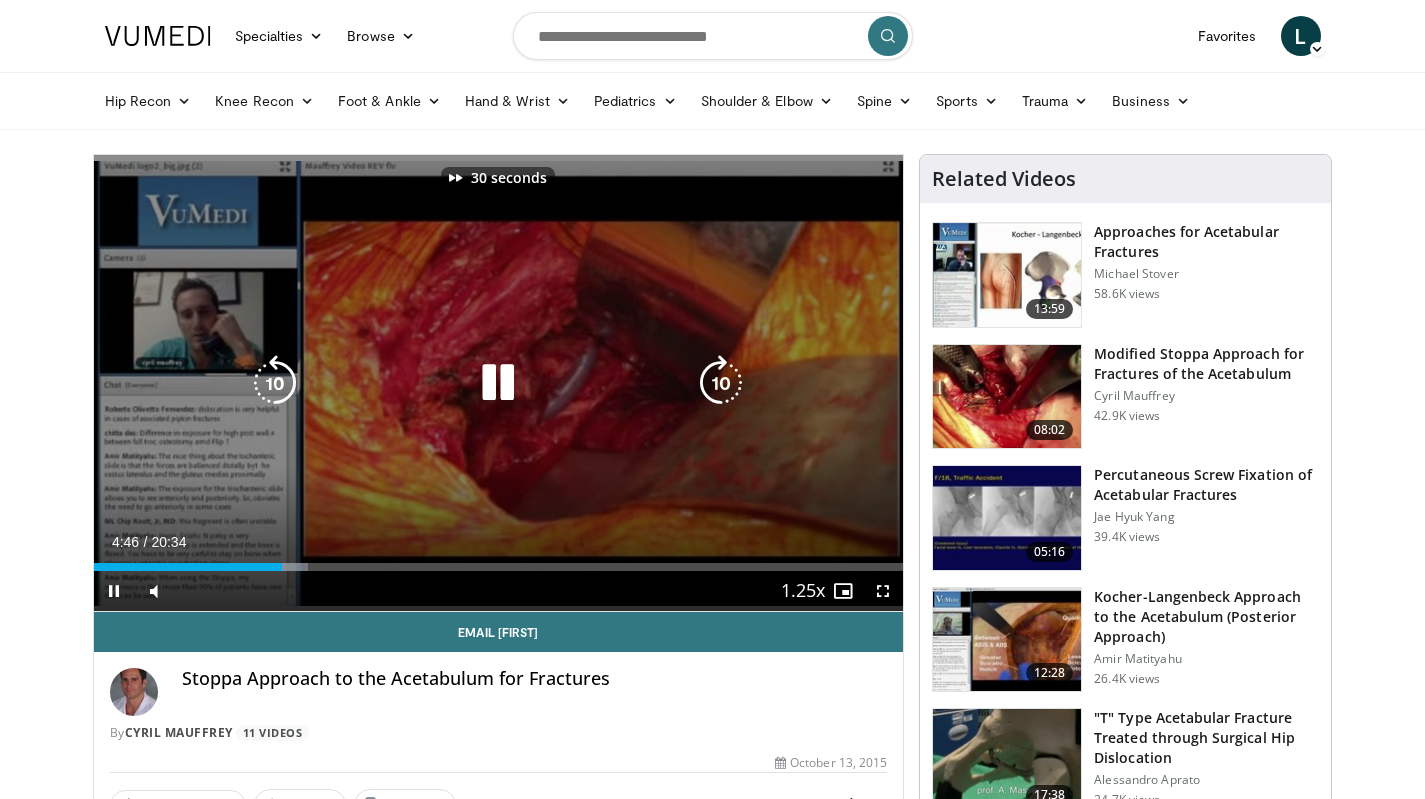 click at bounding box center [721, 383] 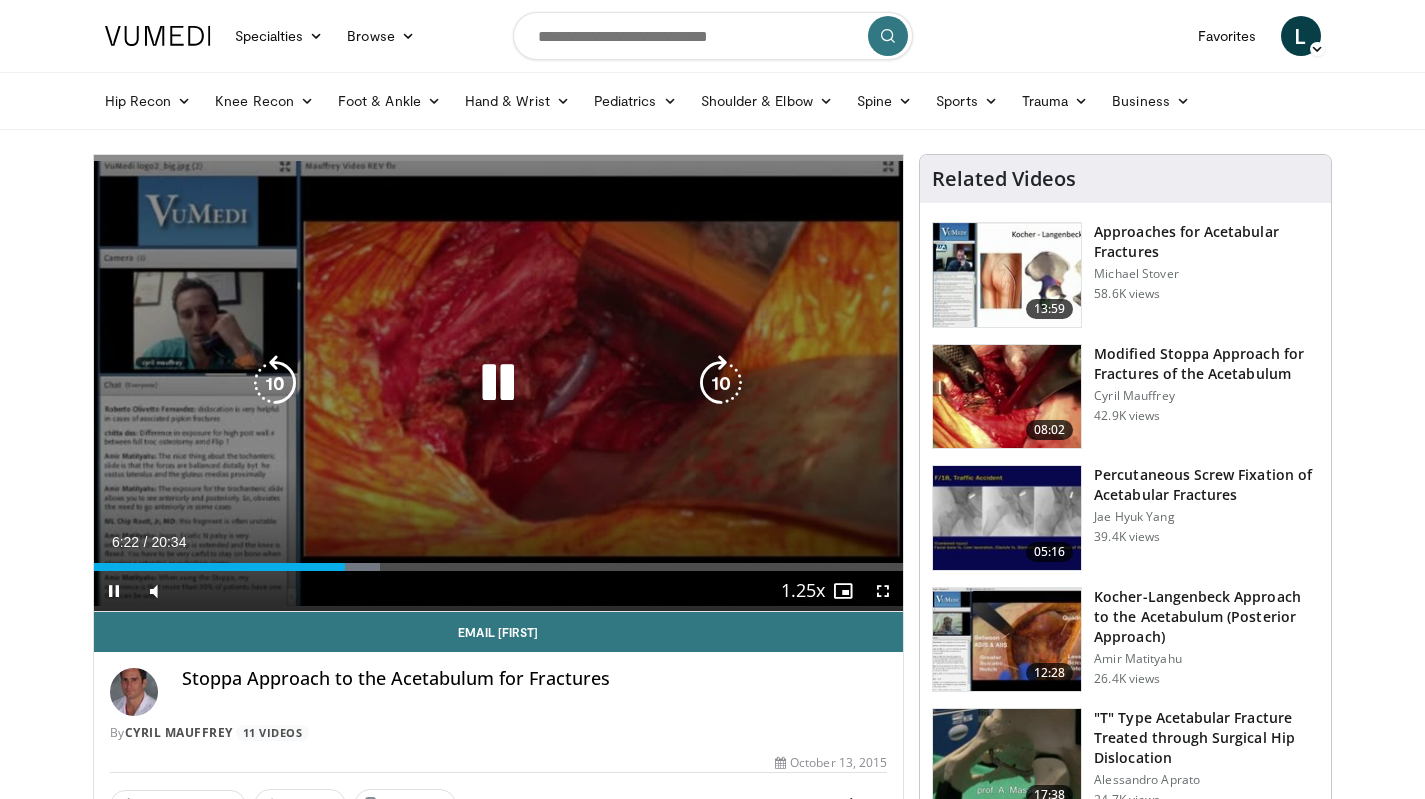 click at bounding box center [275, 383] 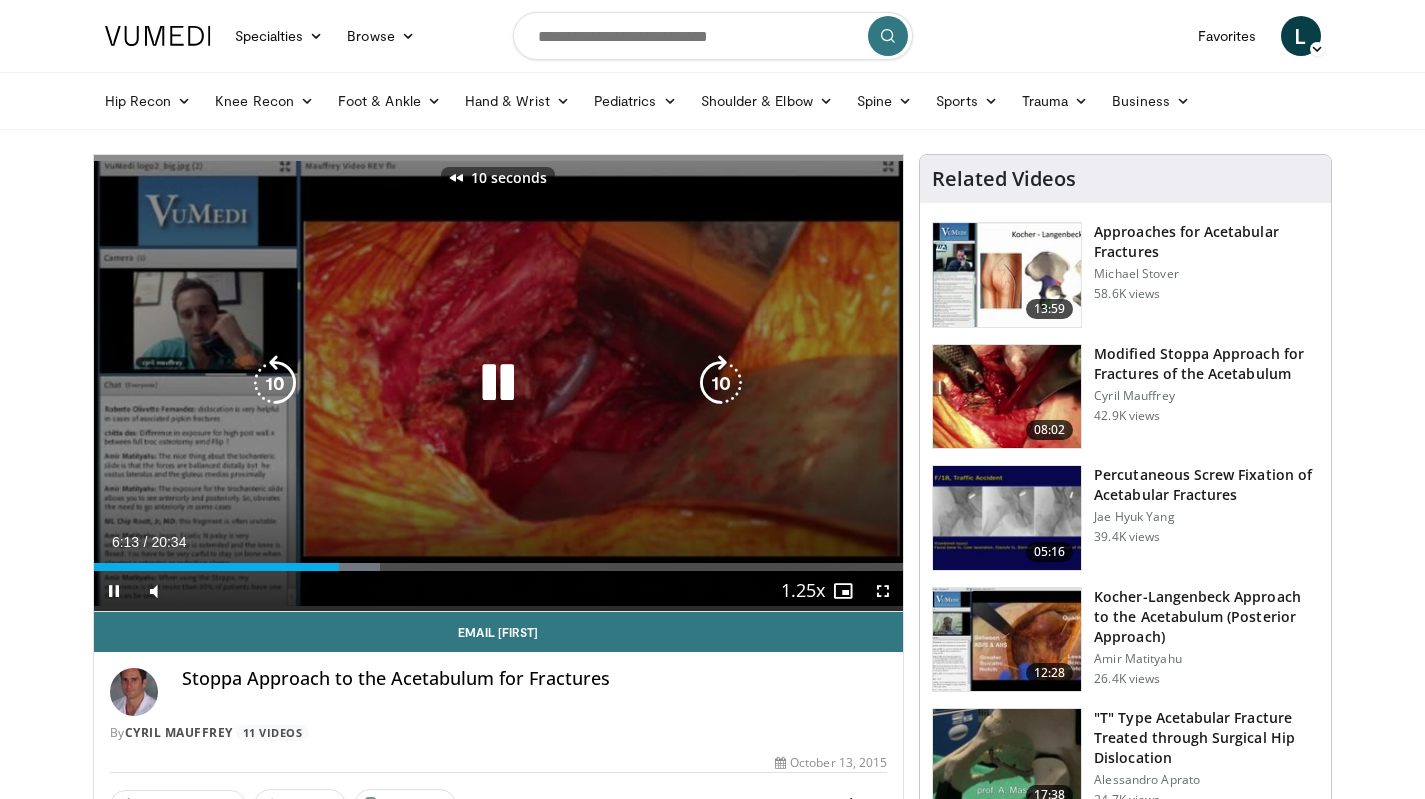 click at bounding box center [275, 383] 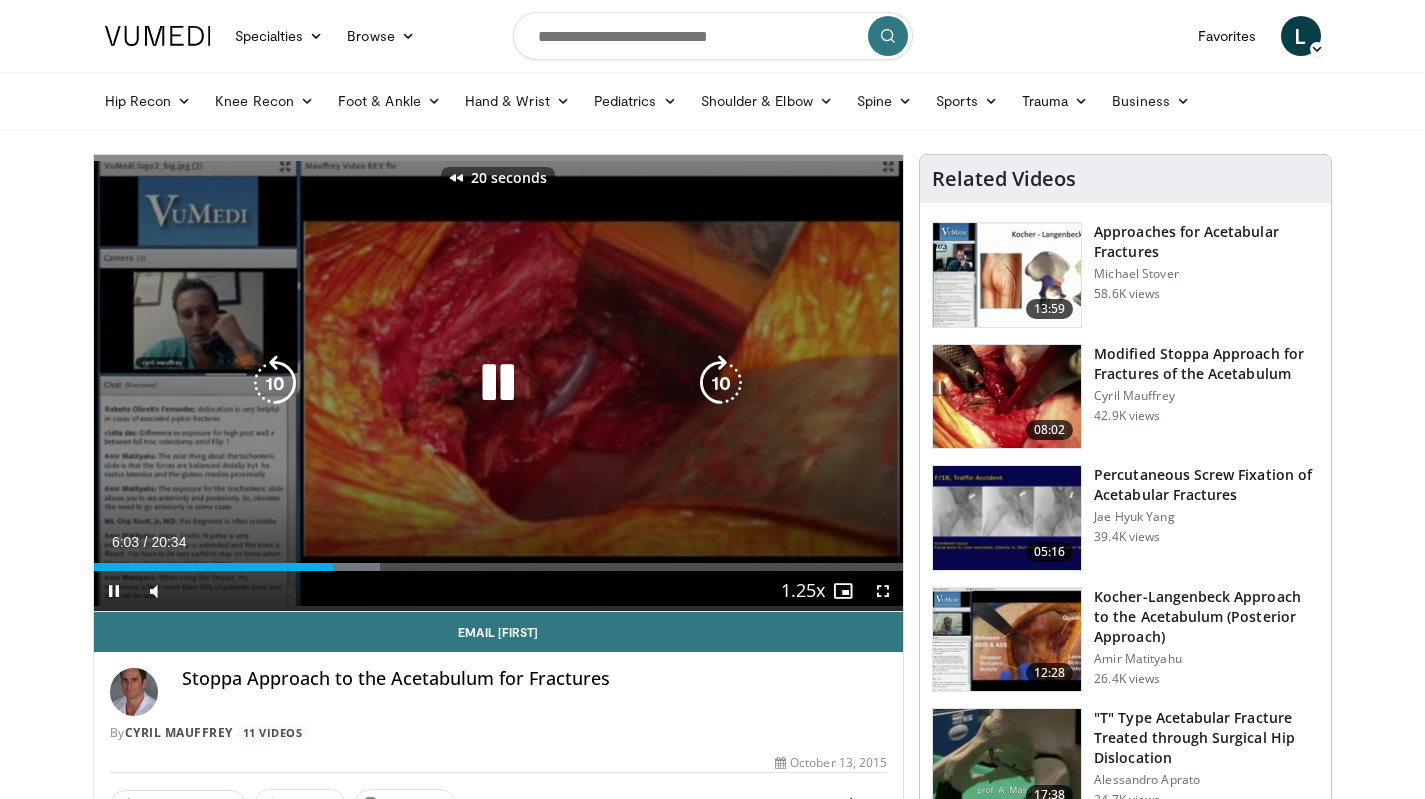 click at bounding box center [275, 383] 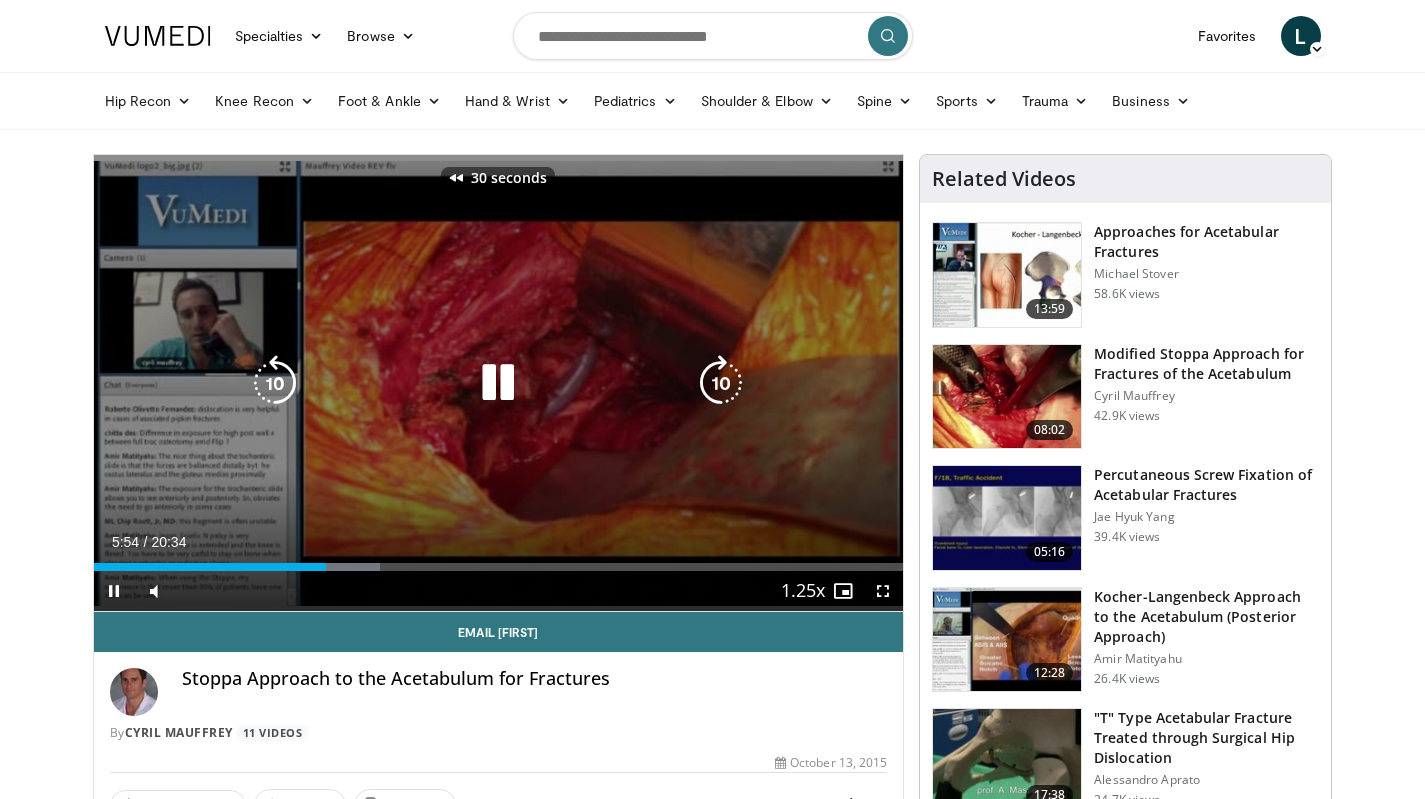 click at bounding box center [275, 383] 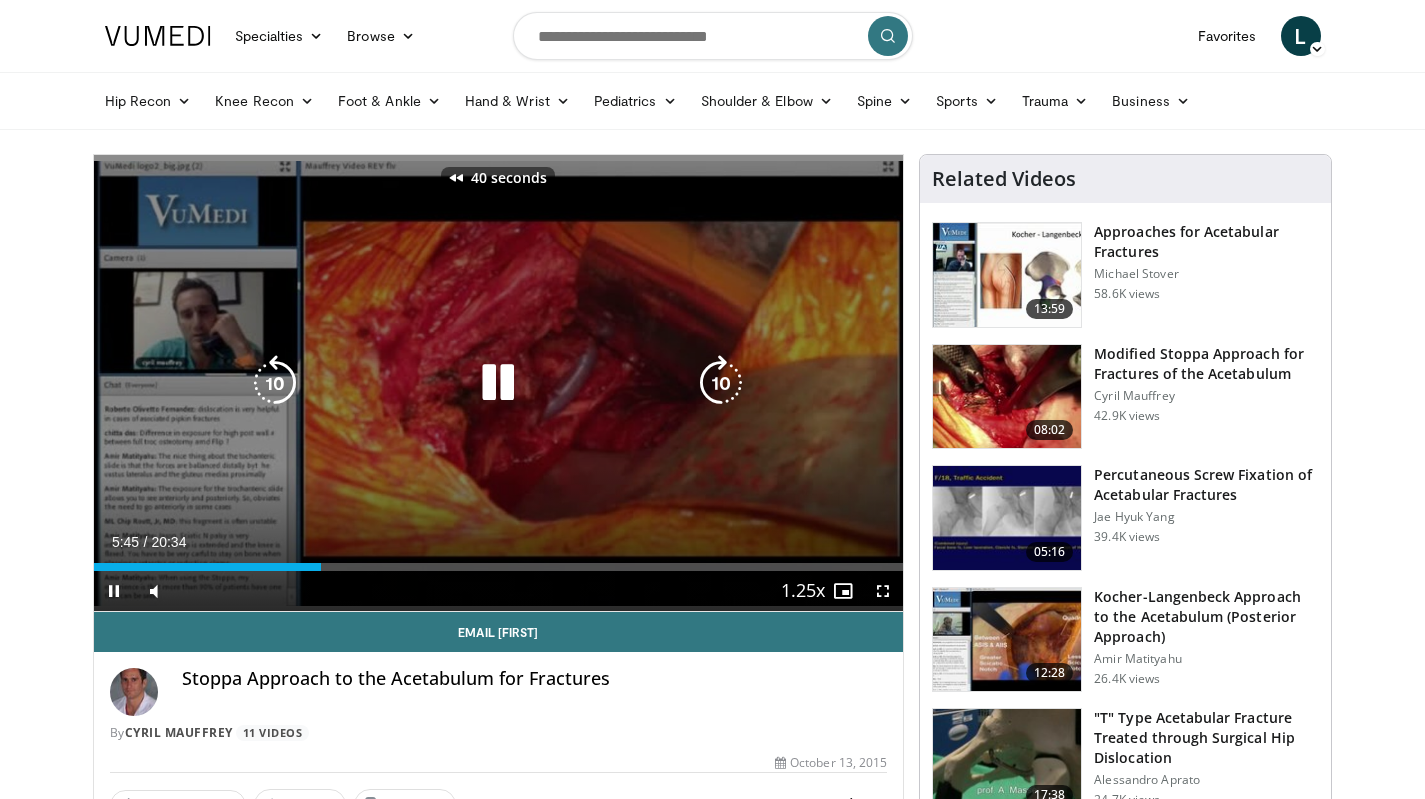 click at bounding box center (721, 383) 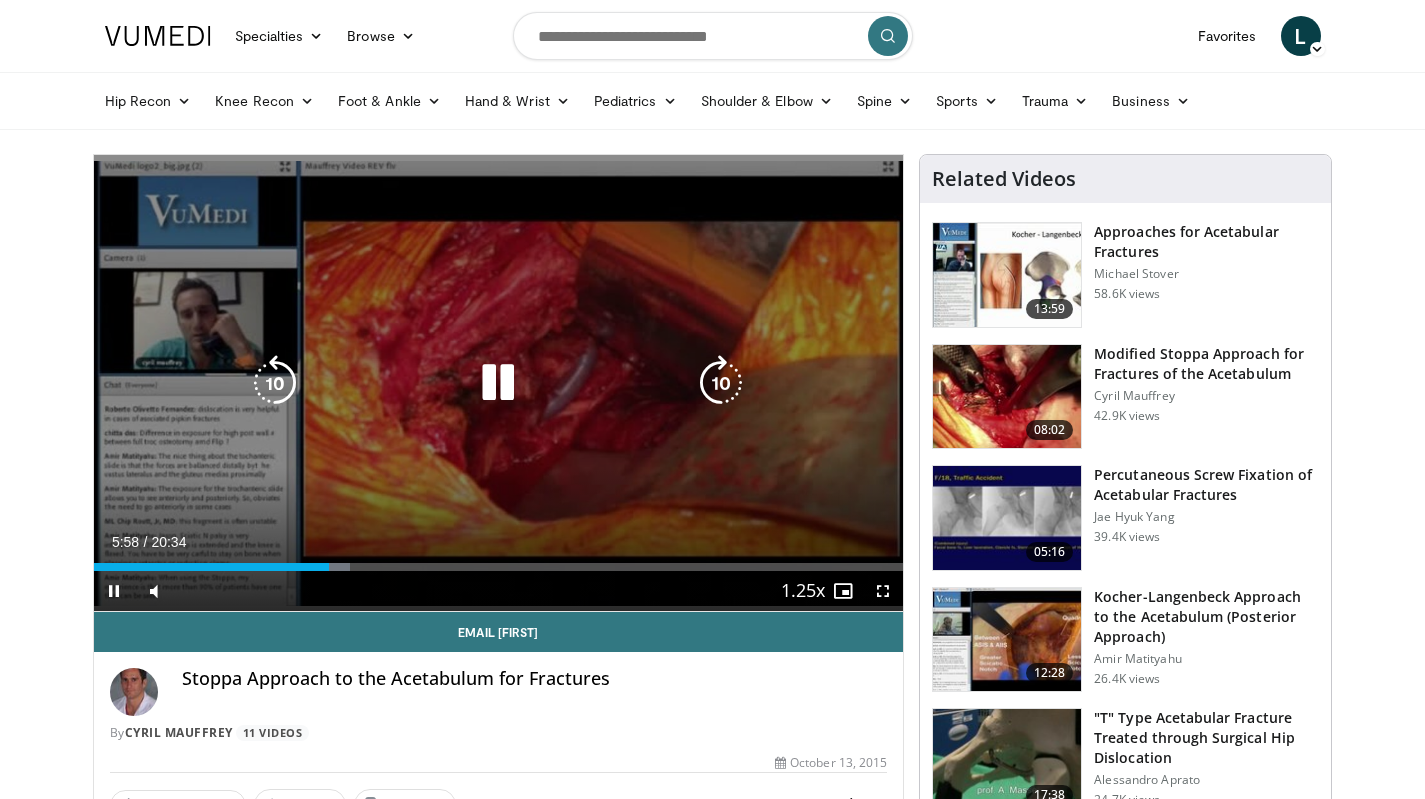 click at bounding box center (275, 383) 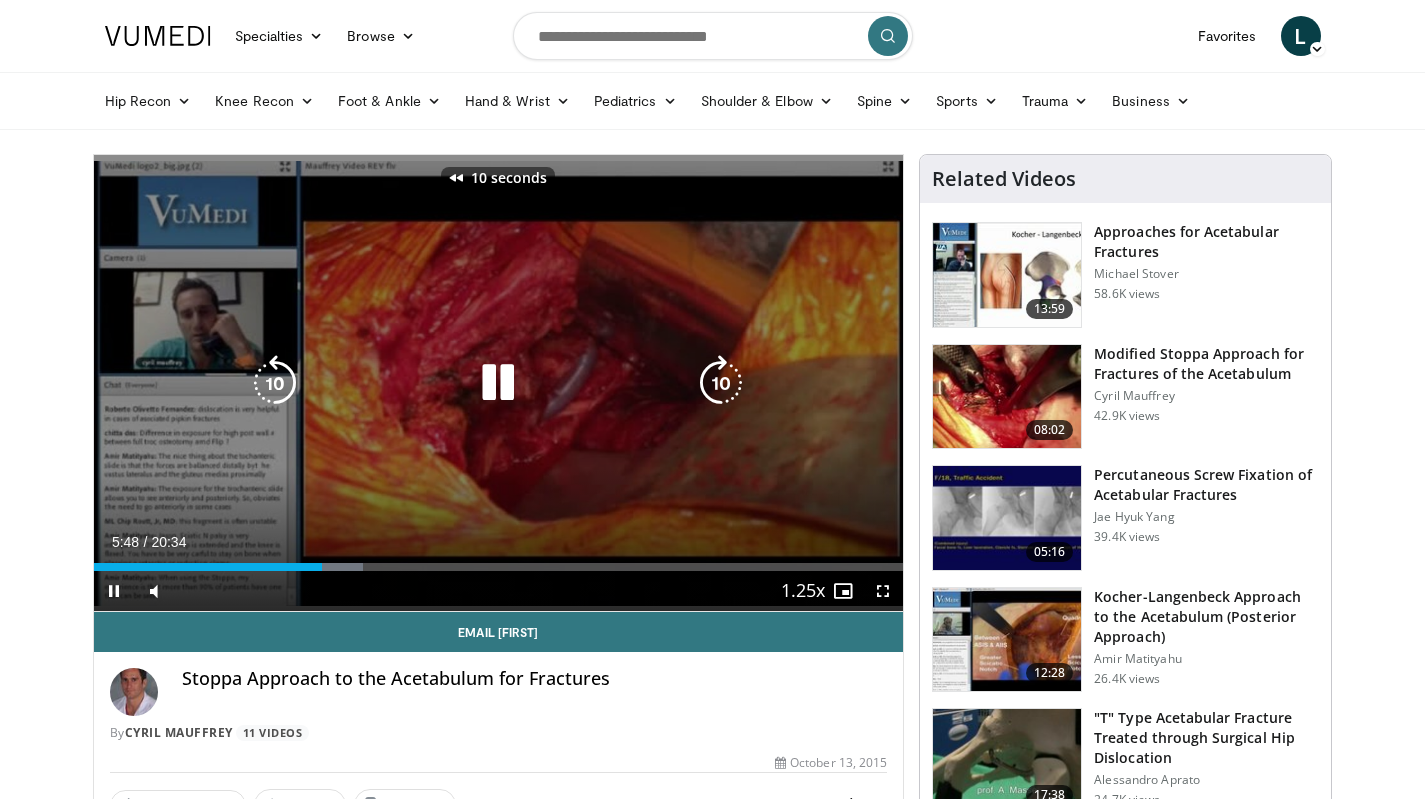click at bounding box center (275, 383) 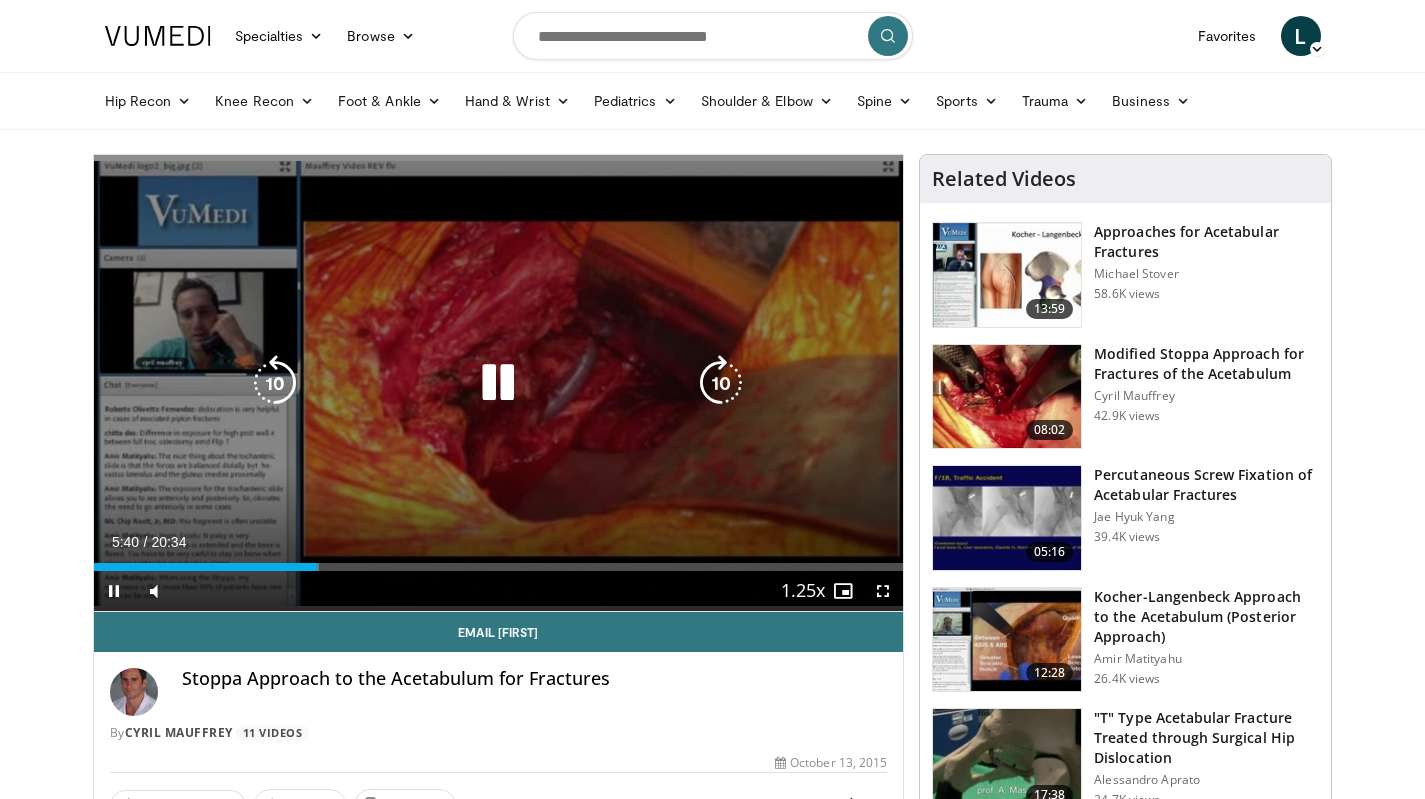 click at bounding box center (275, 383) 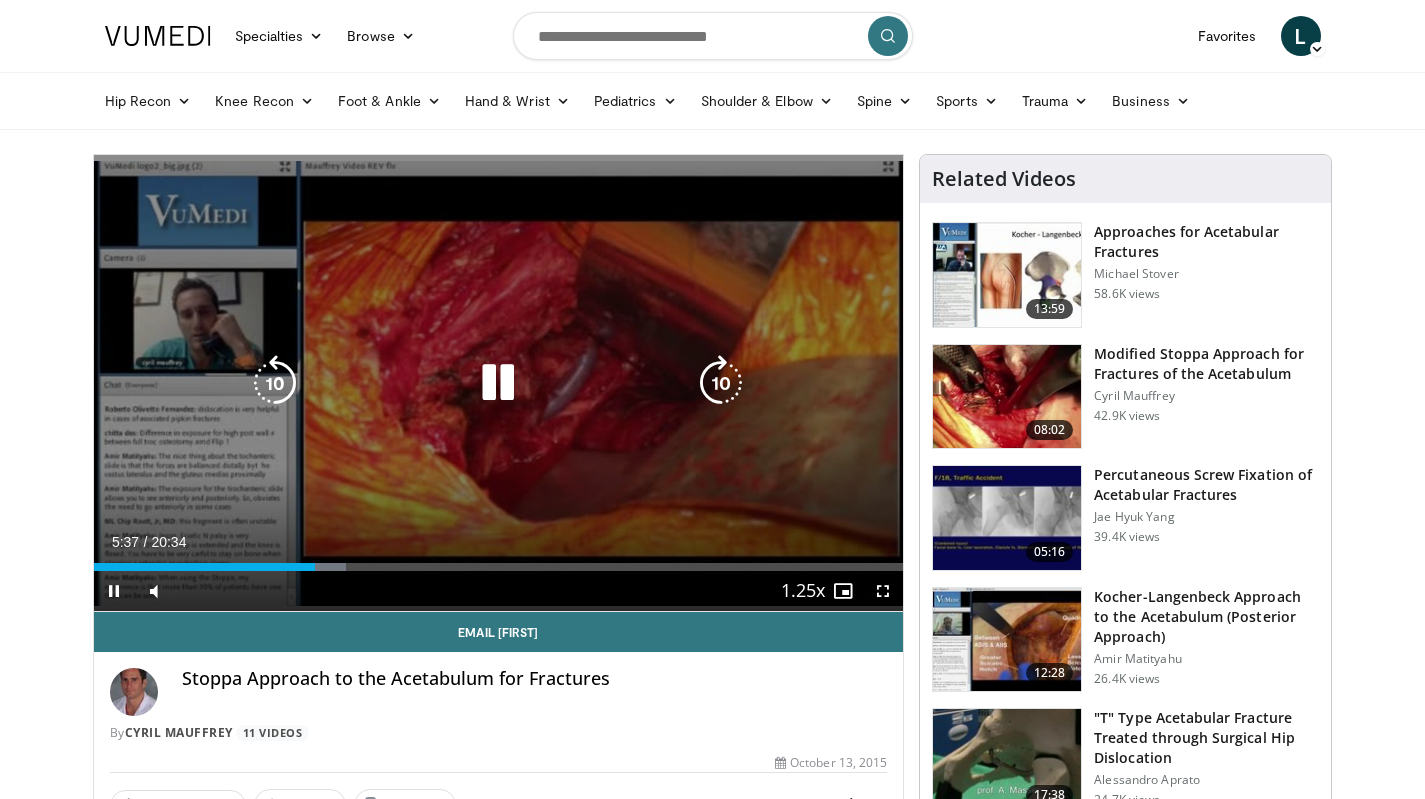 click at bounding box center [721, 383] 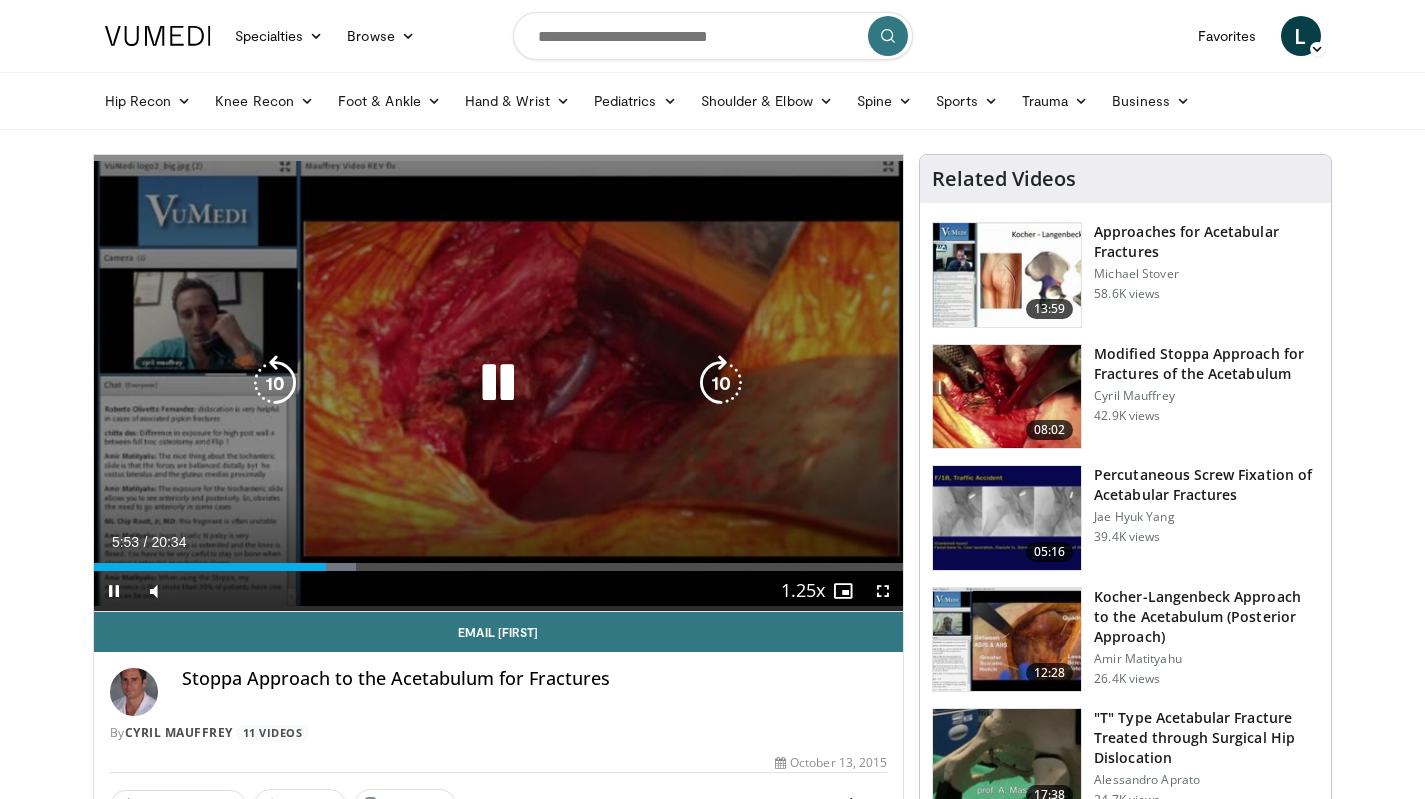 click at bounding box center (498, 383) 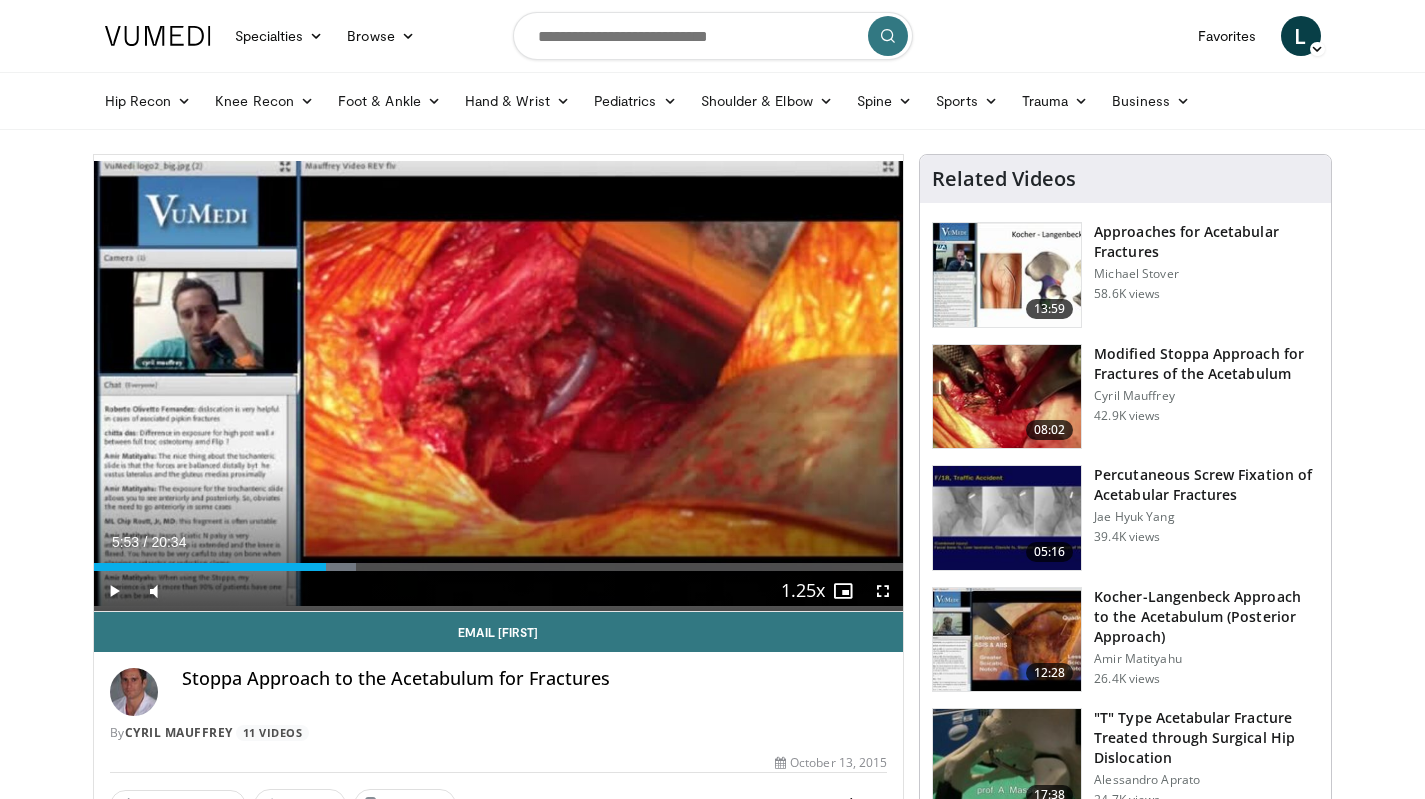 click on "Specialties
Adult & Family Medicine
Allergy, Asthma, Immunology
Anesthesiology
Cardiology
Dental
Dermatology
Endocrinology
Gastroenterology & Hepatology
General Surgery
Hematology & Oncology
Infectious Disease
Nephrology
Neurology
Neurosurgery
Obstetrics & Gynecology
Ophthalmology
Oral Maxillofacial
Orthopaedics
Otolaryngology
Pediatrics
Plastic Surgery
Podiatry
Psychiatry
Pulmonology
Radiation Oncology
Radiology
Rheumatology
Urology
Browse
L" at bounding box center (713, 36) 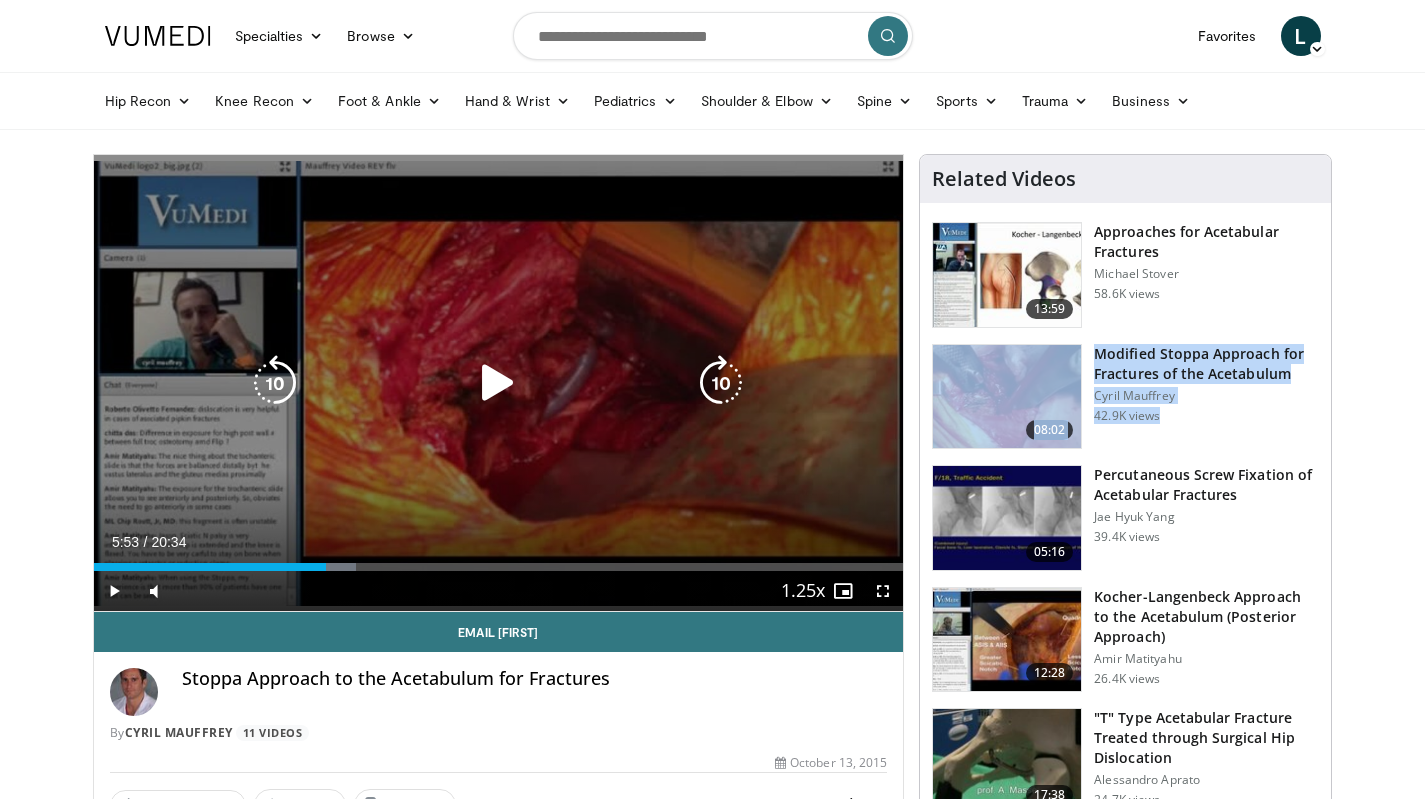 click at bounding box center (498, 383) 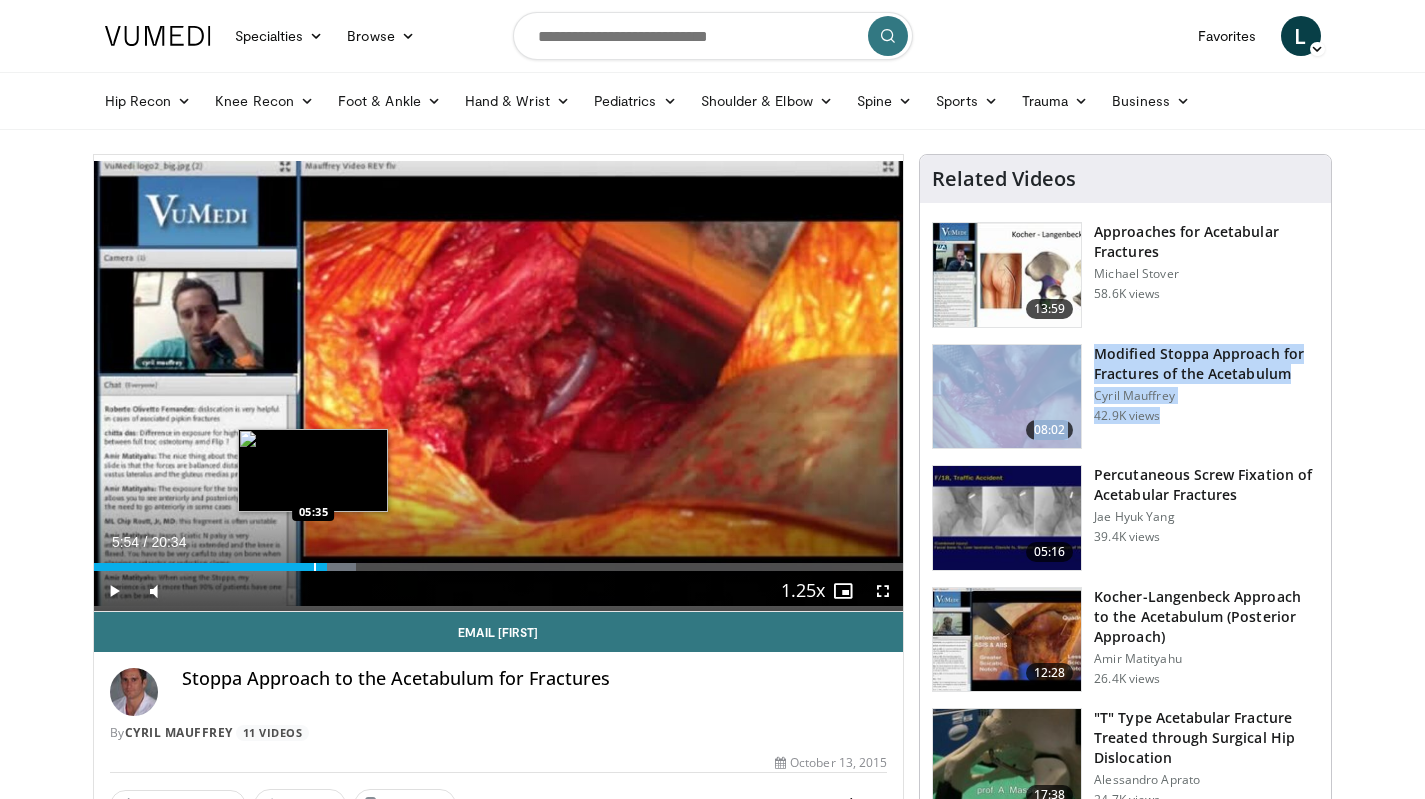 click at bounding box center [315, 567] 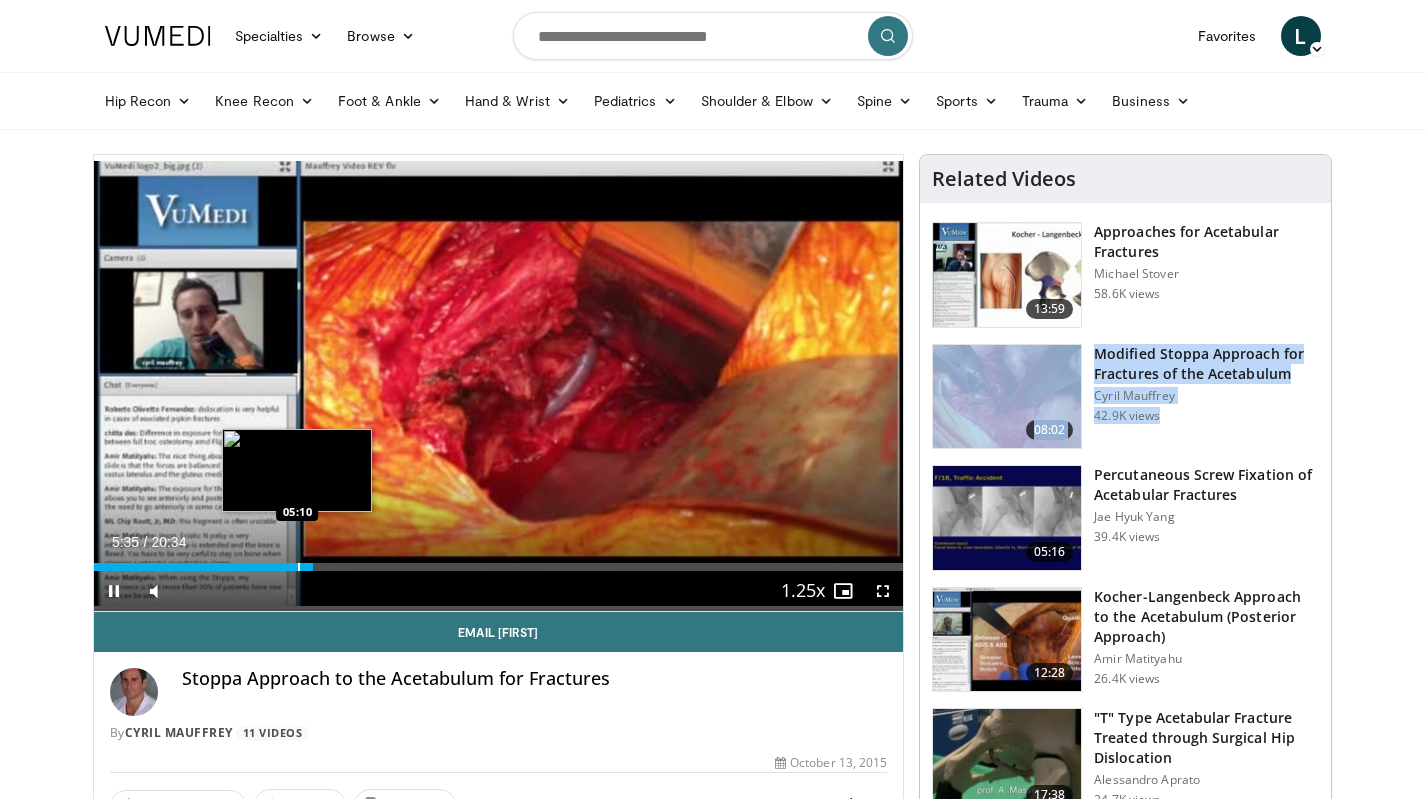 click at bounding box center (299, 567) 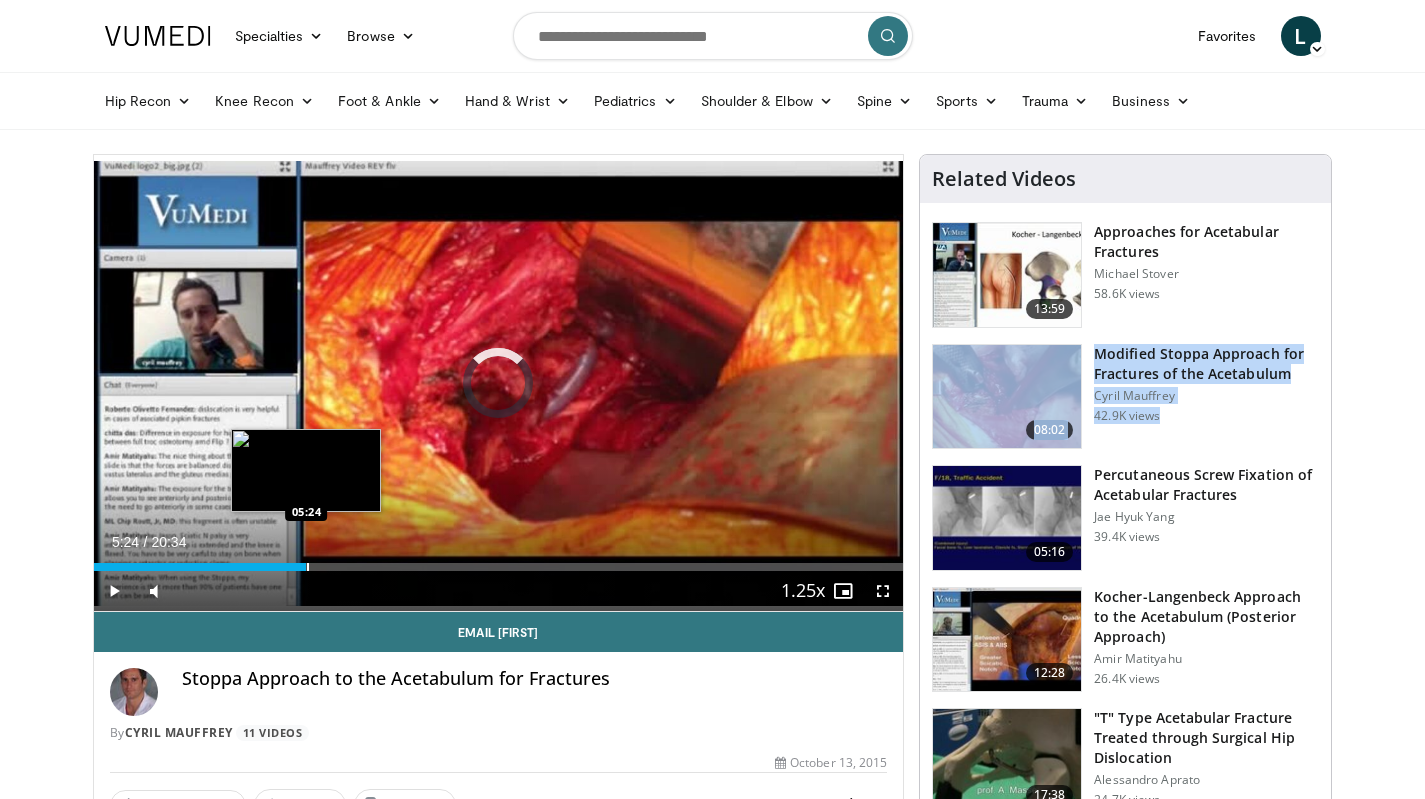 click at bounding box center (308, 567) 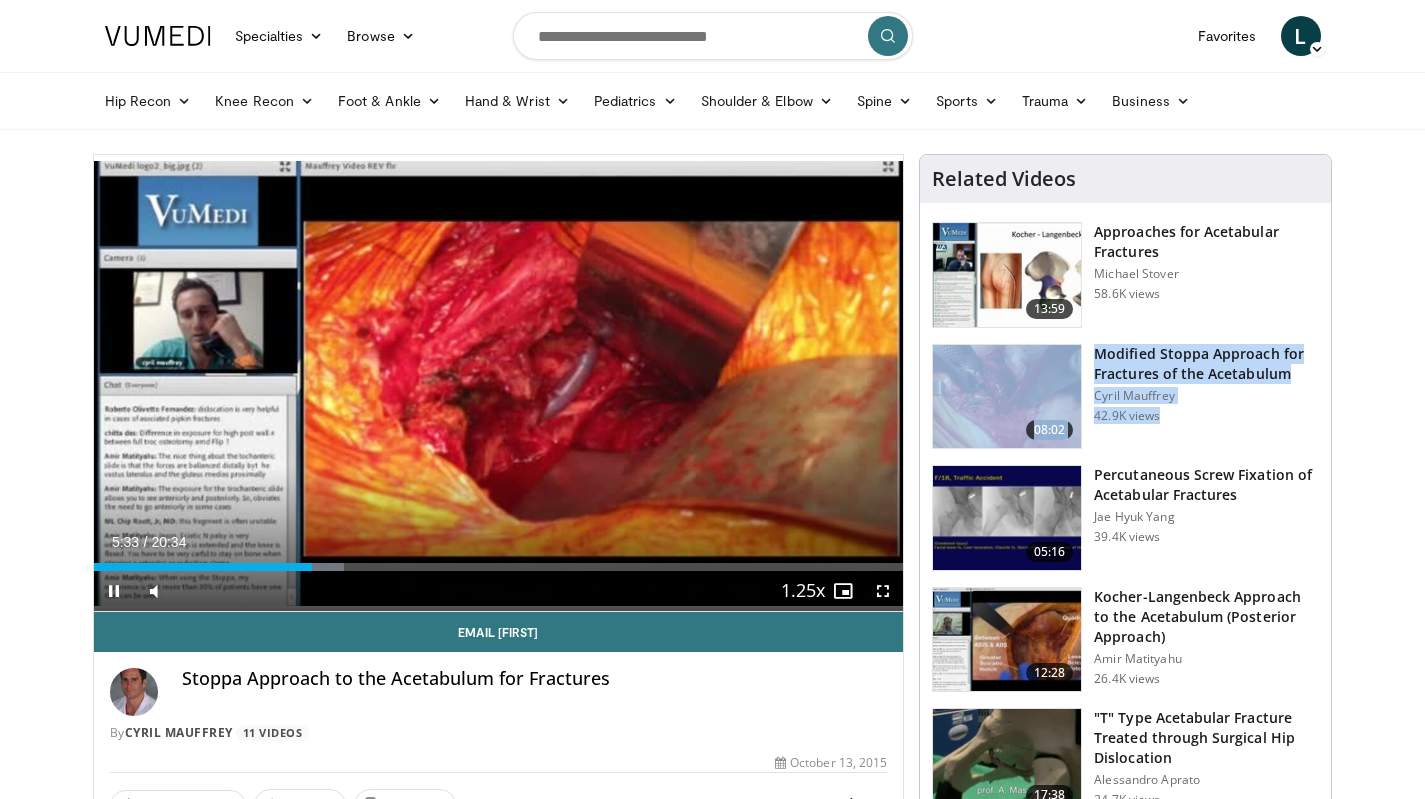 click at bounding box center [883, 591] 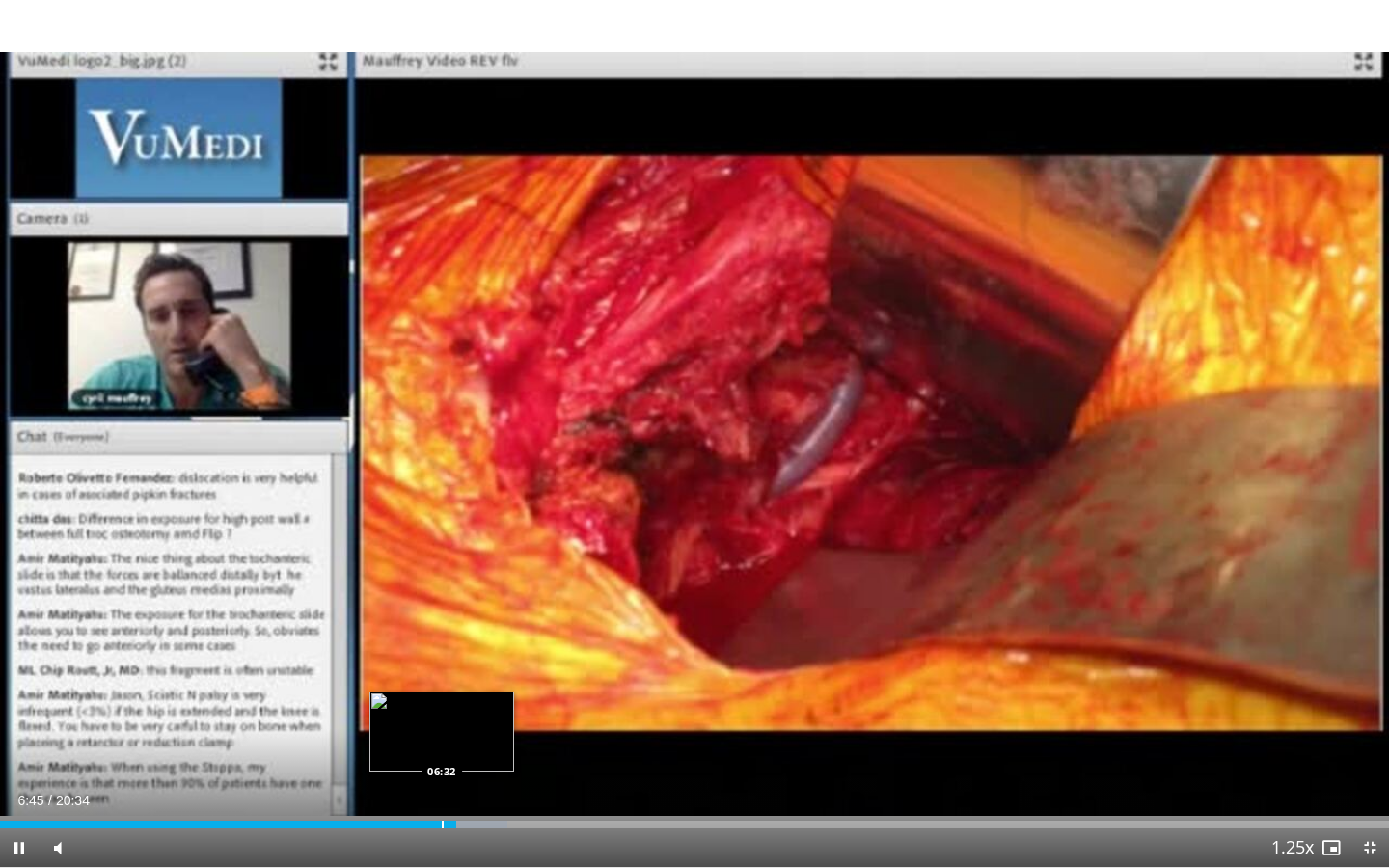click on "Loaded :  36.55% 06:45 06:32" at bounding box center [694, 819] 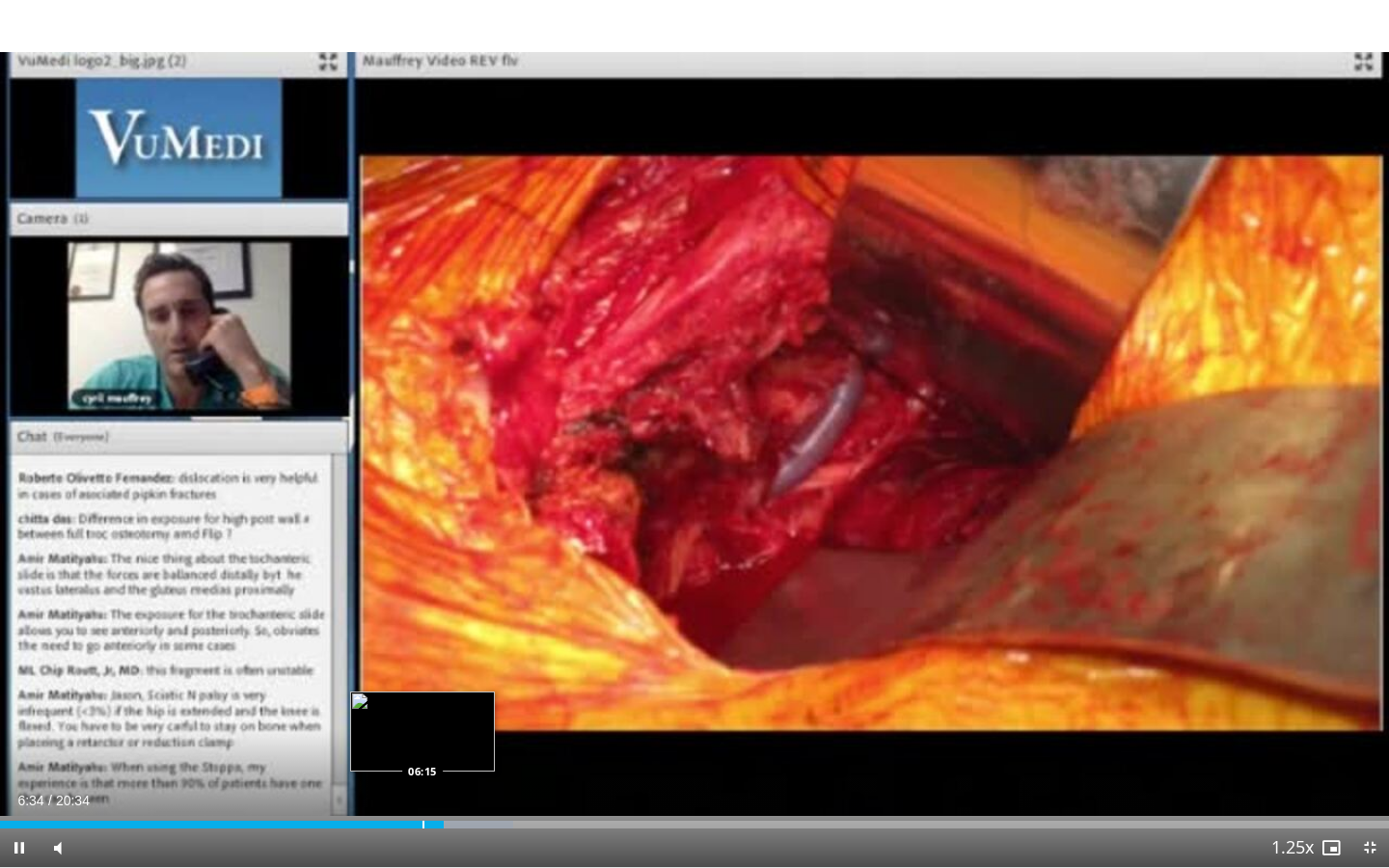 click on "Loaded :  36.97% 06:34 06:15" at bounding box center (694, 819) 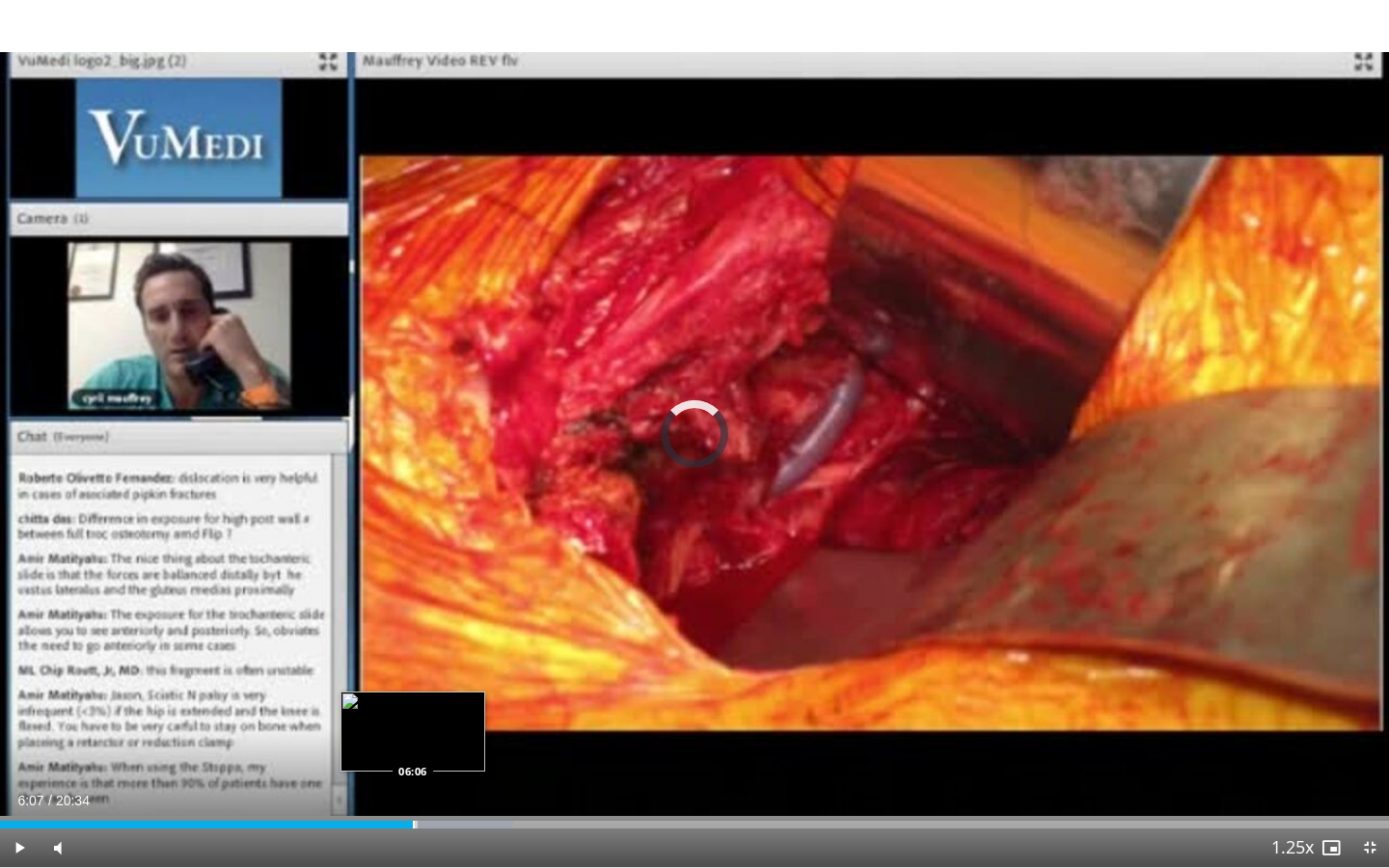 click at bounding box center [414, 825] 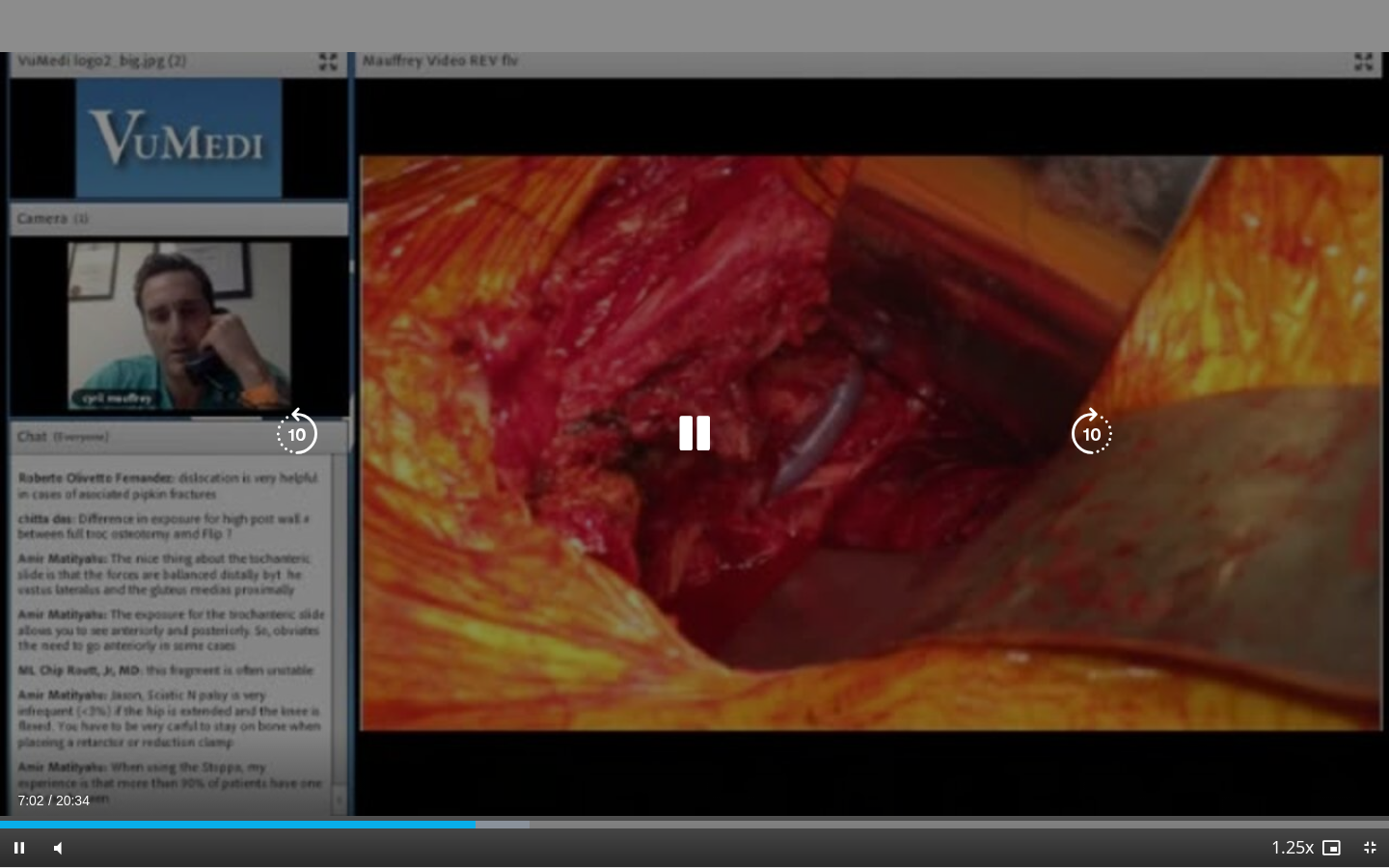 click at bounding box center [1092, 434] 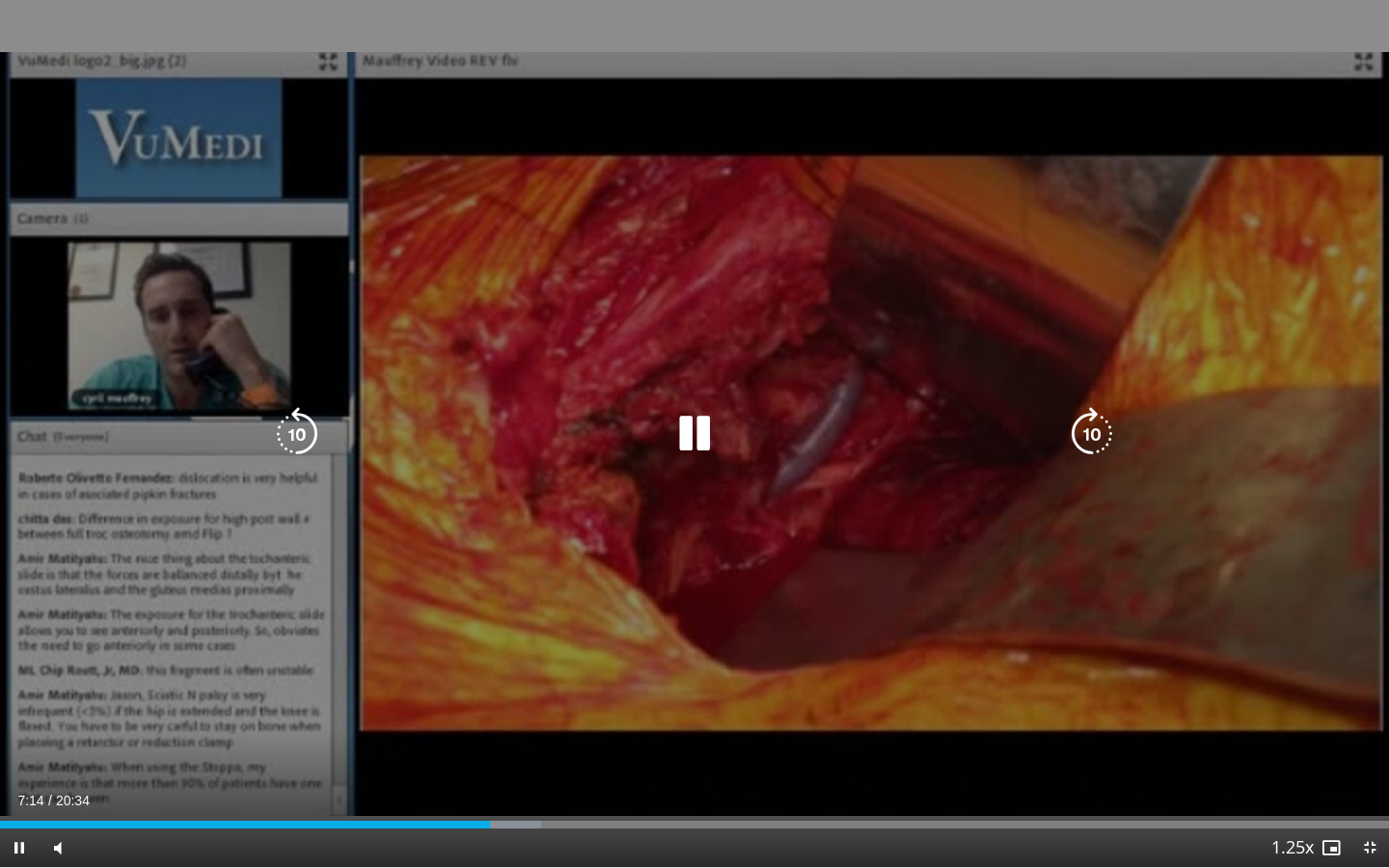 click at bounding box center [1092, 434] 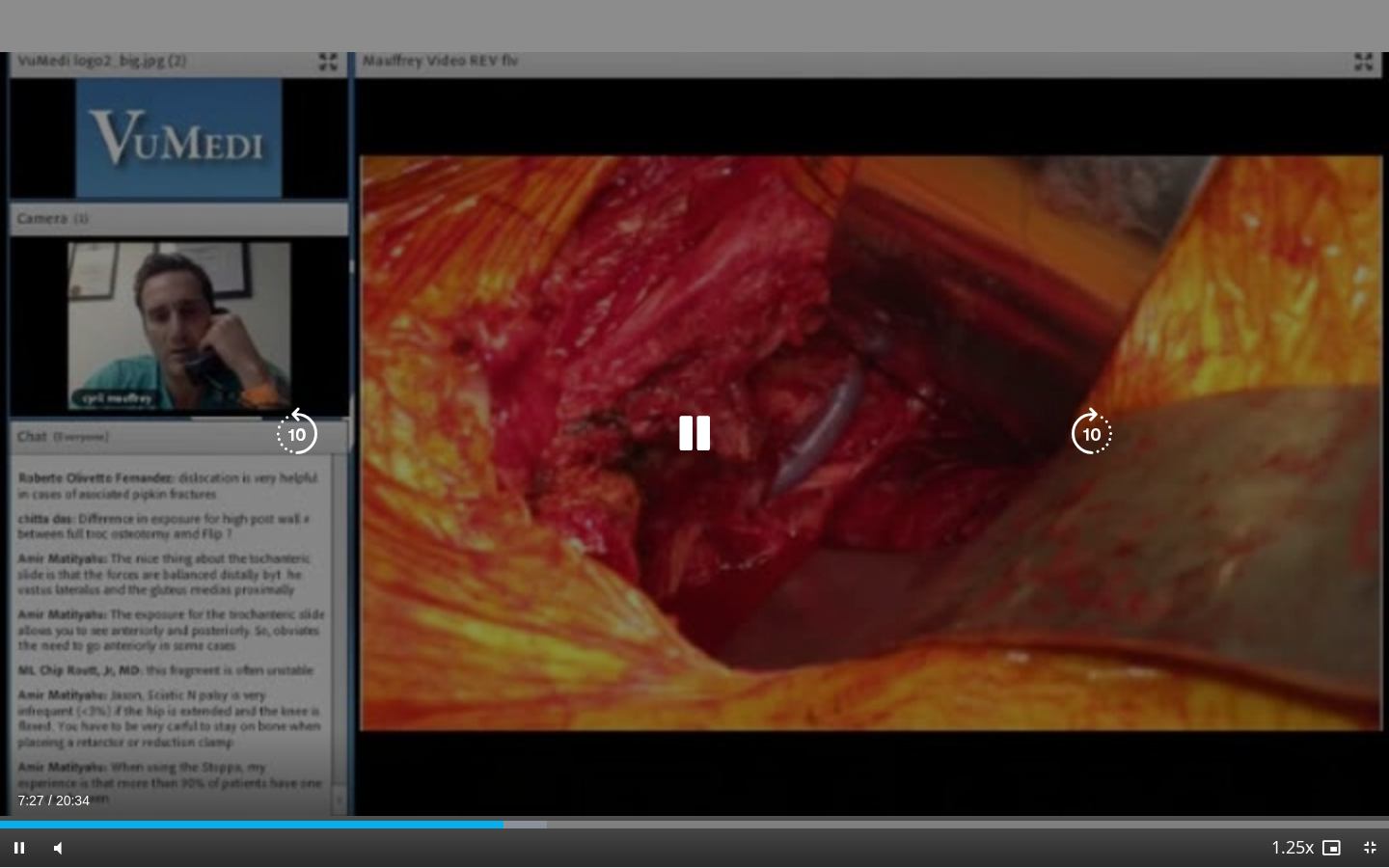 click at bounding box center [1092, 434] 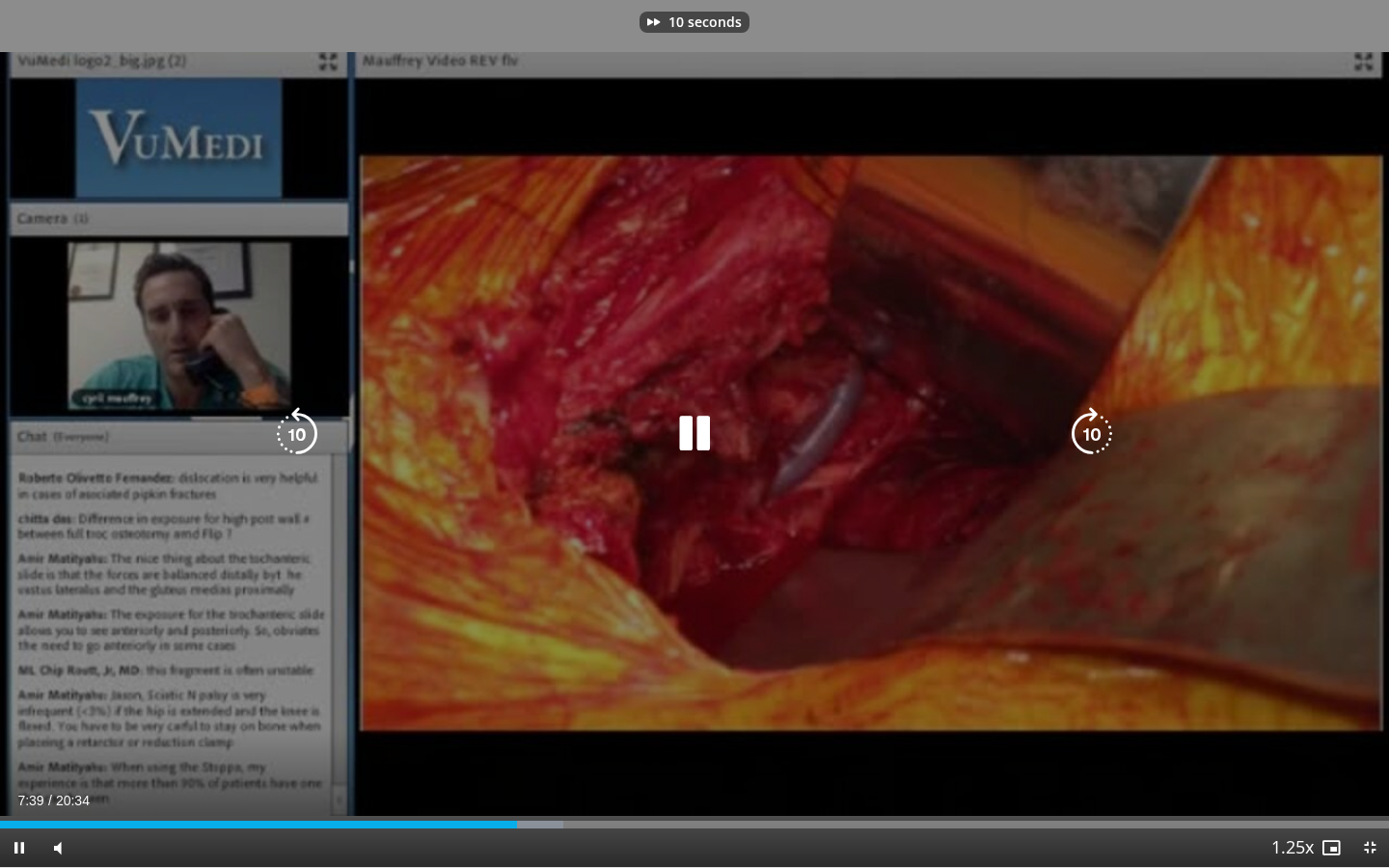 click at bounding box center (1092, 434) 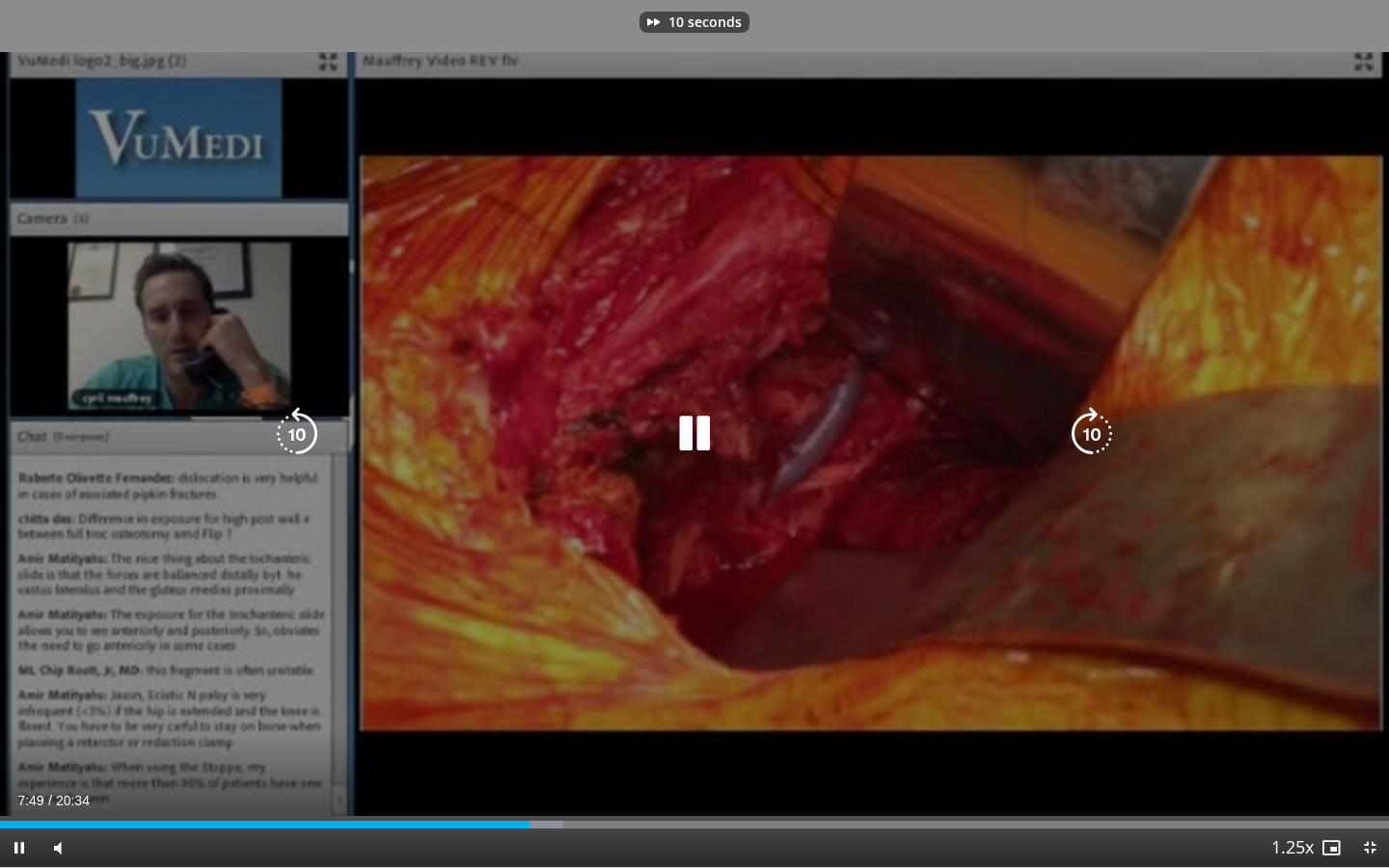 click at bounding box center [694, 434] 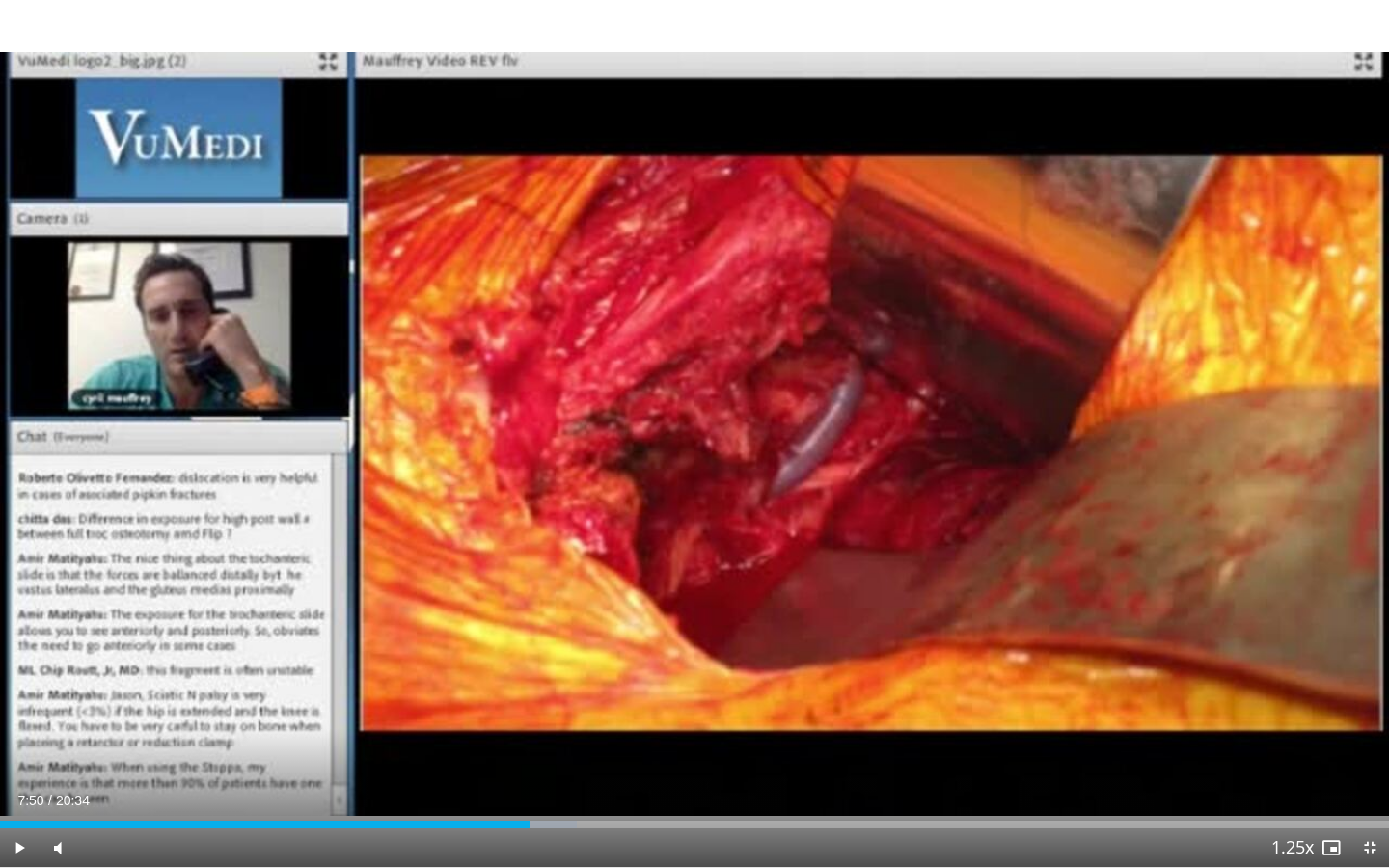 click at bounding box center [1370, 848] 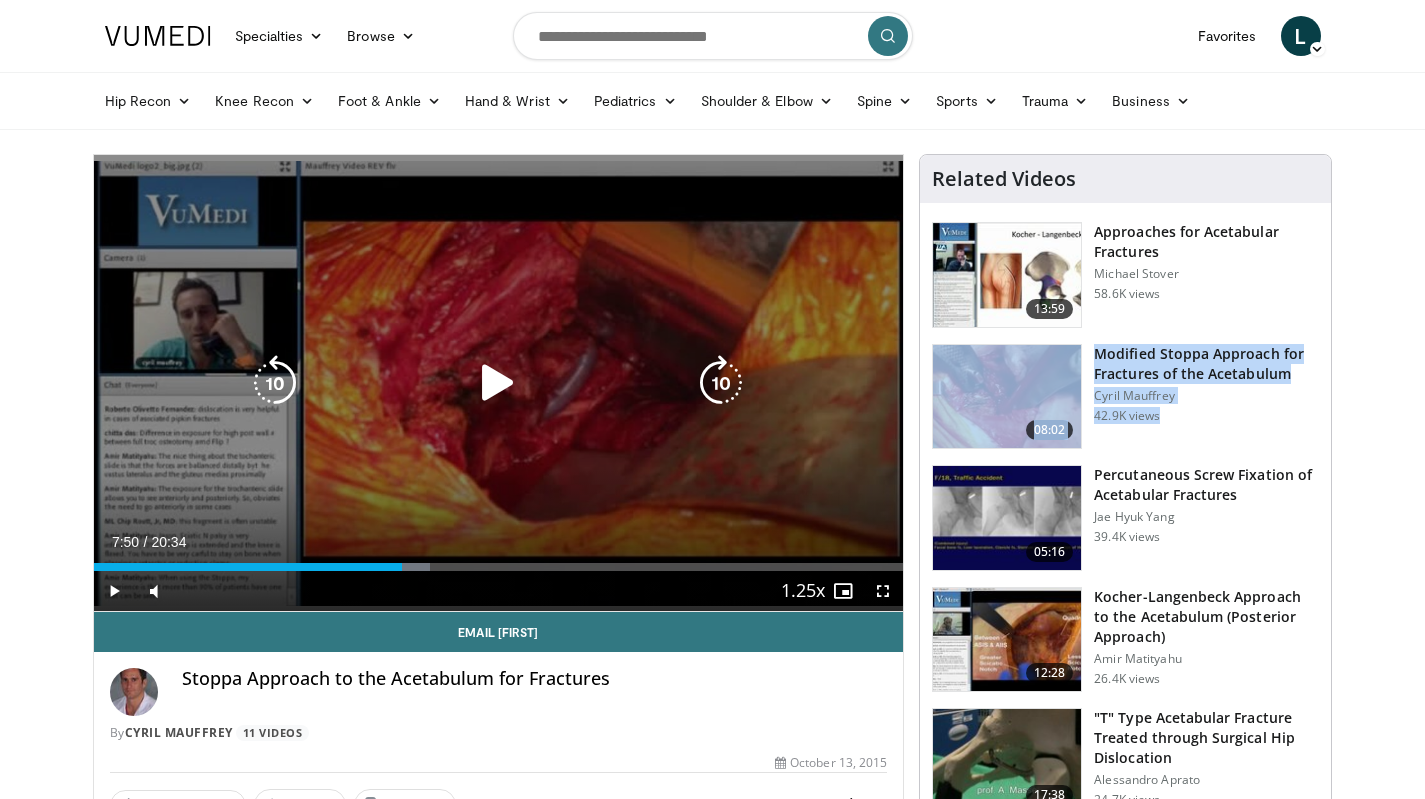 click at bounding box center [498, 383] 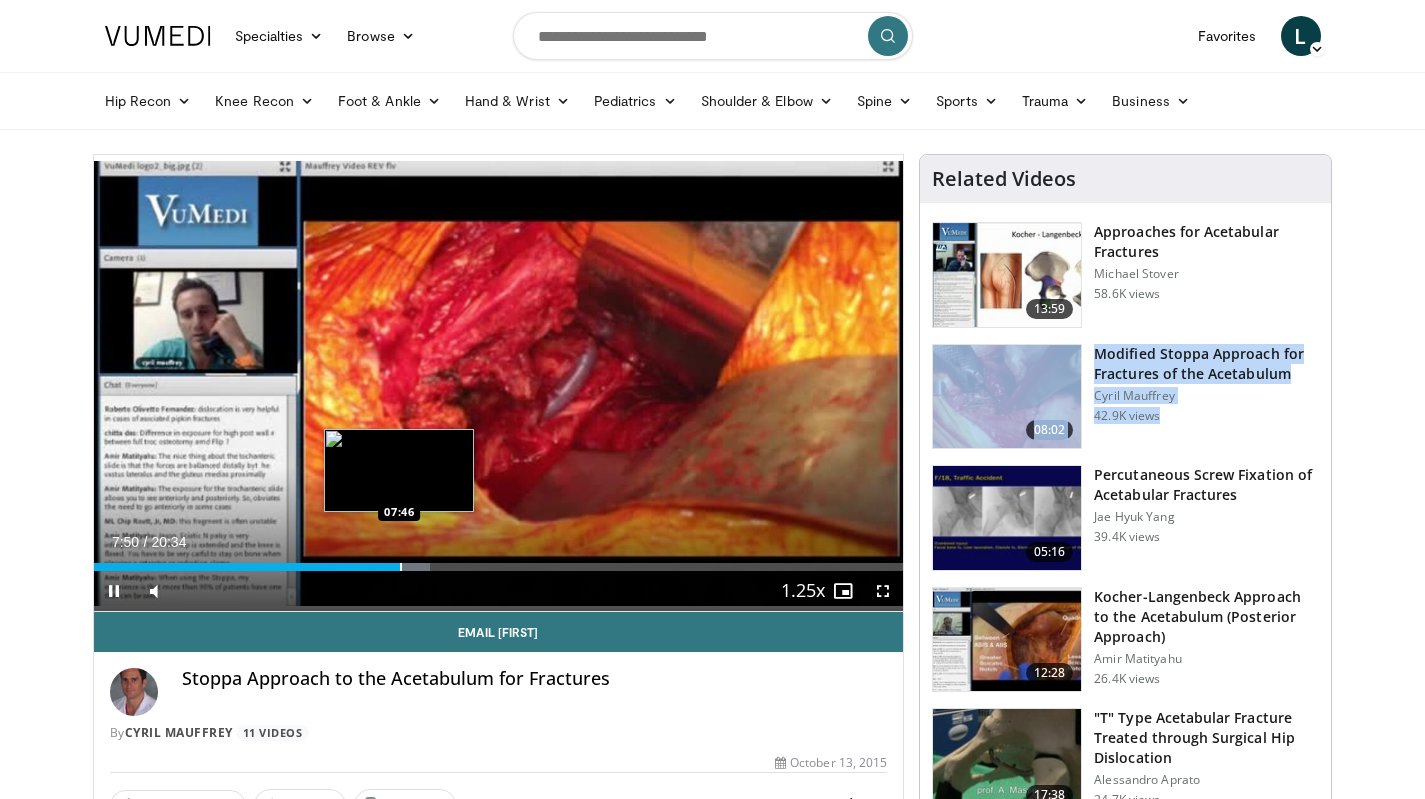click at bounding box center [401, 567] 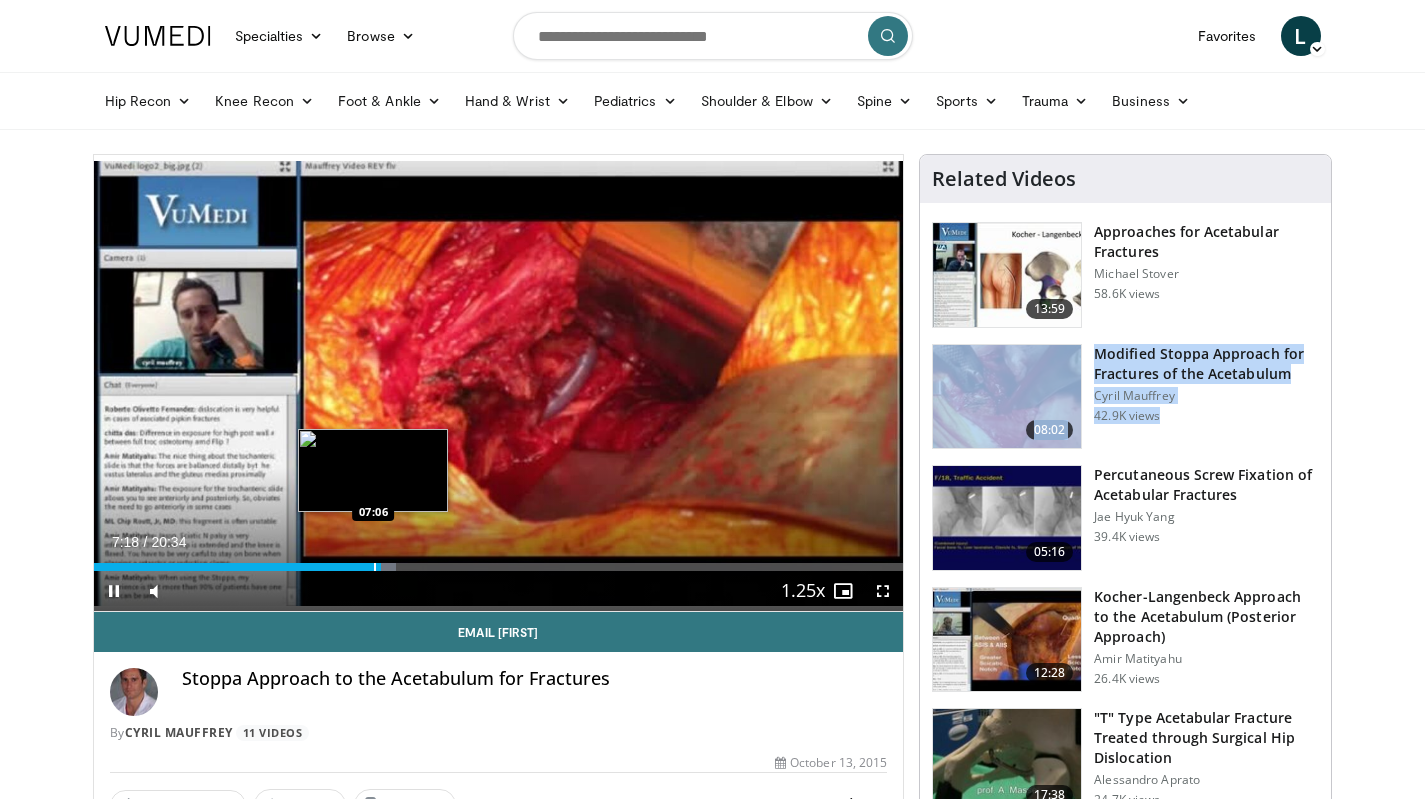 click at bounding box center (375, 567) 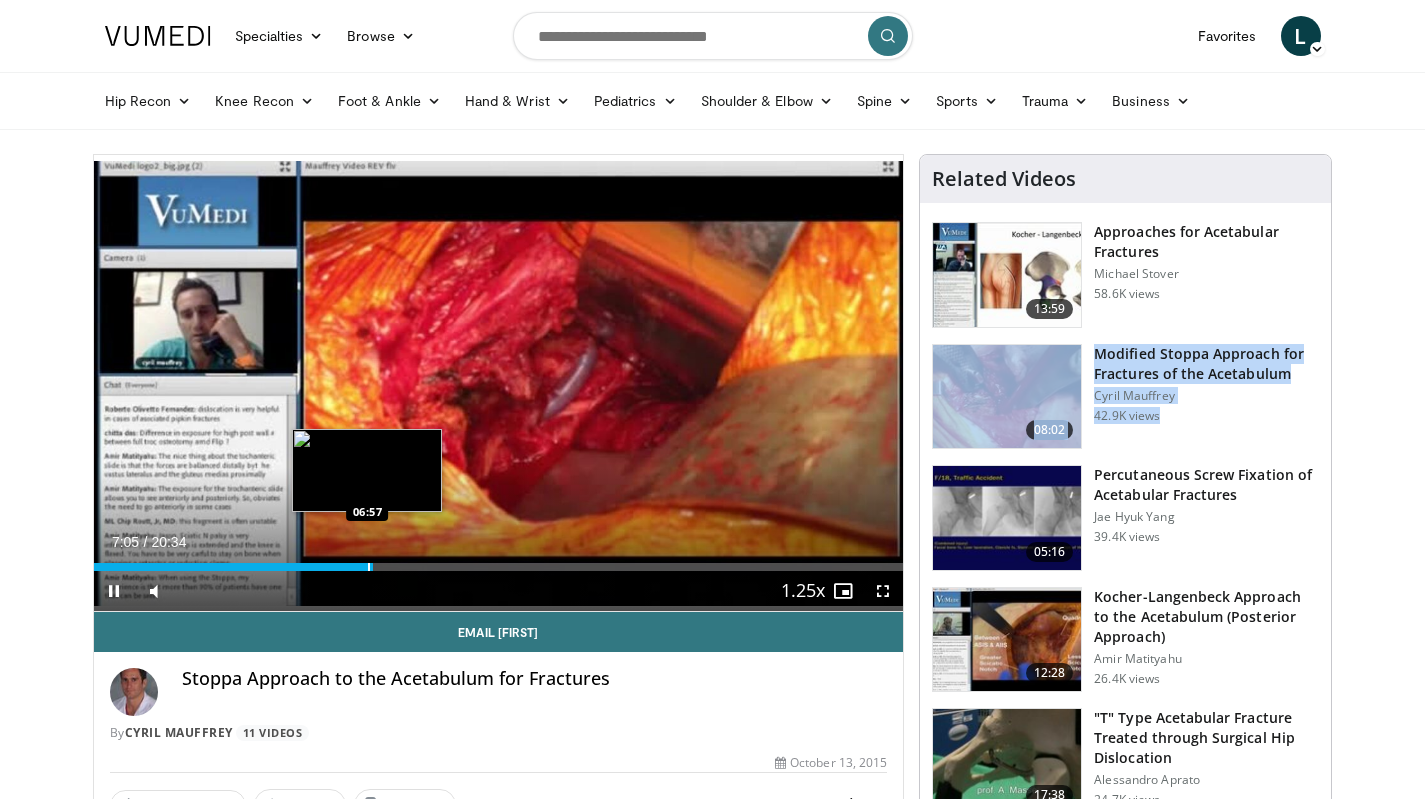 click on "07:05" at bounding box center [233, 567] 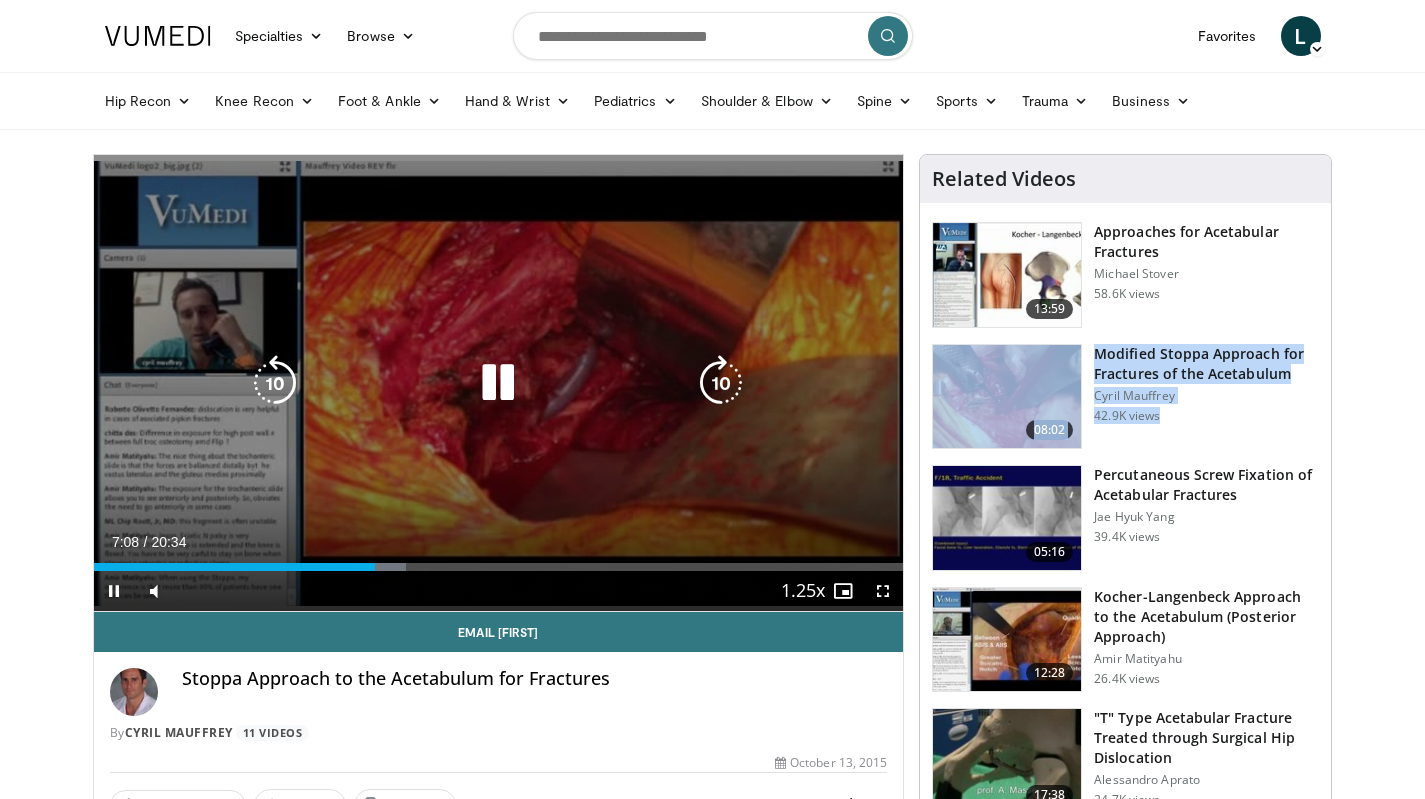 click at bounding box center (498, 383) 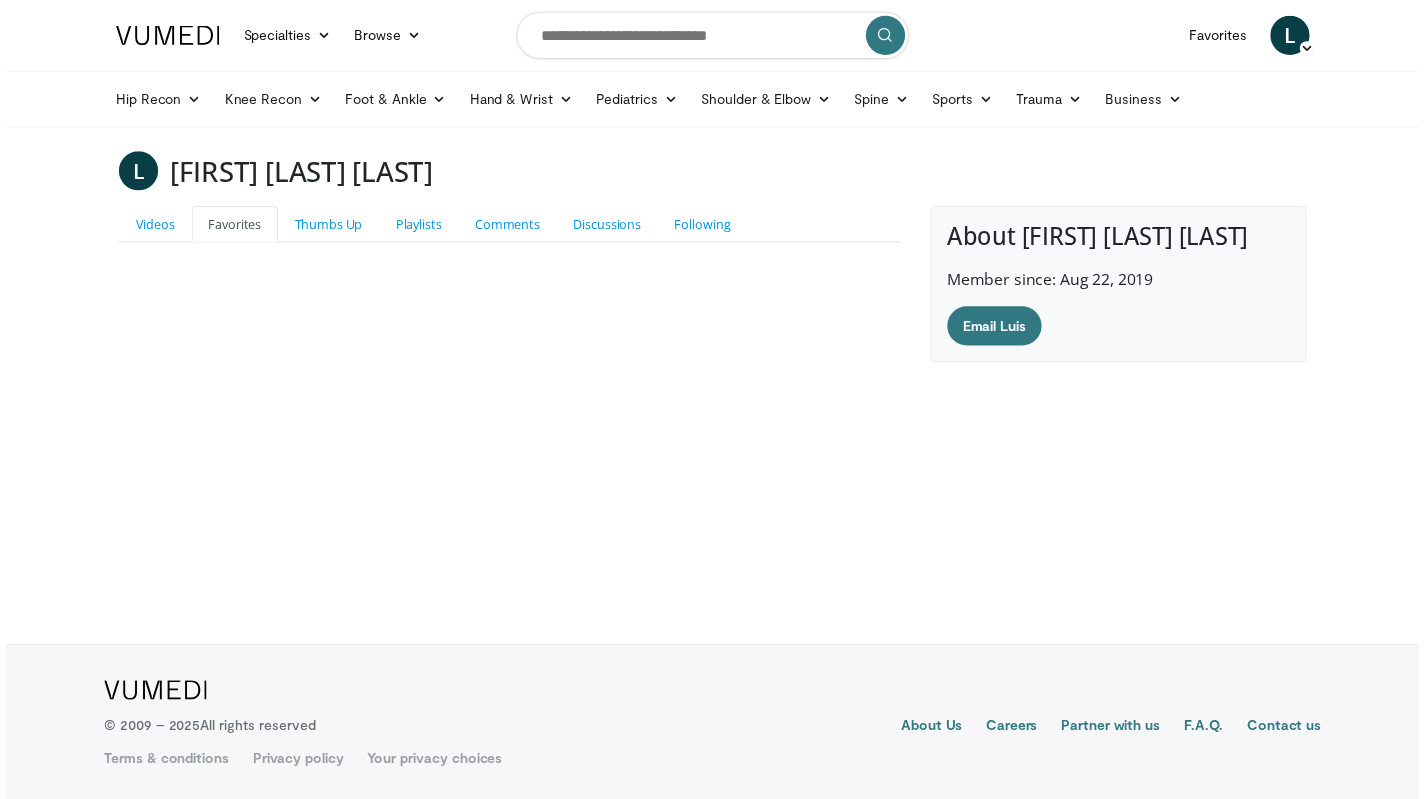 scroll, scrollTop: 0, scrollLeft: 0, axis: both 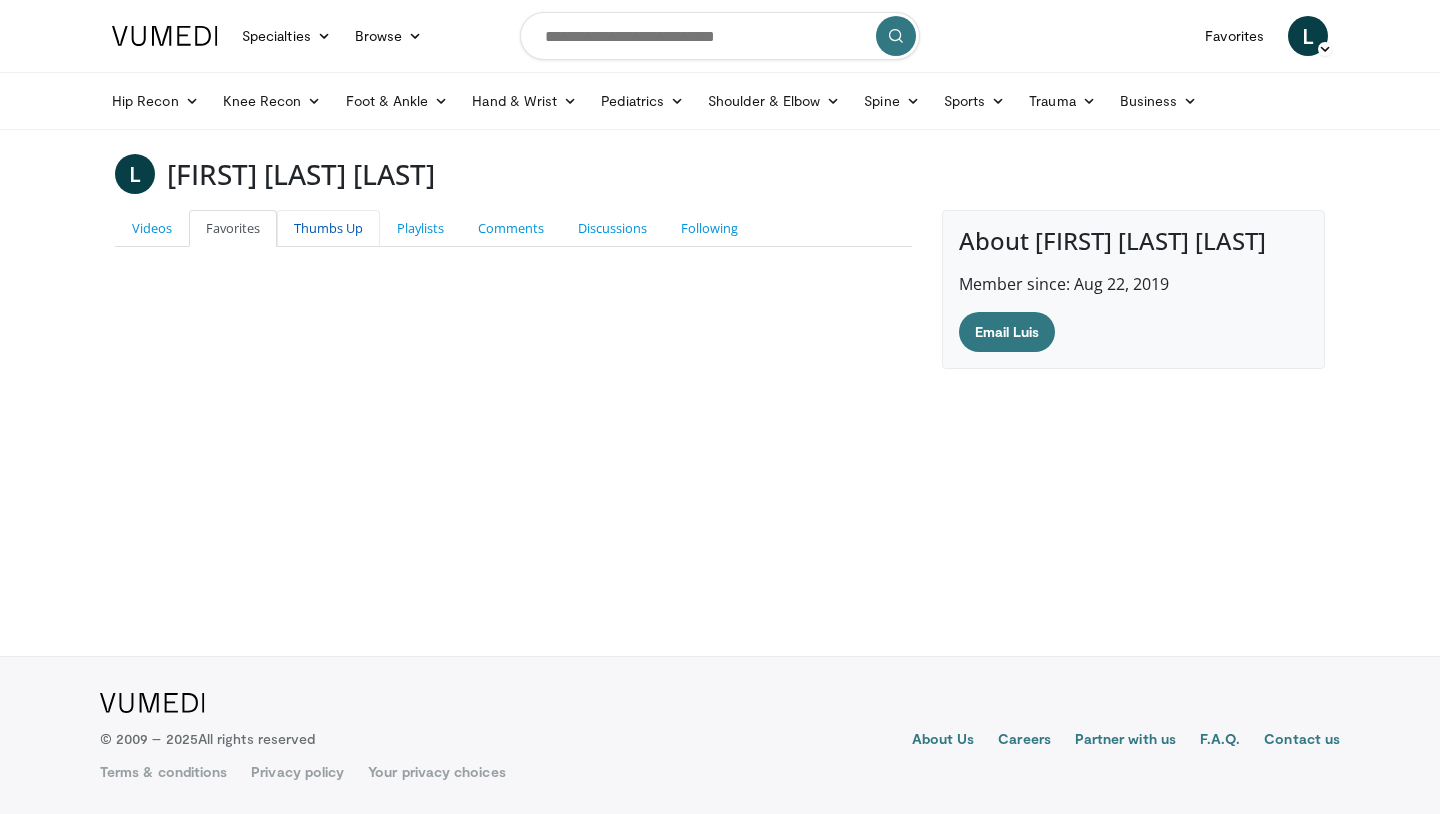 click on "Thumbs Up" at bounding box center (328, 228) 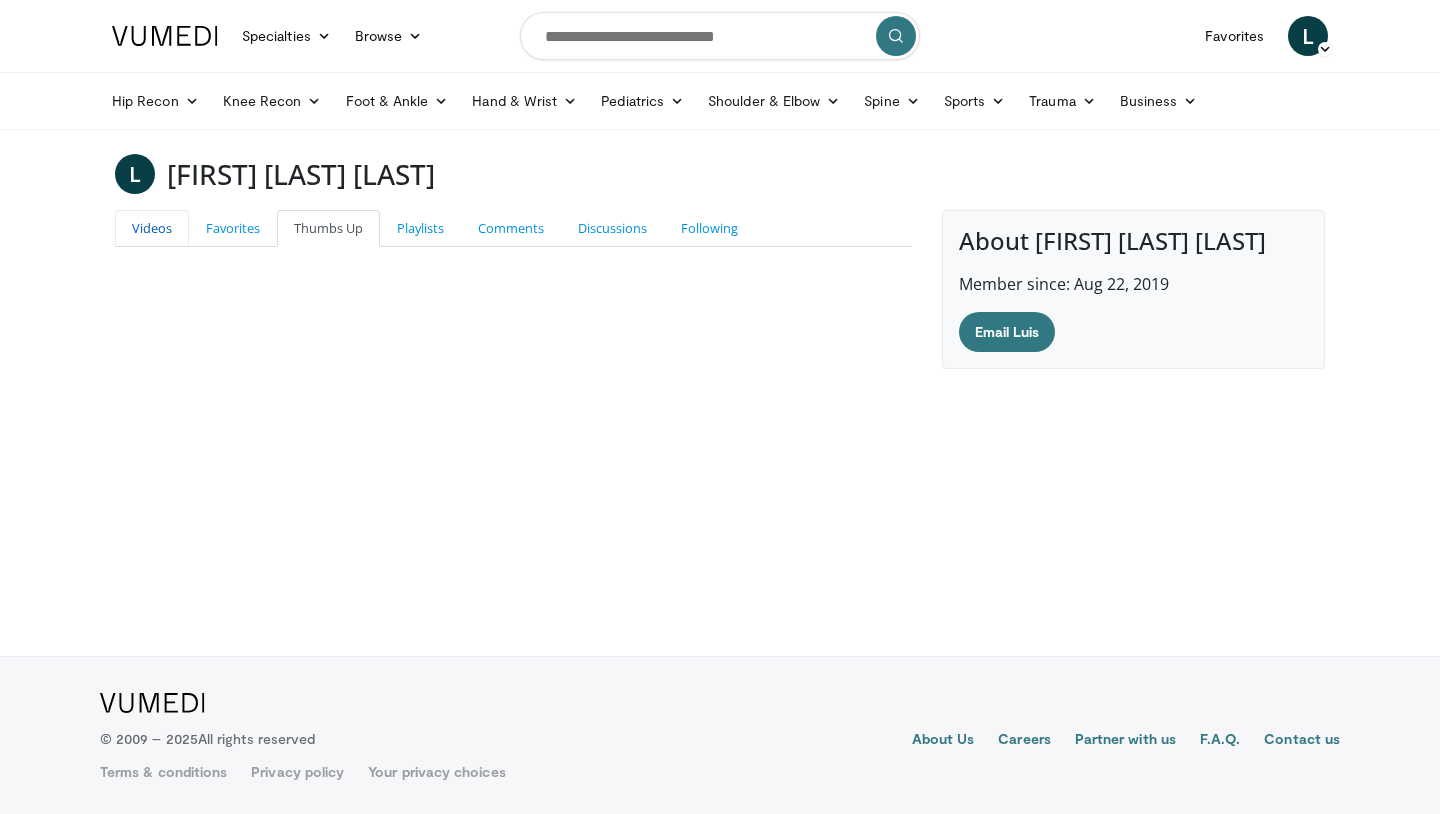 click on "Videos" at bounding box center [152, 228] 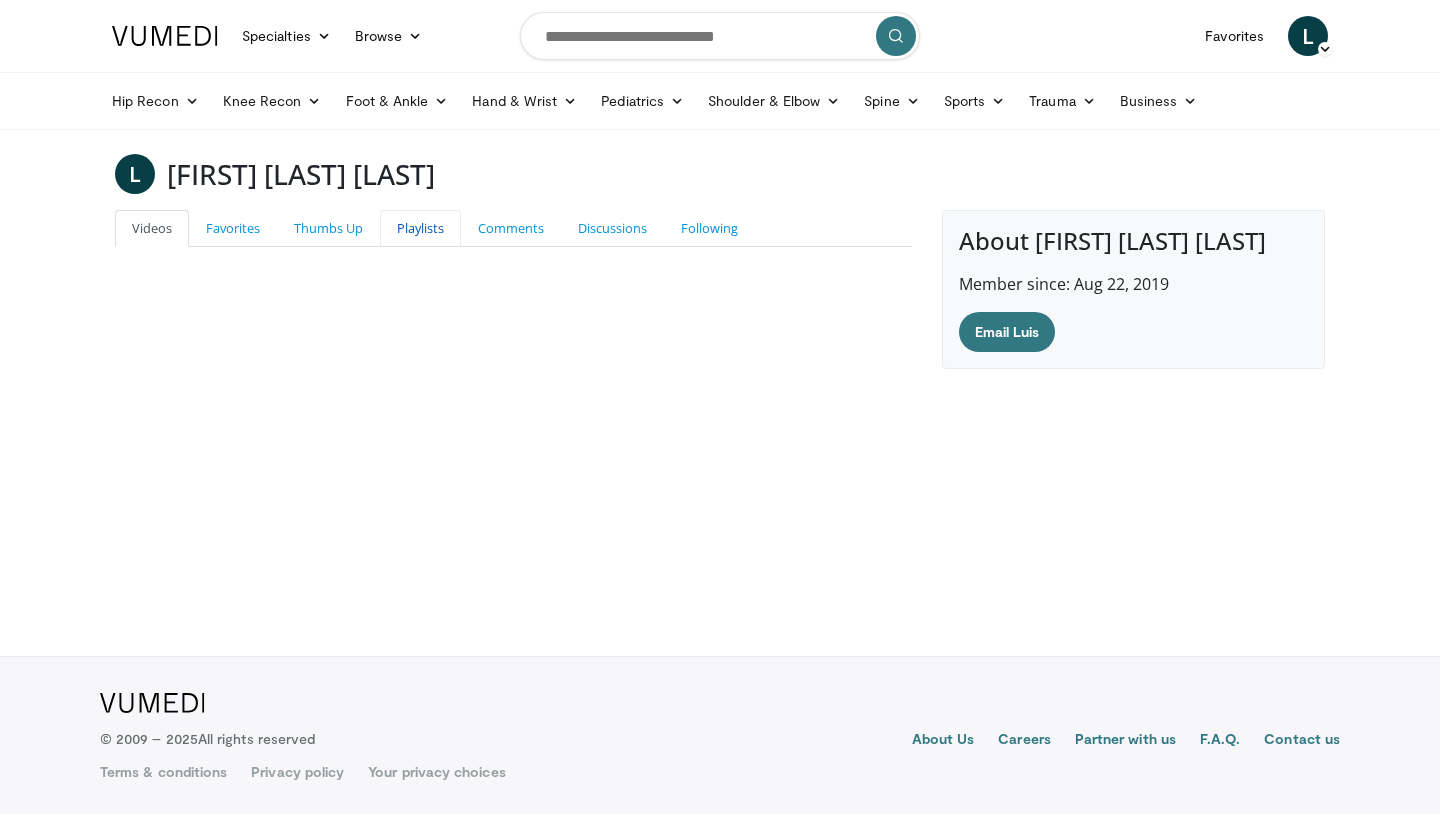 click on "Playlists" at bounding box center [420, 228] 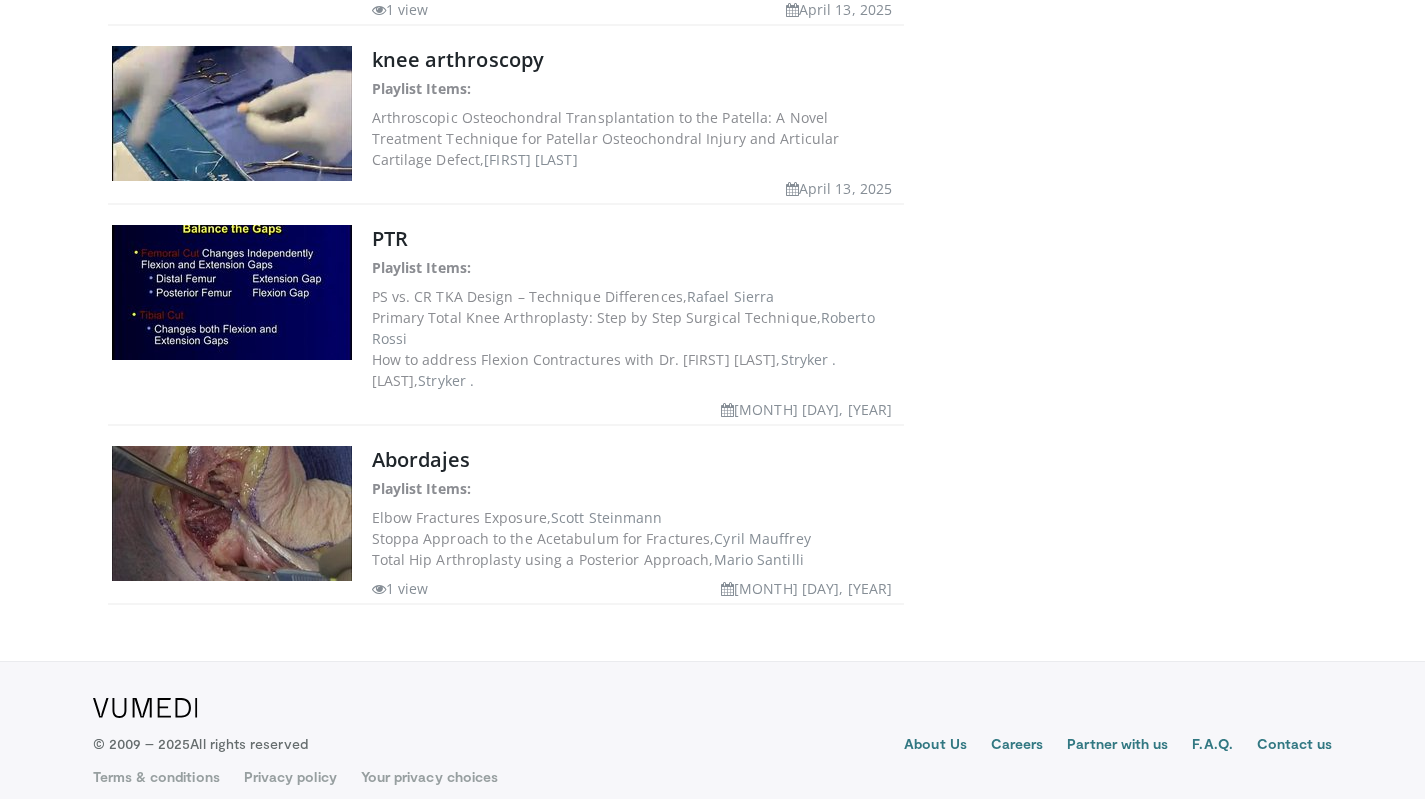 scroll, scrollTop: 581, scrollLeft: 0, axis: vertical 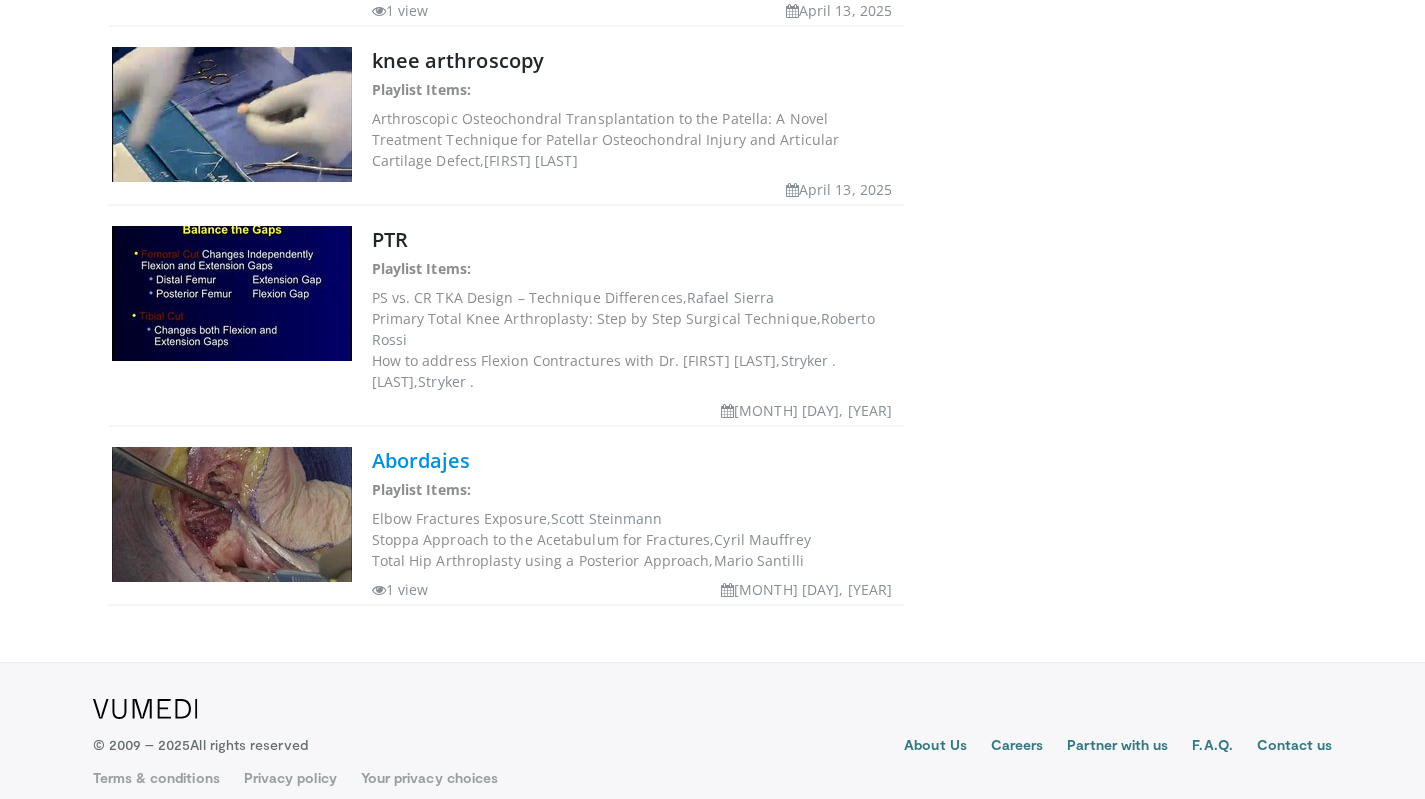 click on "Abordajes" at bounding box center [421, 460] 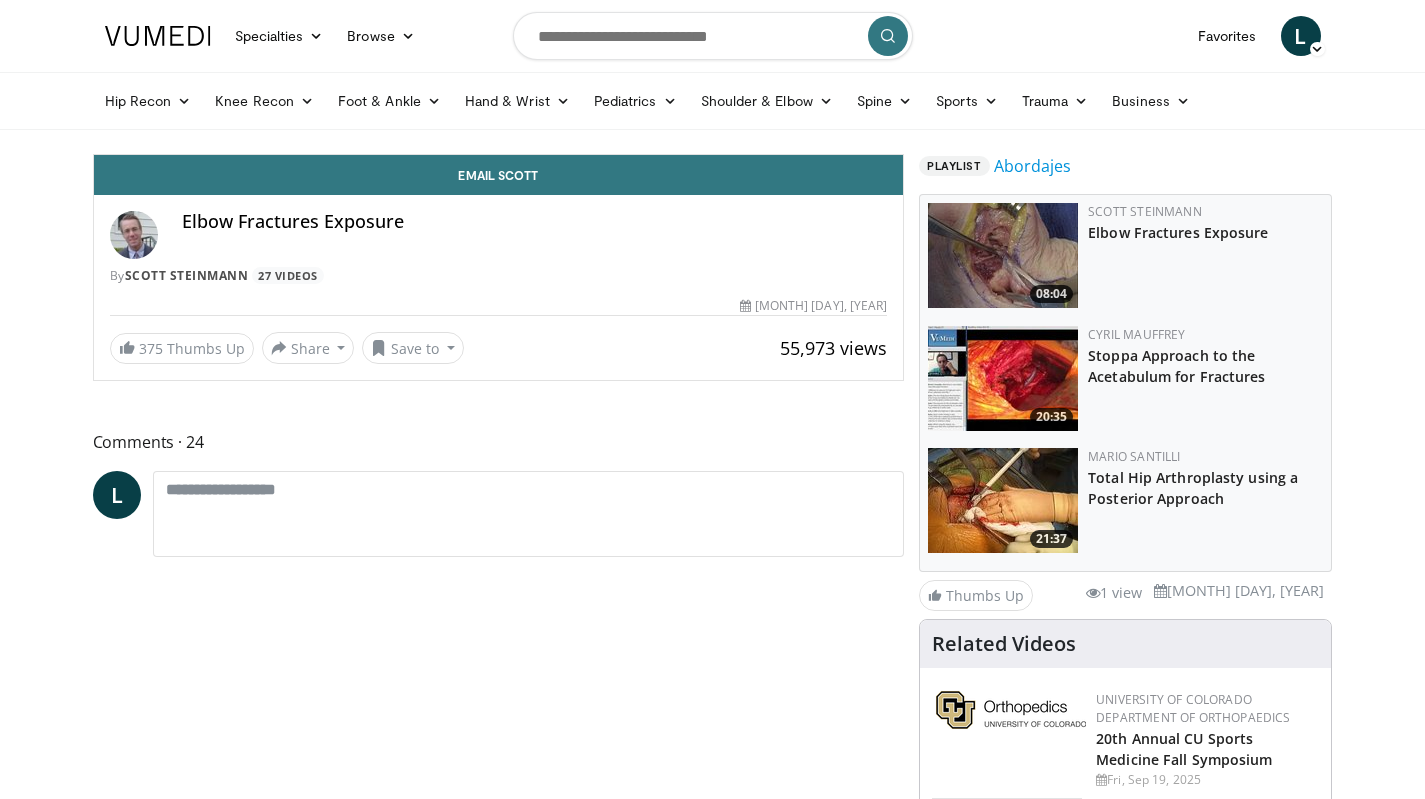 scroll, scrollTop: 0, scrollLeft: 0, axis: both 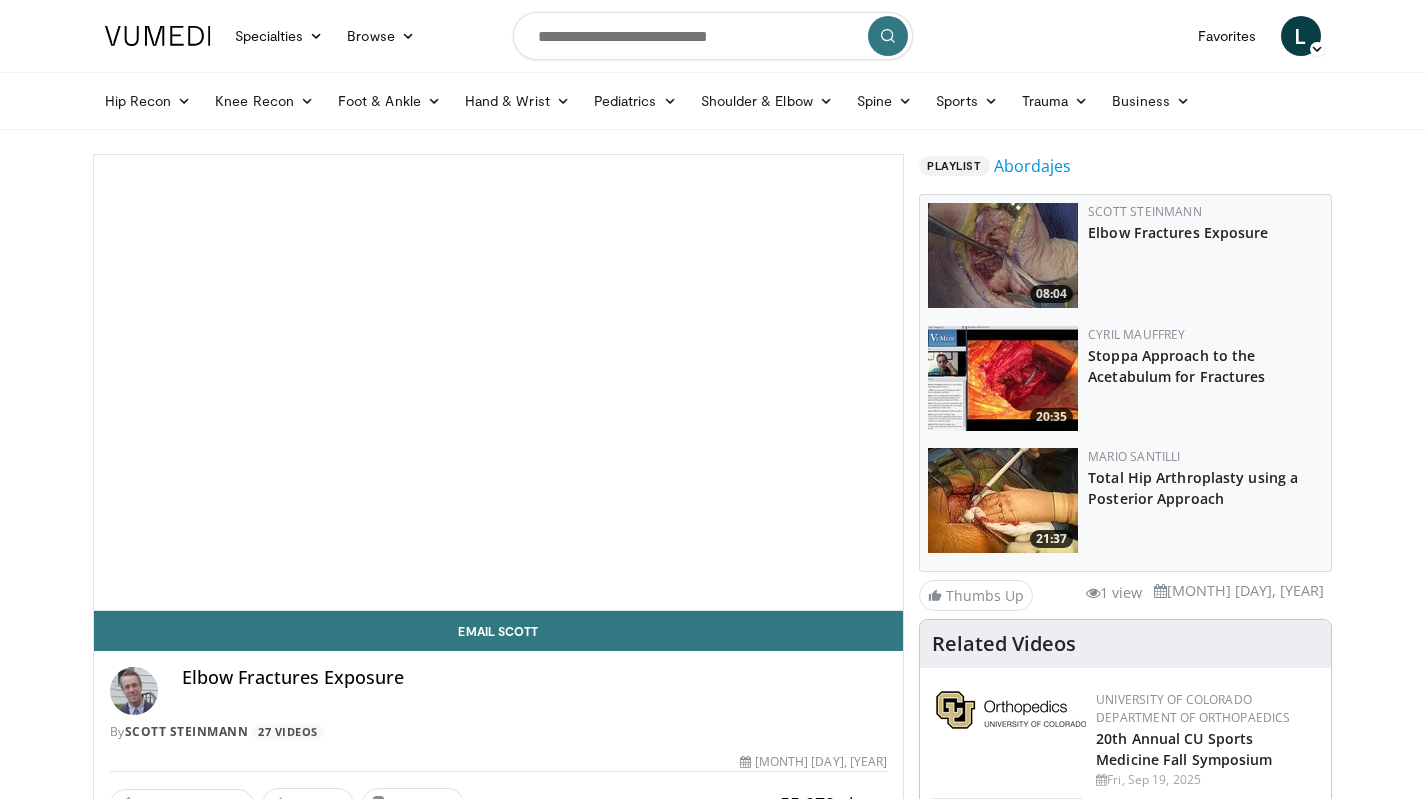 click on "Stoppa Approach to the Acetabulum for Fractures" at bounding box center (1205, 365) 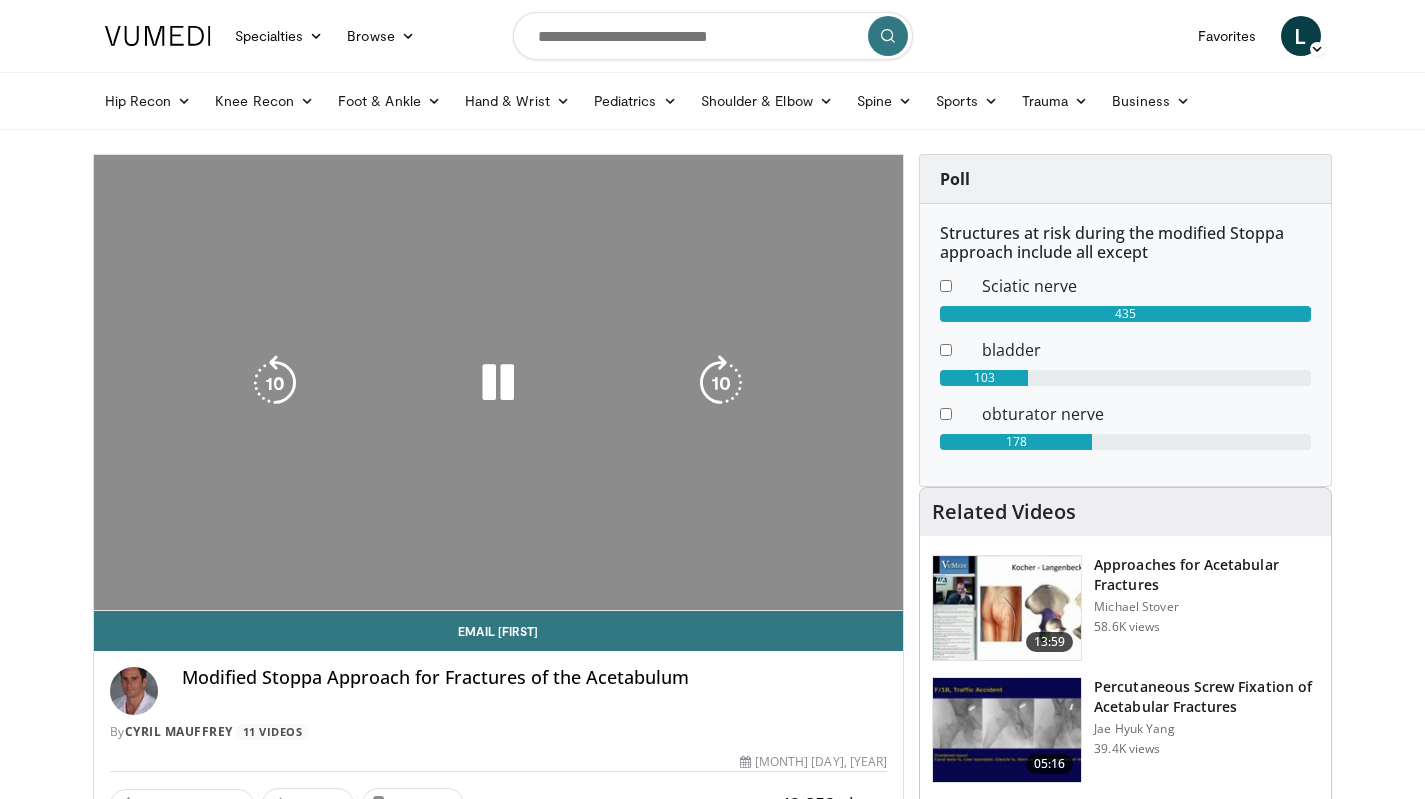 scroll, scrollTop: 0, scrollLeft: 0, axis: both 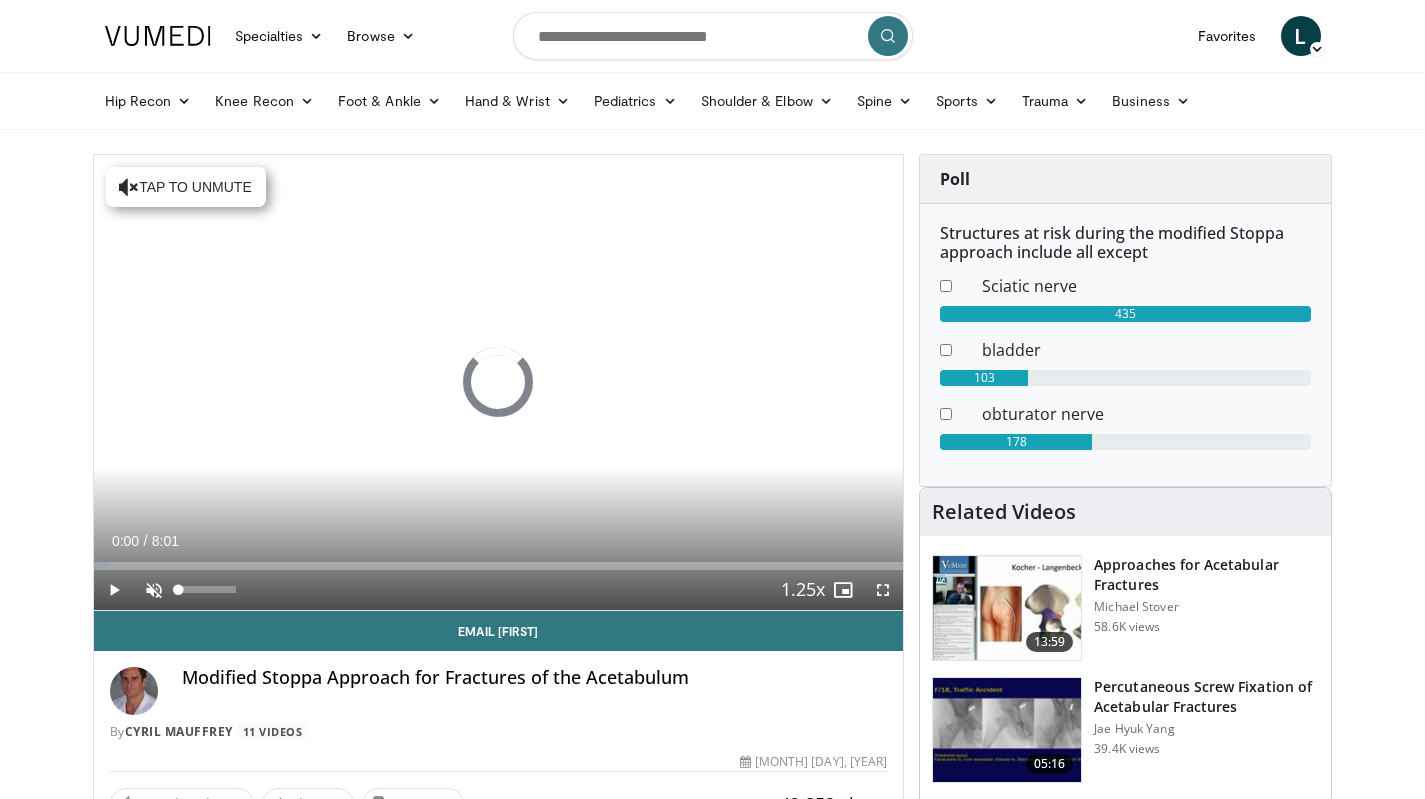 click at bounding box center [154, 590] 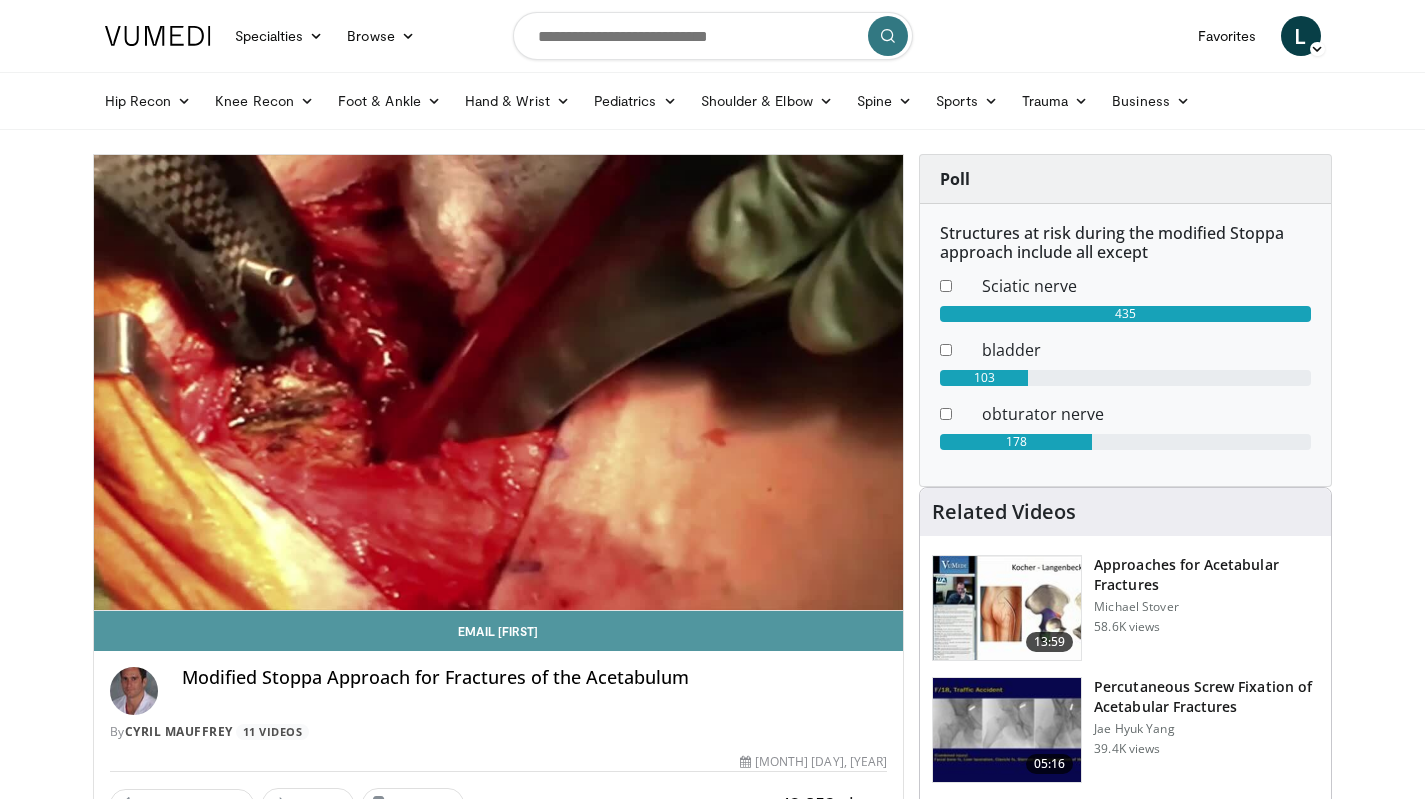 scroll, scrollTop: 0, scrollLeft: 0, axis: both 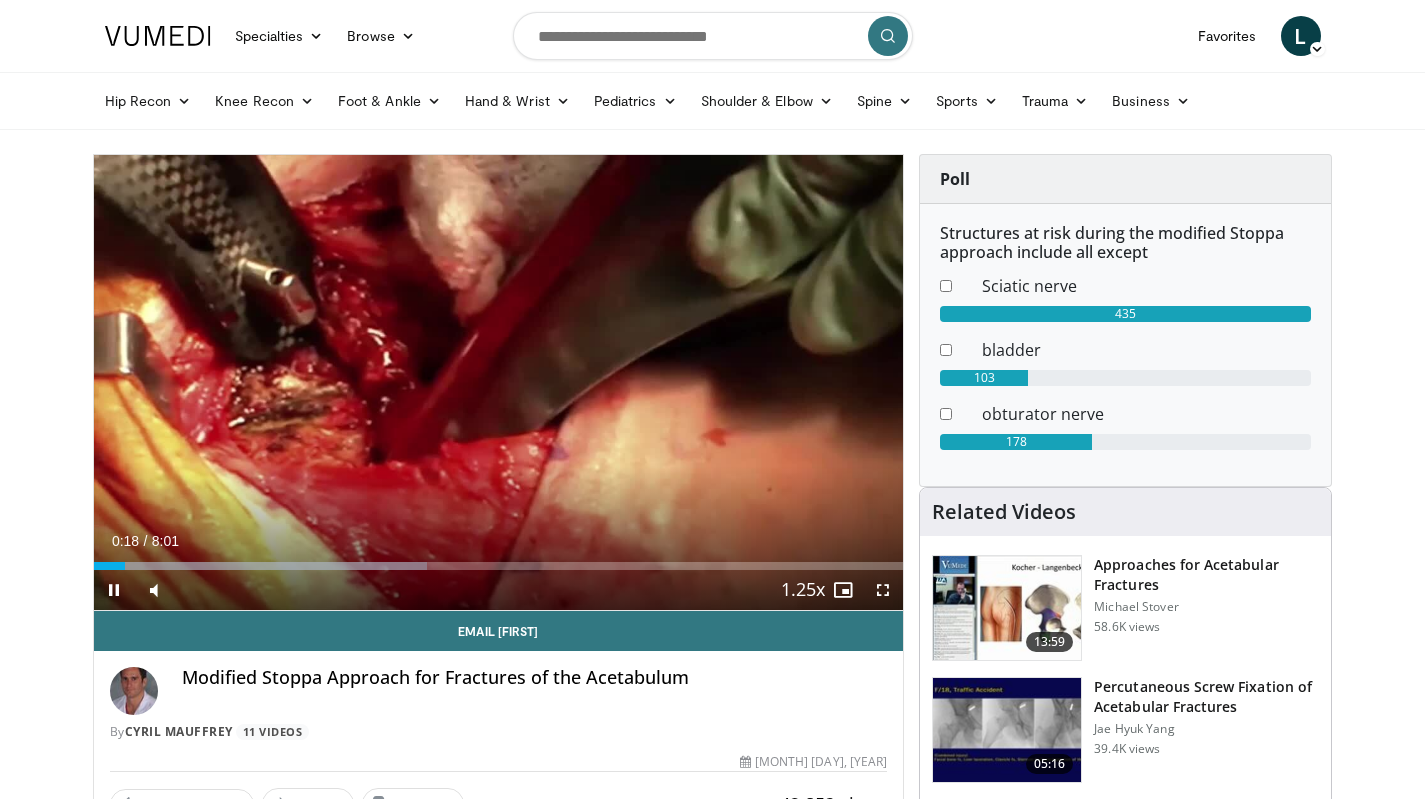 click at bounding box center (883, 590) 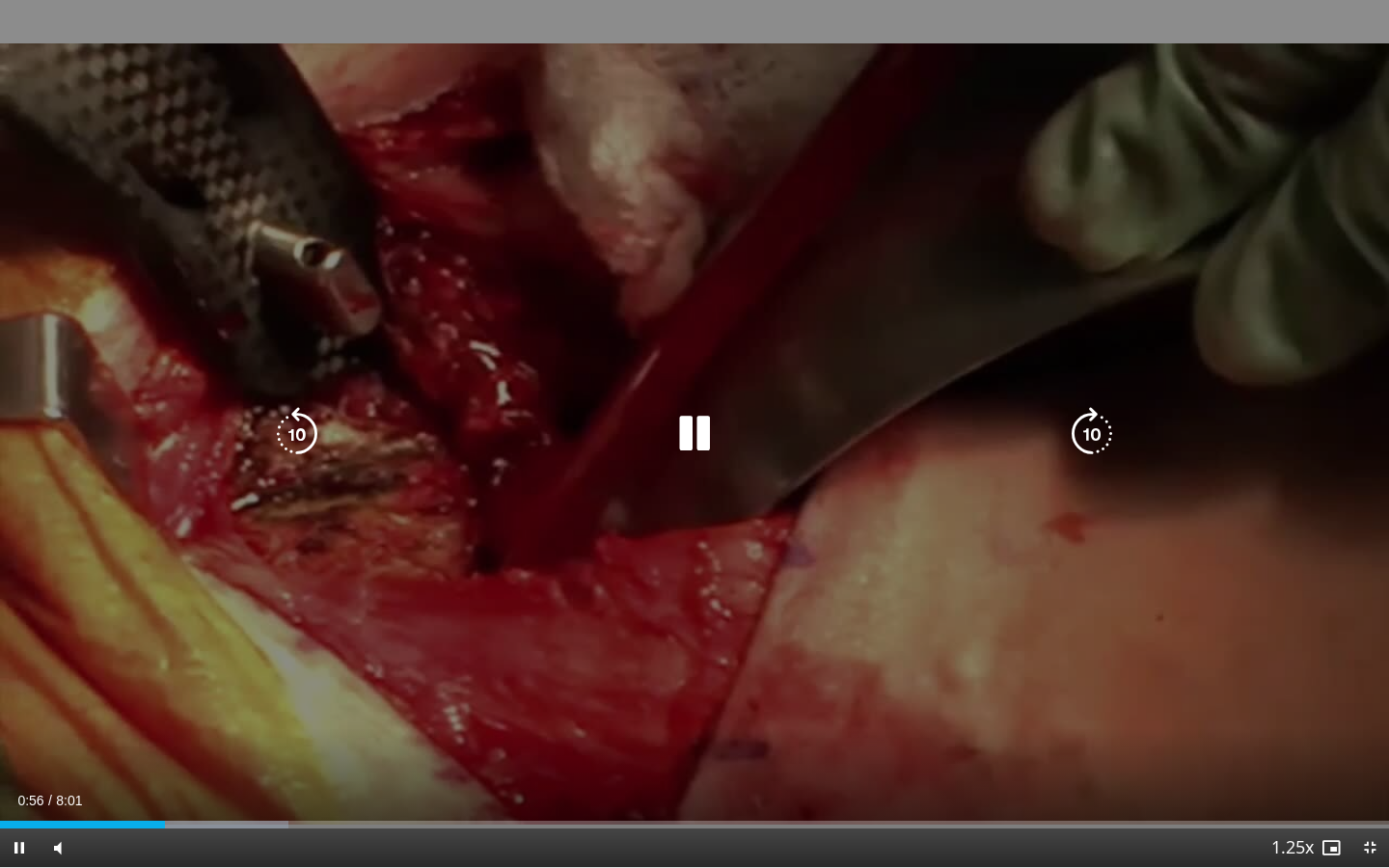 click at bounding box center [1092, 434] 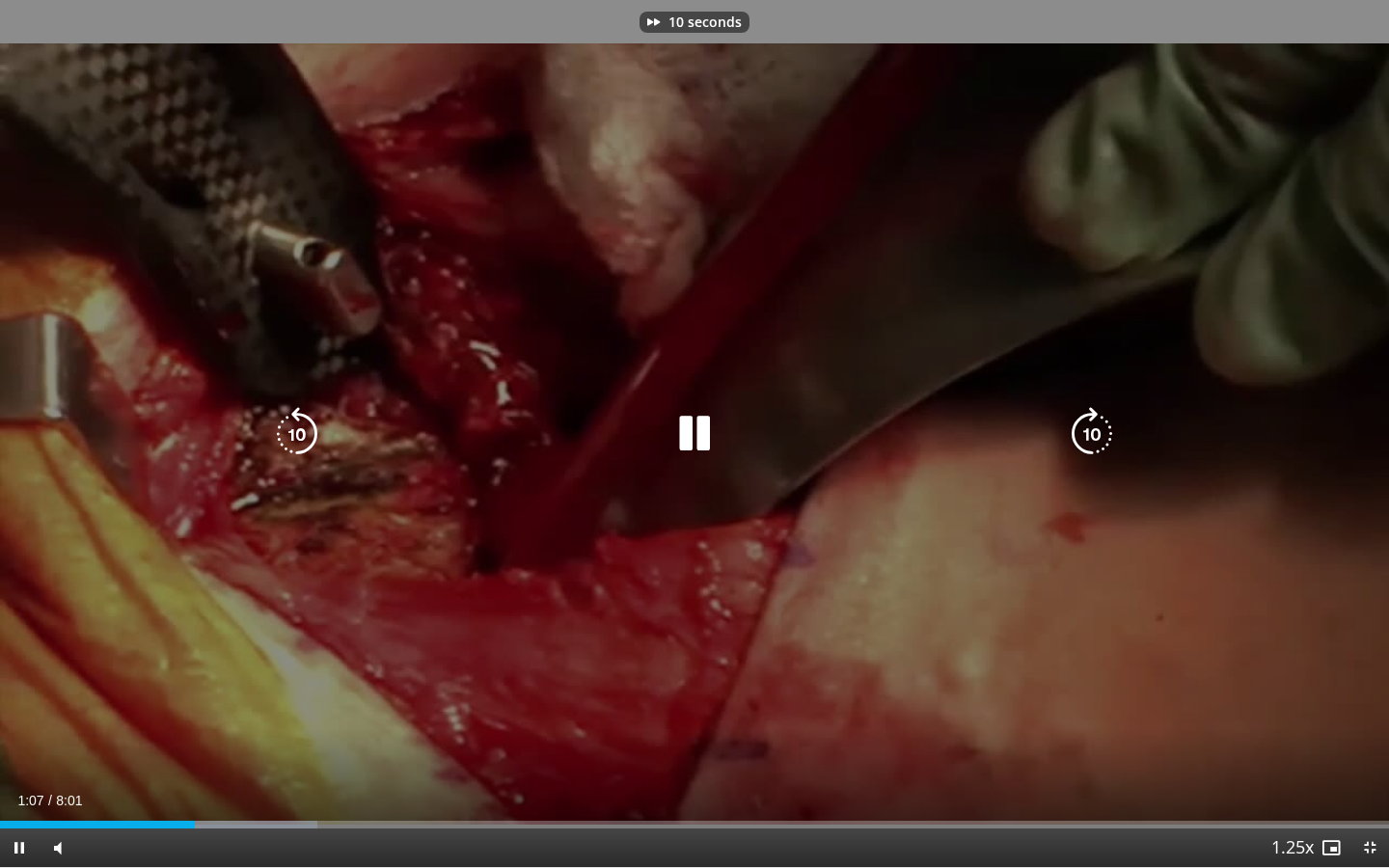 click at bounding box center [1092, 434] 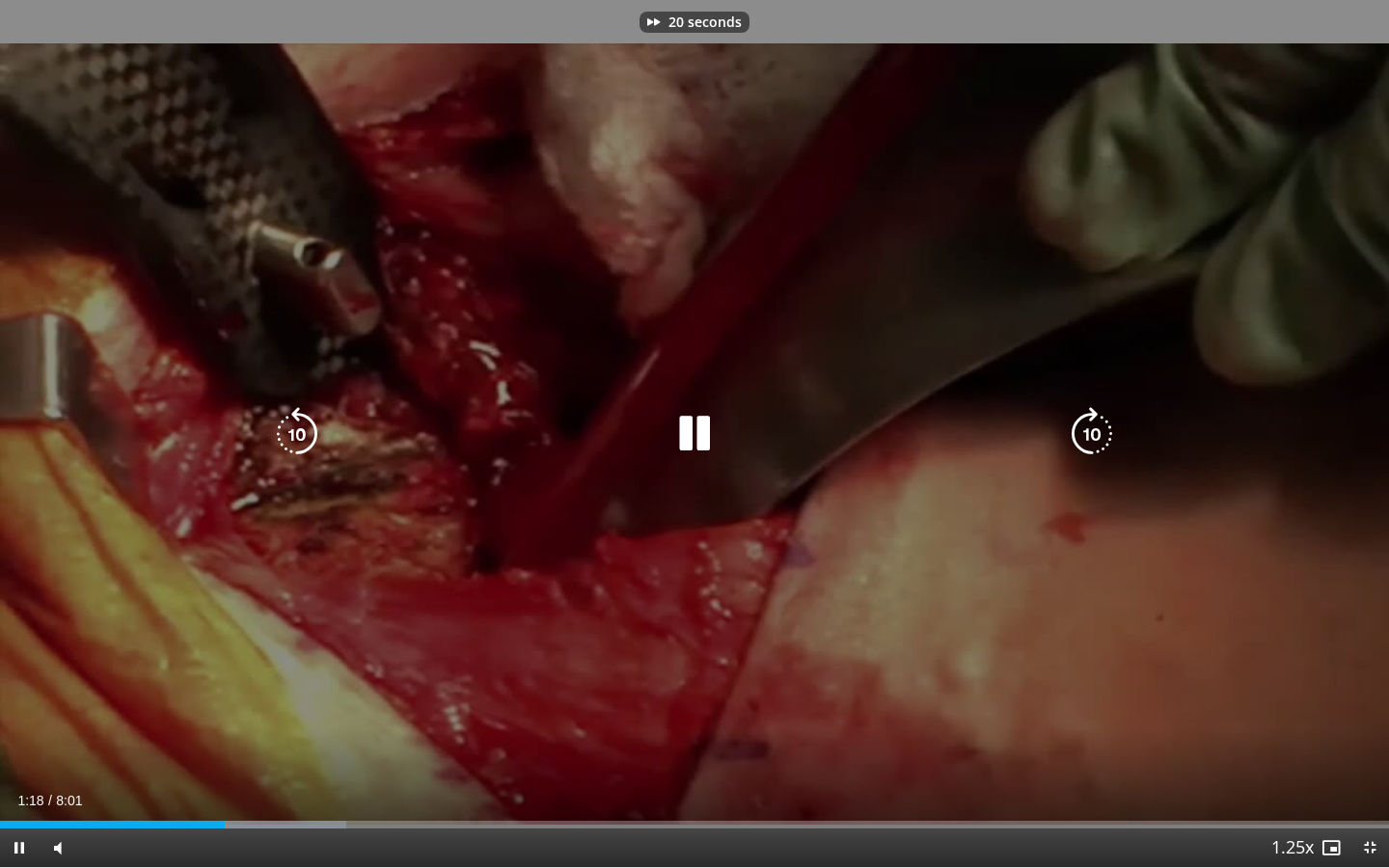 click at bounding box center (1092, 434) 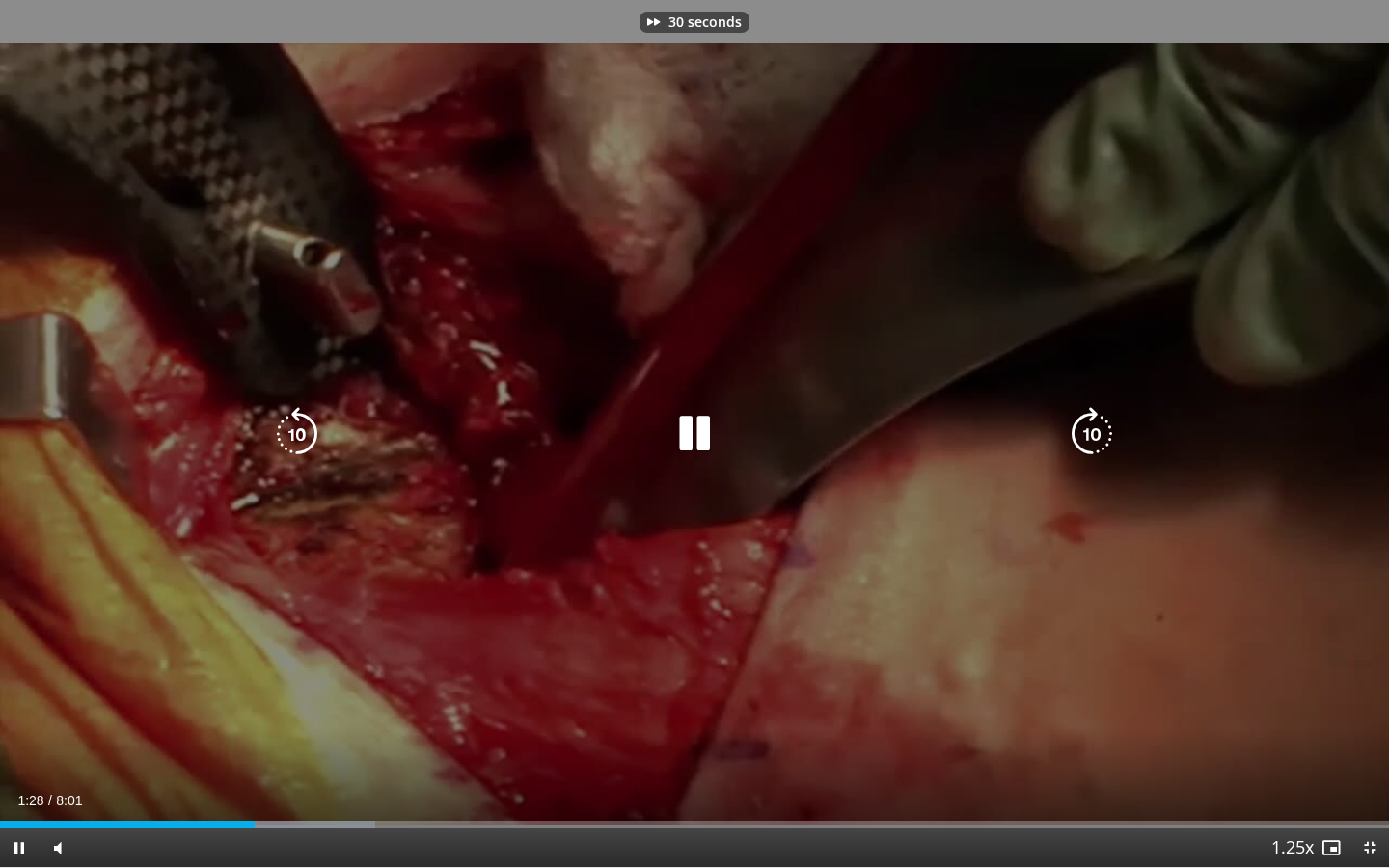 click at bounding box center (1092, 434) 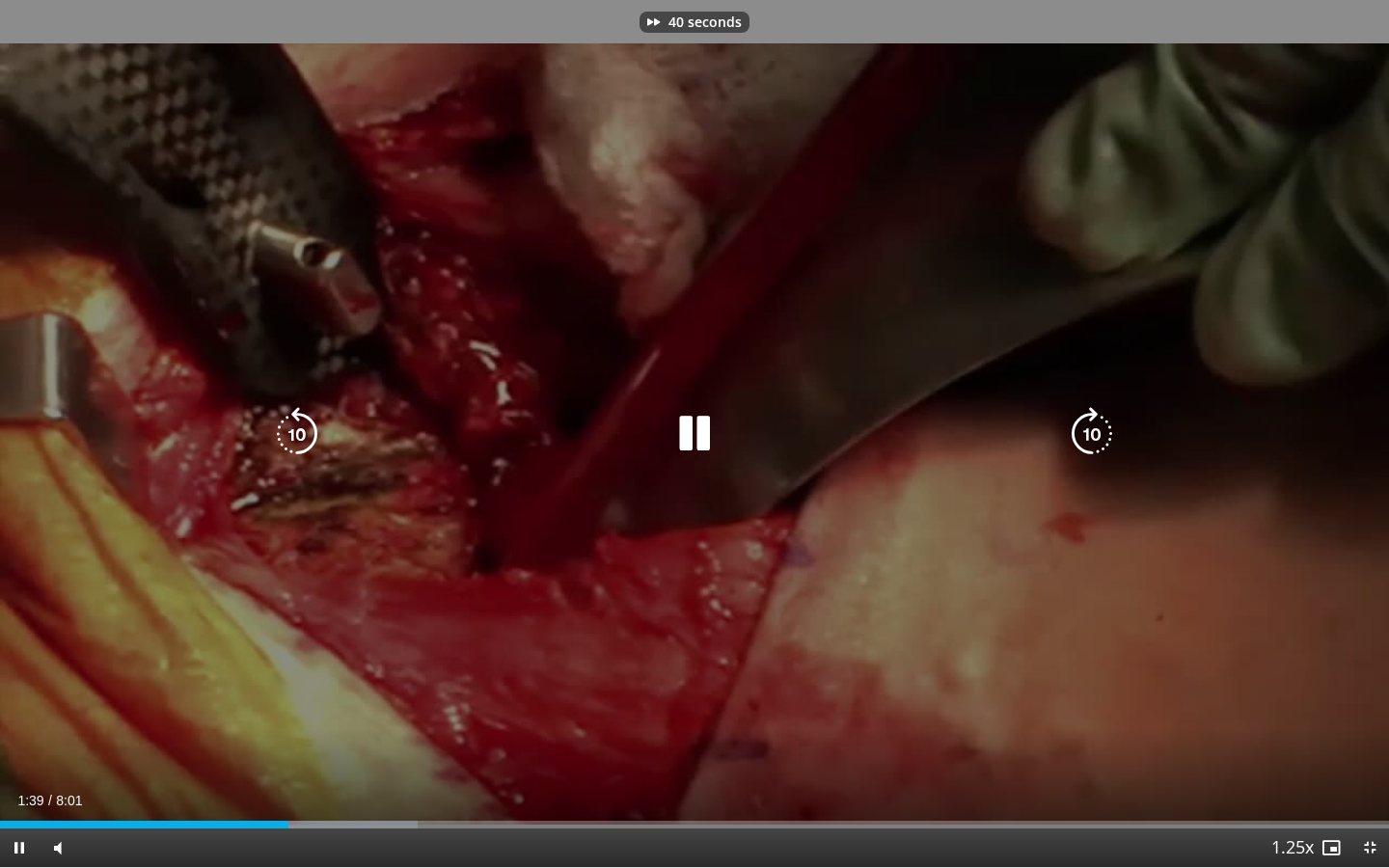click at bounding box center [1092, 434] 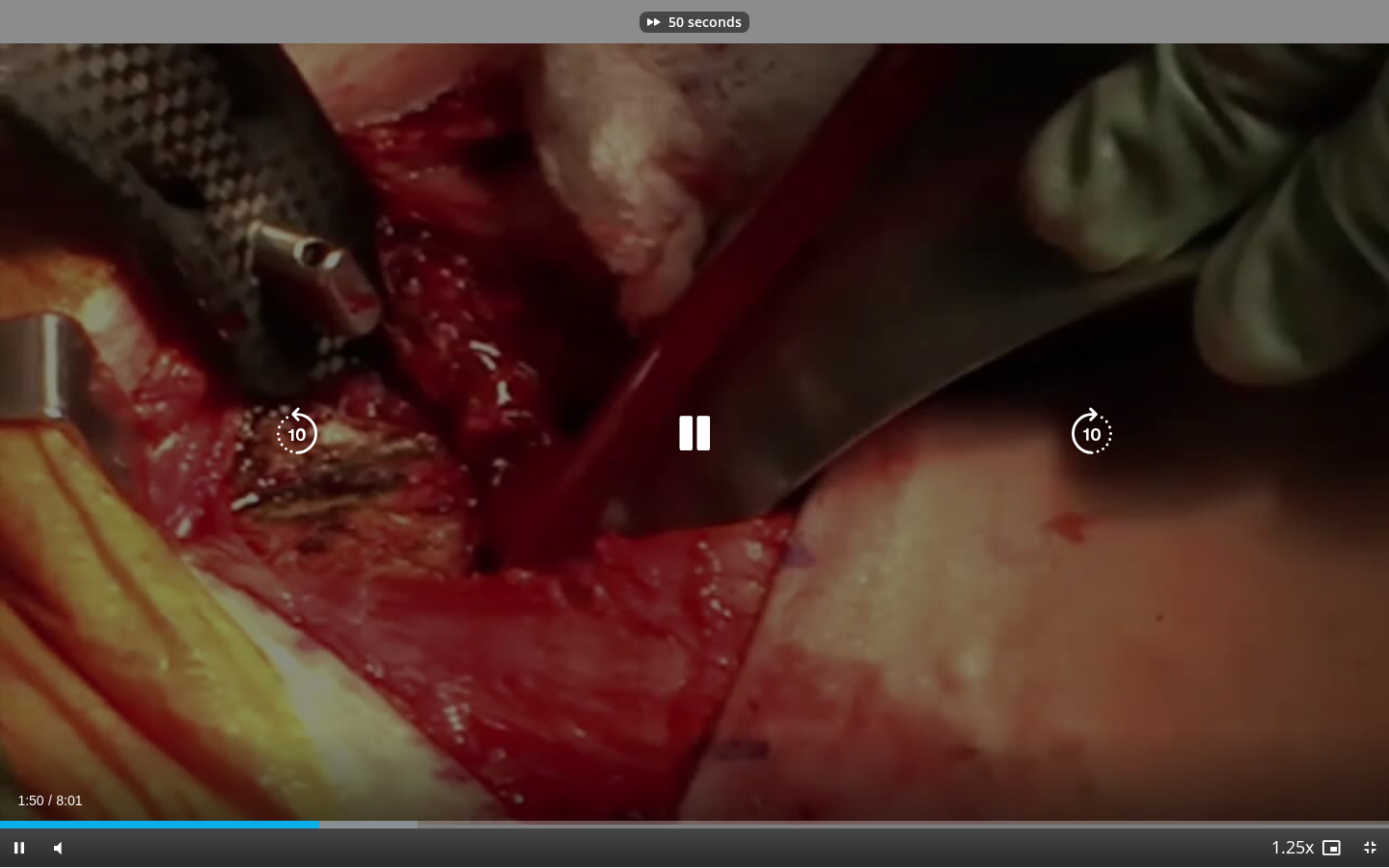 click at bounding box center [1092, 434] 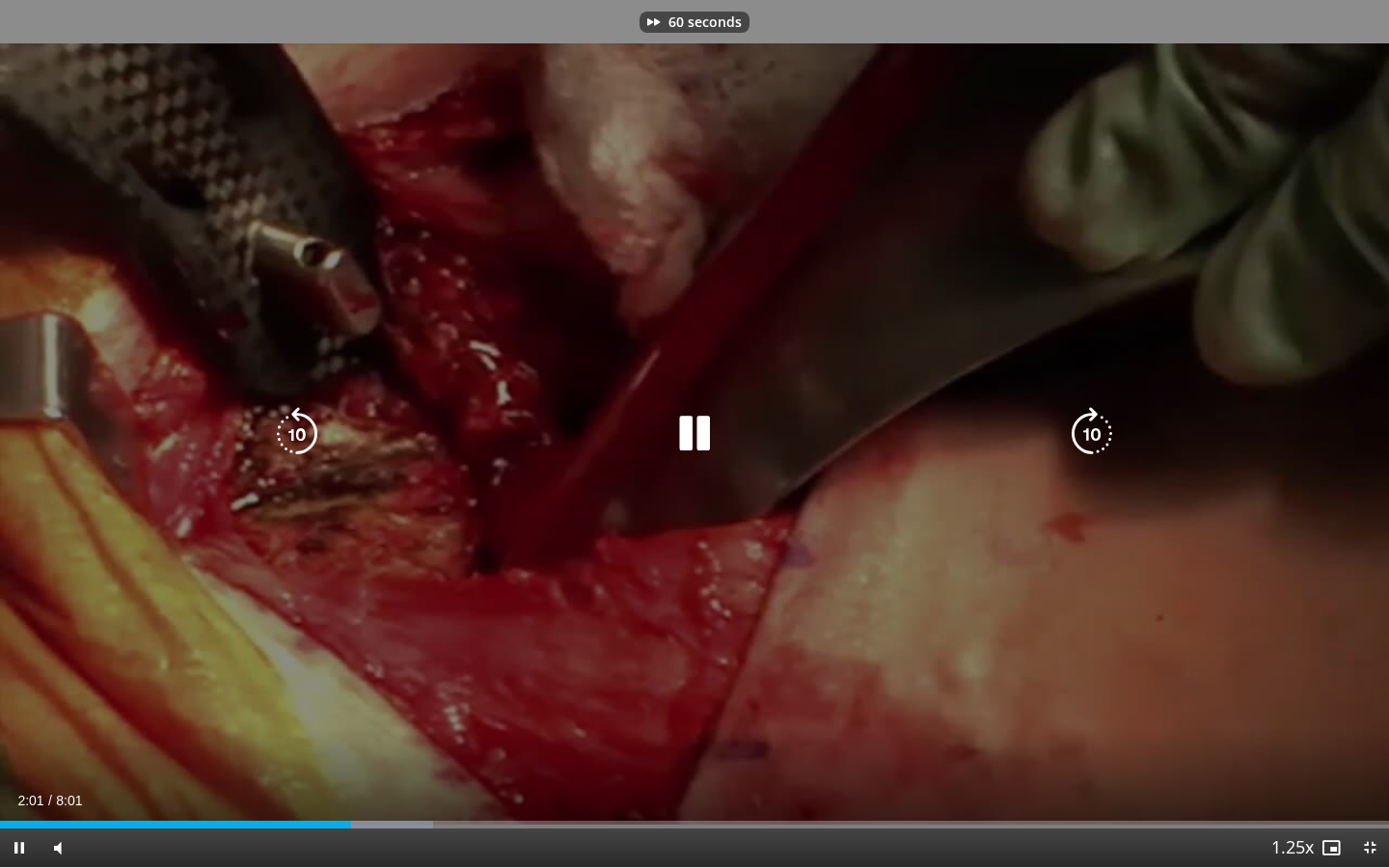 click at bounding box center (1092, 434) 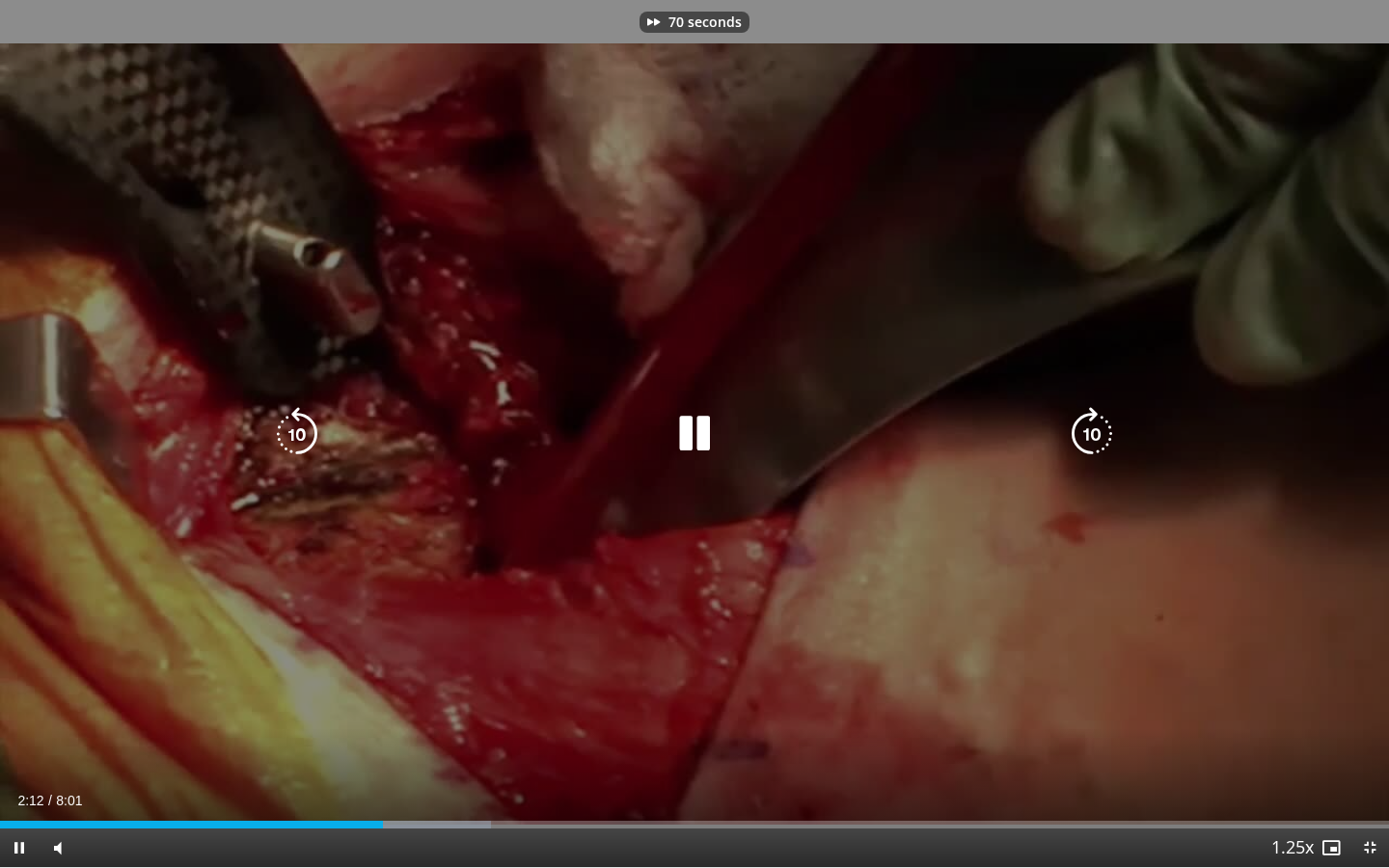 click at bounding box center [1092, 434] 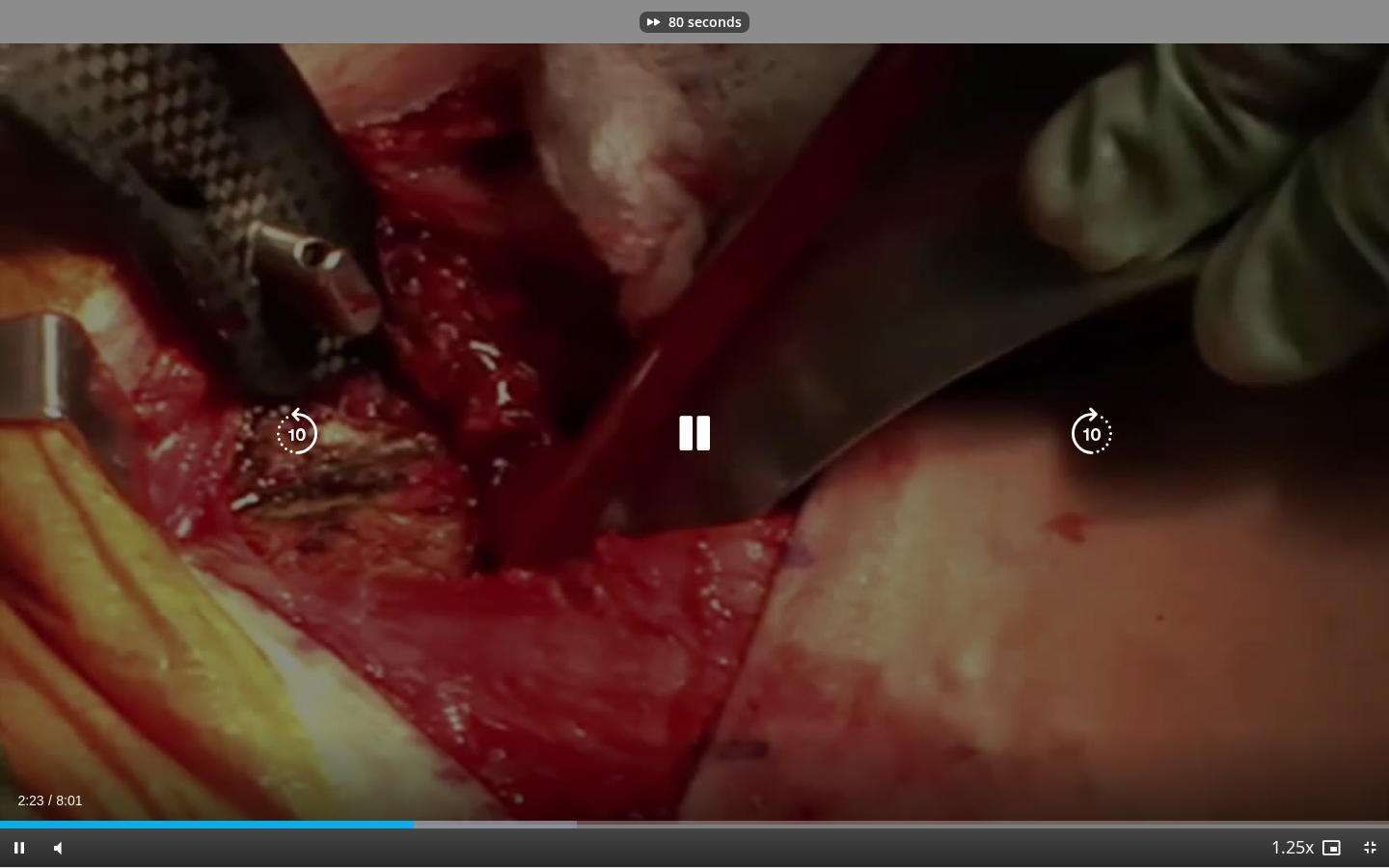 click at bounding box center (1092, 434) 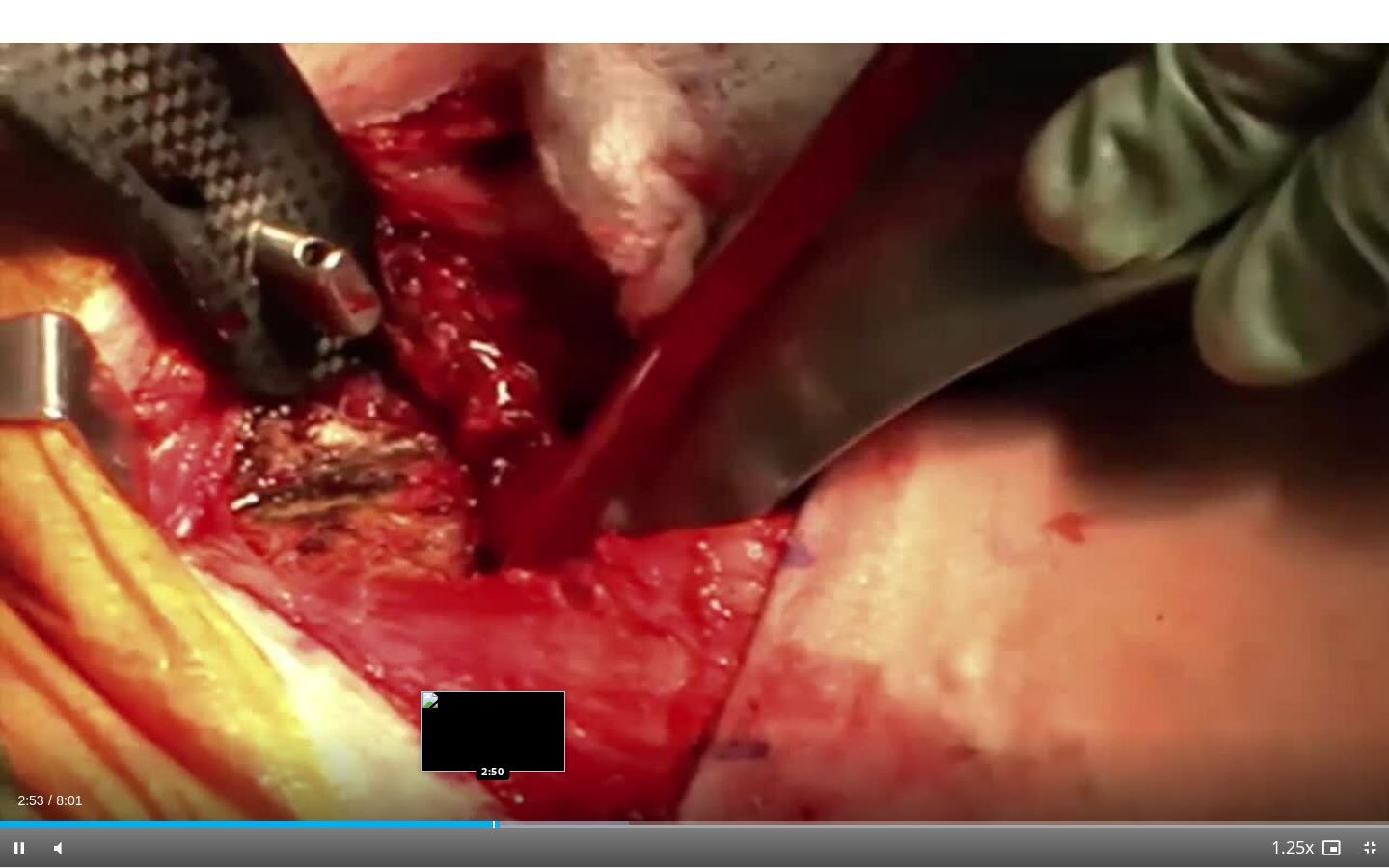 click at bounding box center (494, 825) 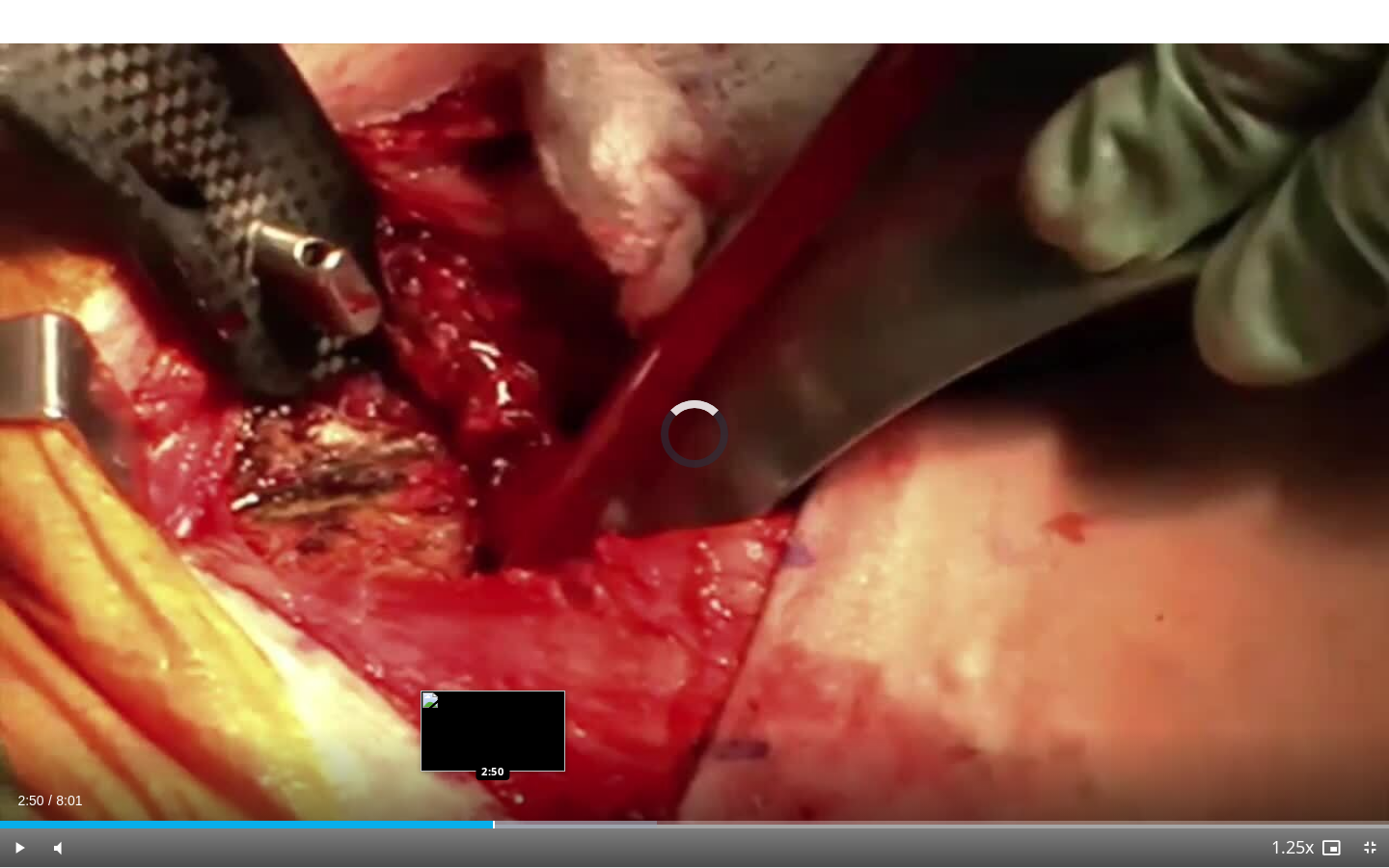 click at bounding box center (494, 825) 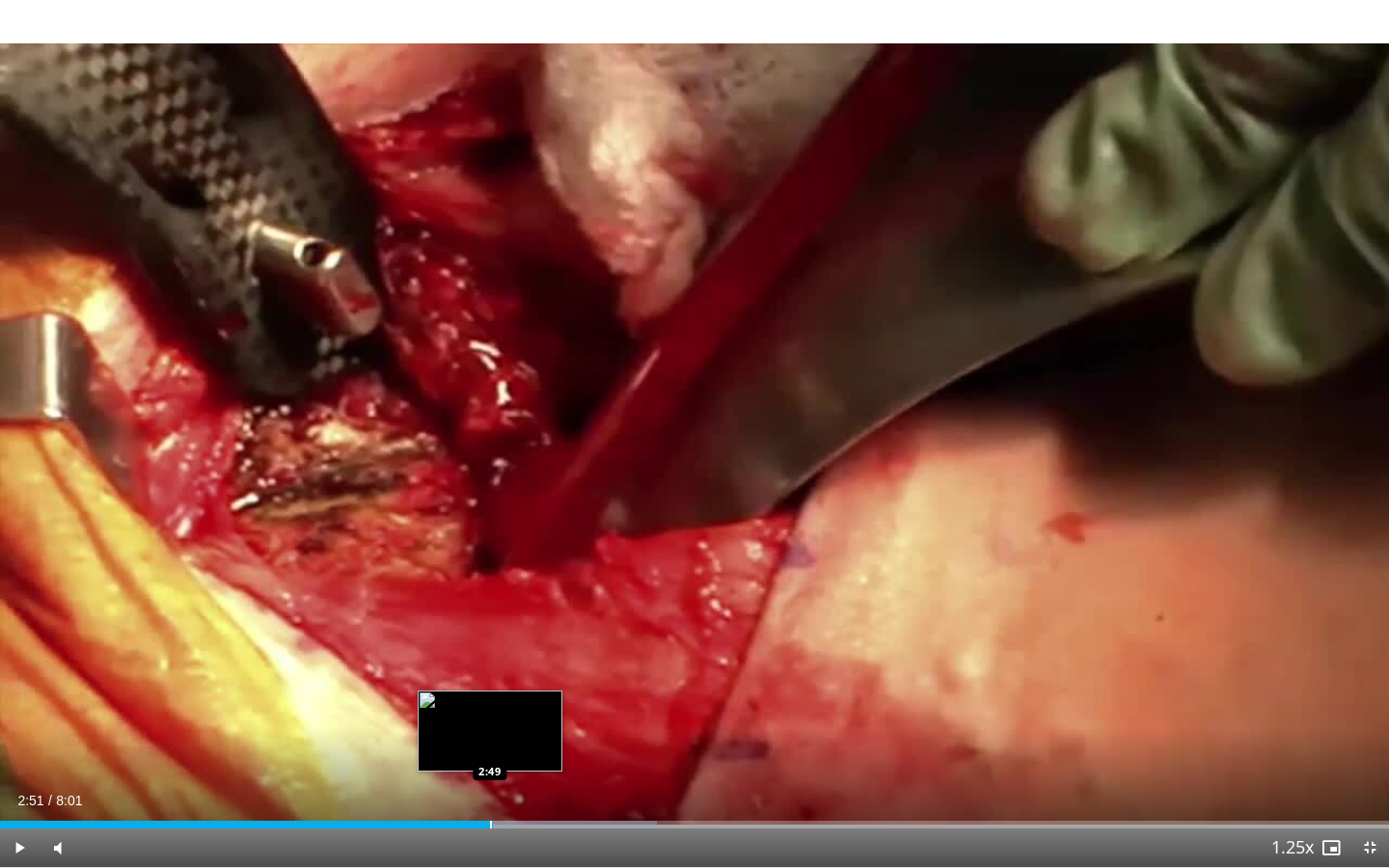 click at bounding box center (491, 825) 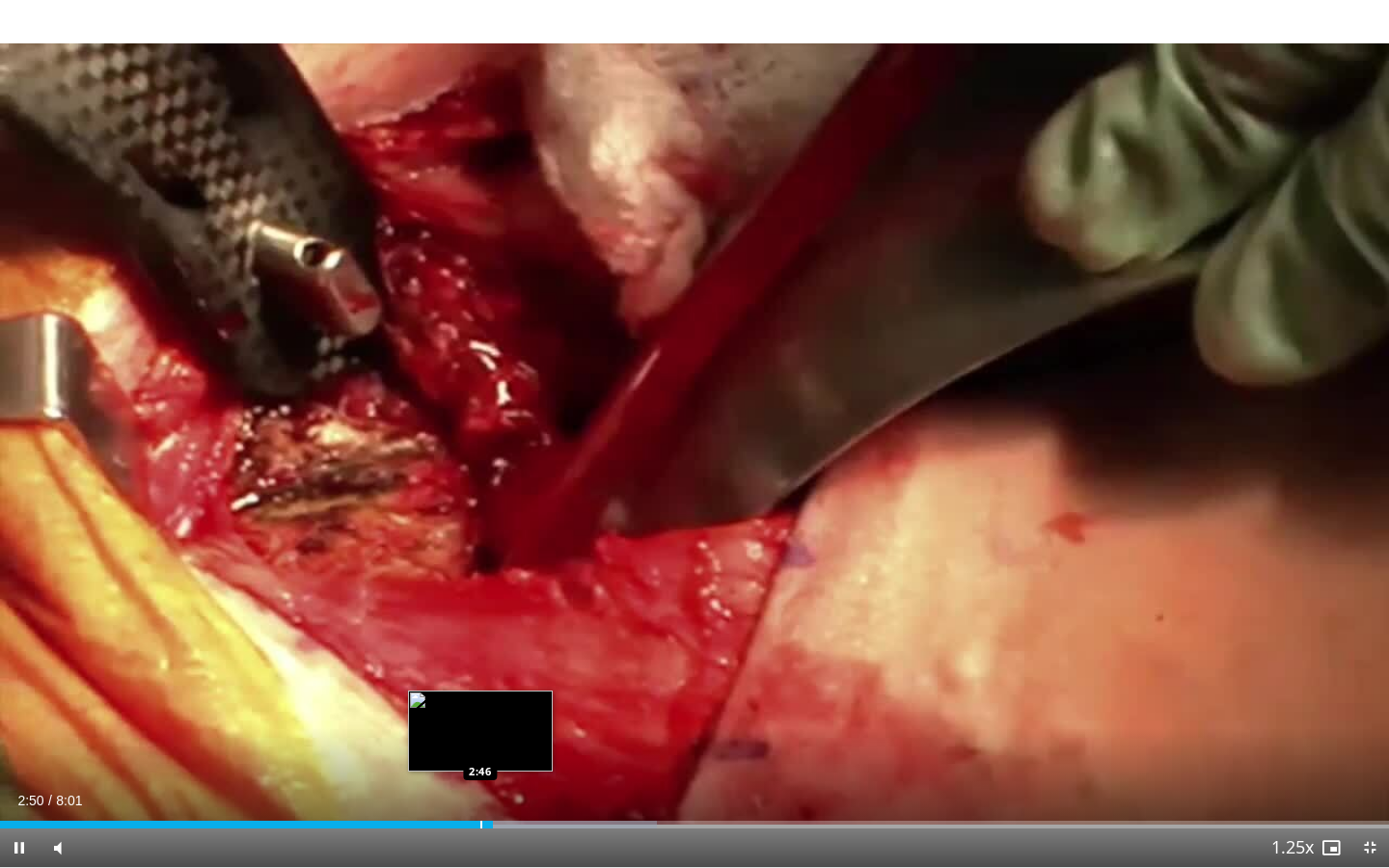 click at bounding box center [481, 825] 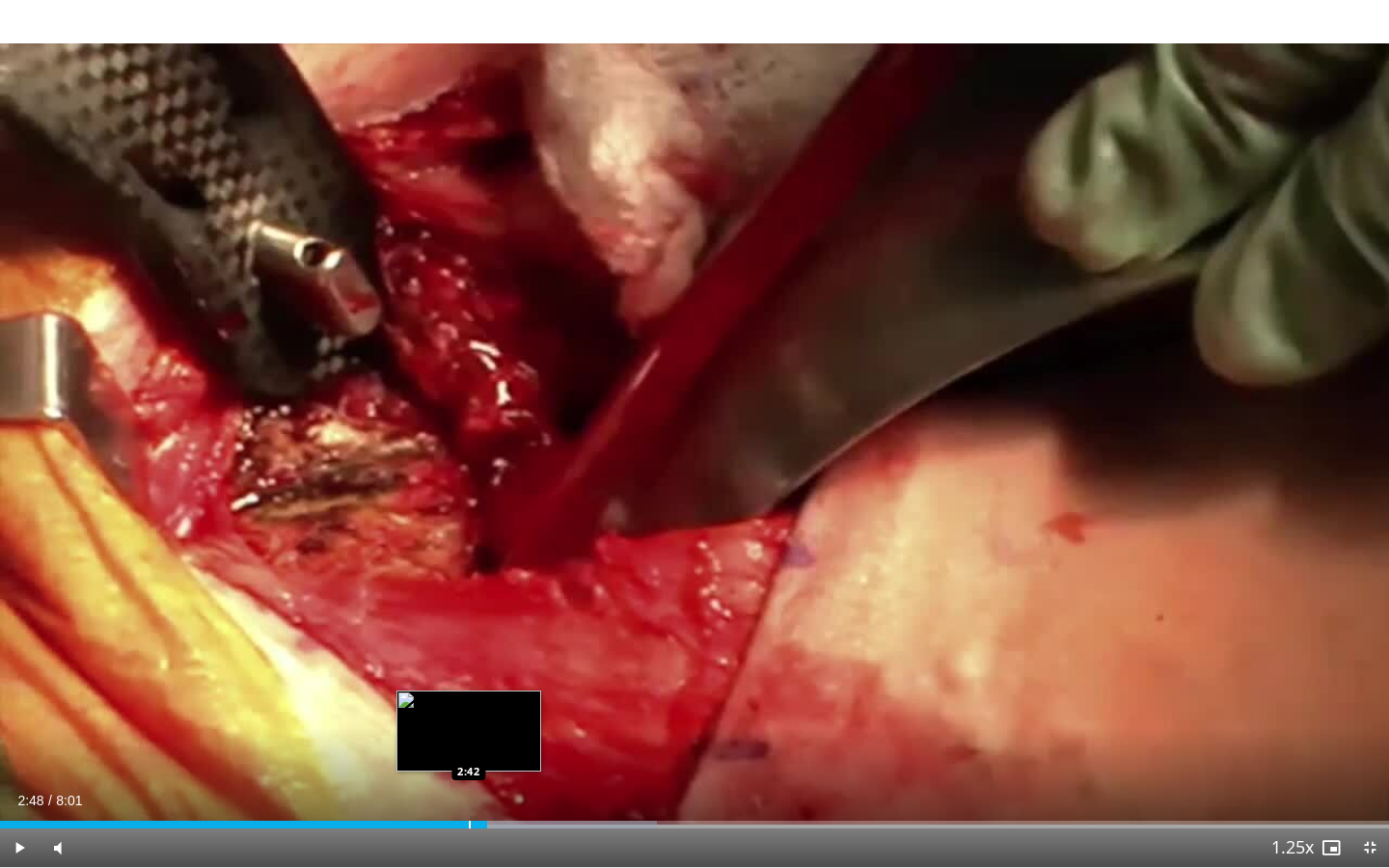 click at bounding box center (470, 825) 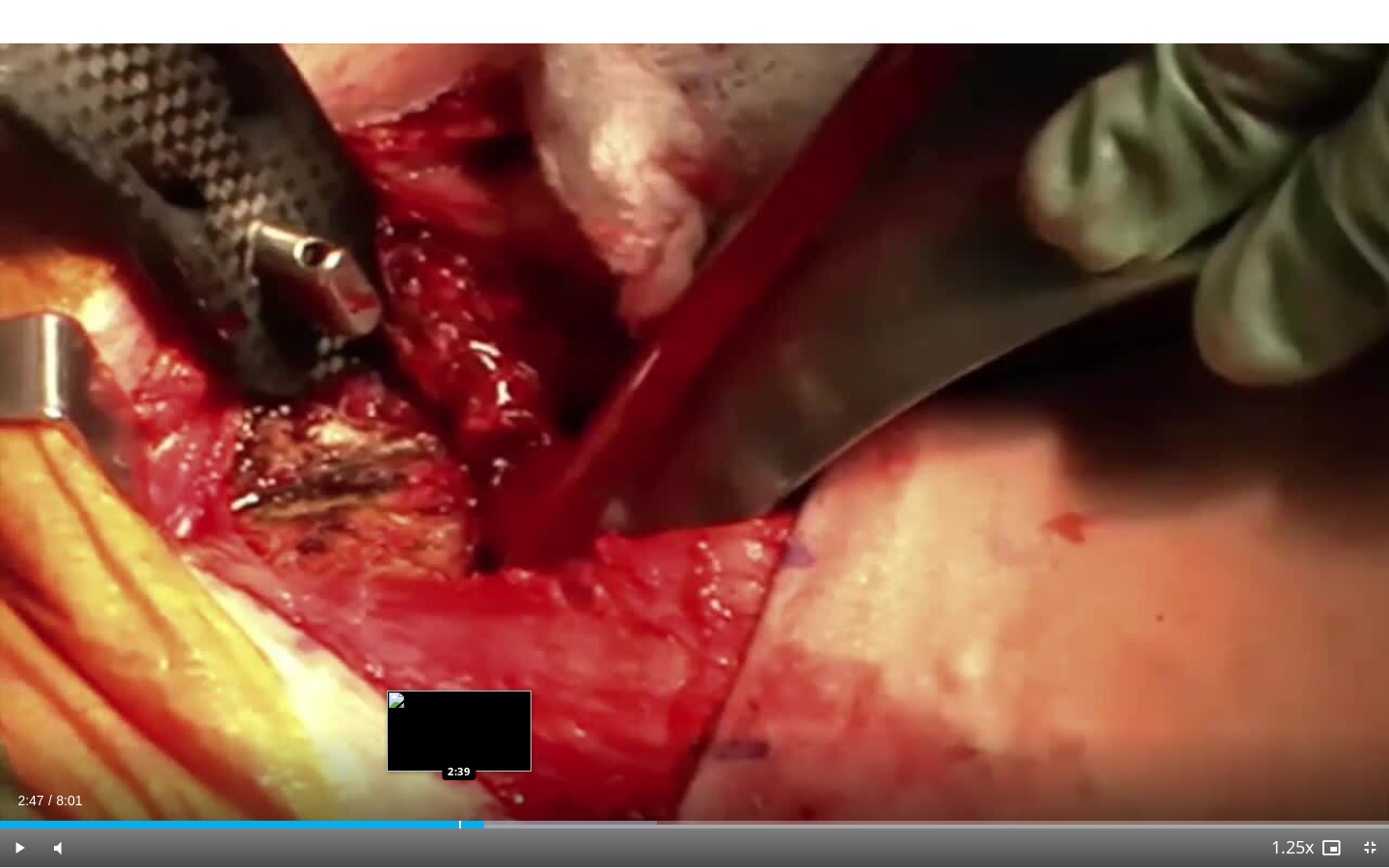 click at bounding box center (460, 825) 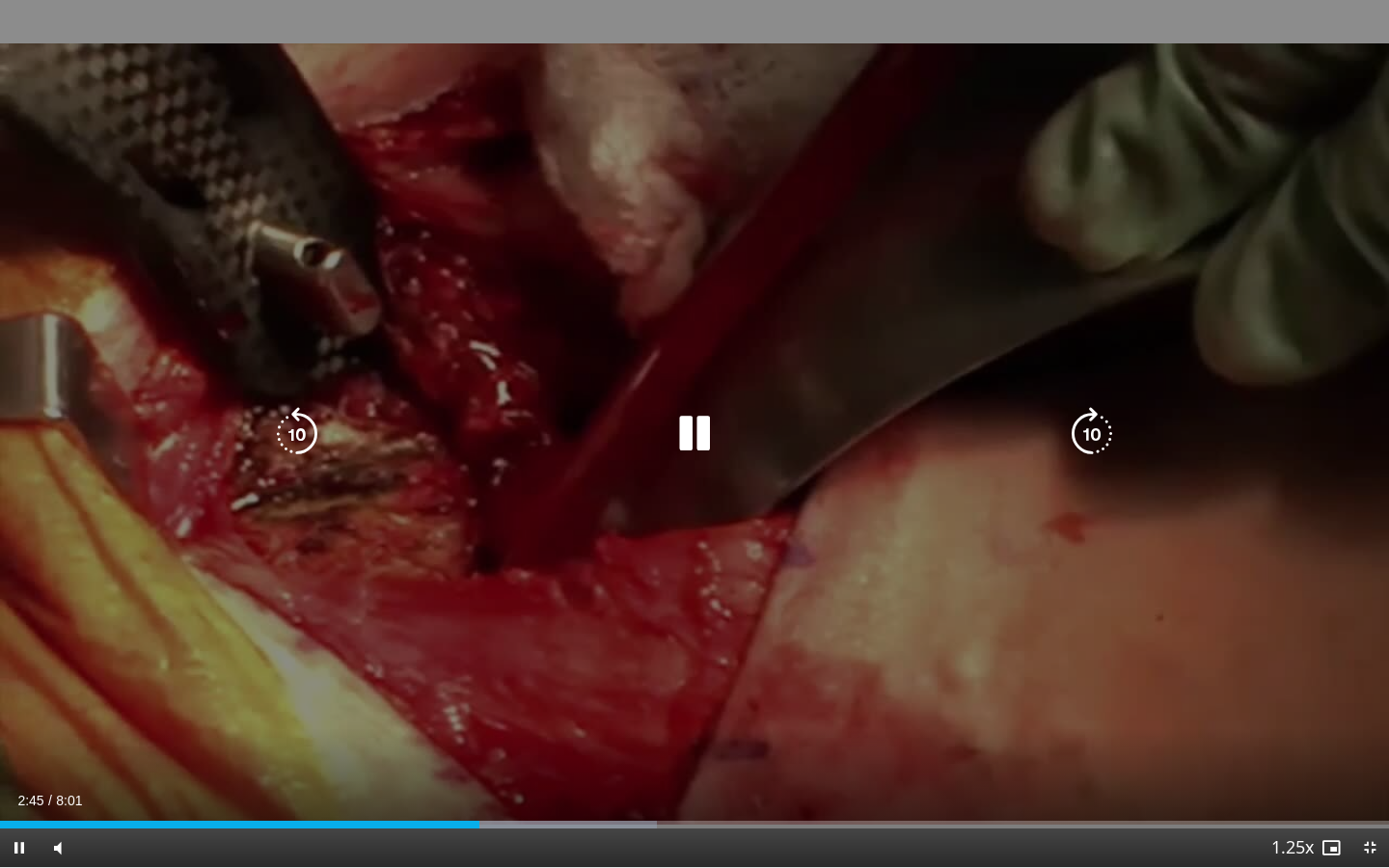 click at bounding box center [694, 434] 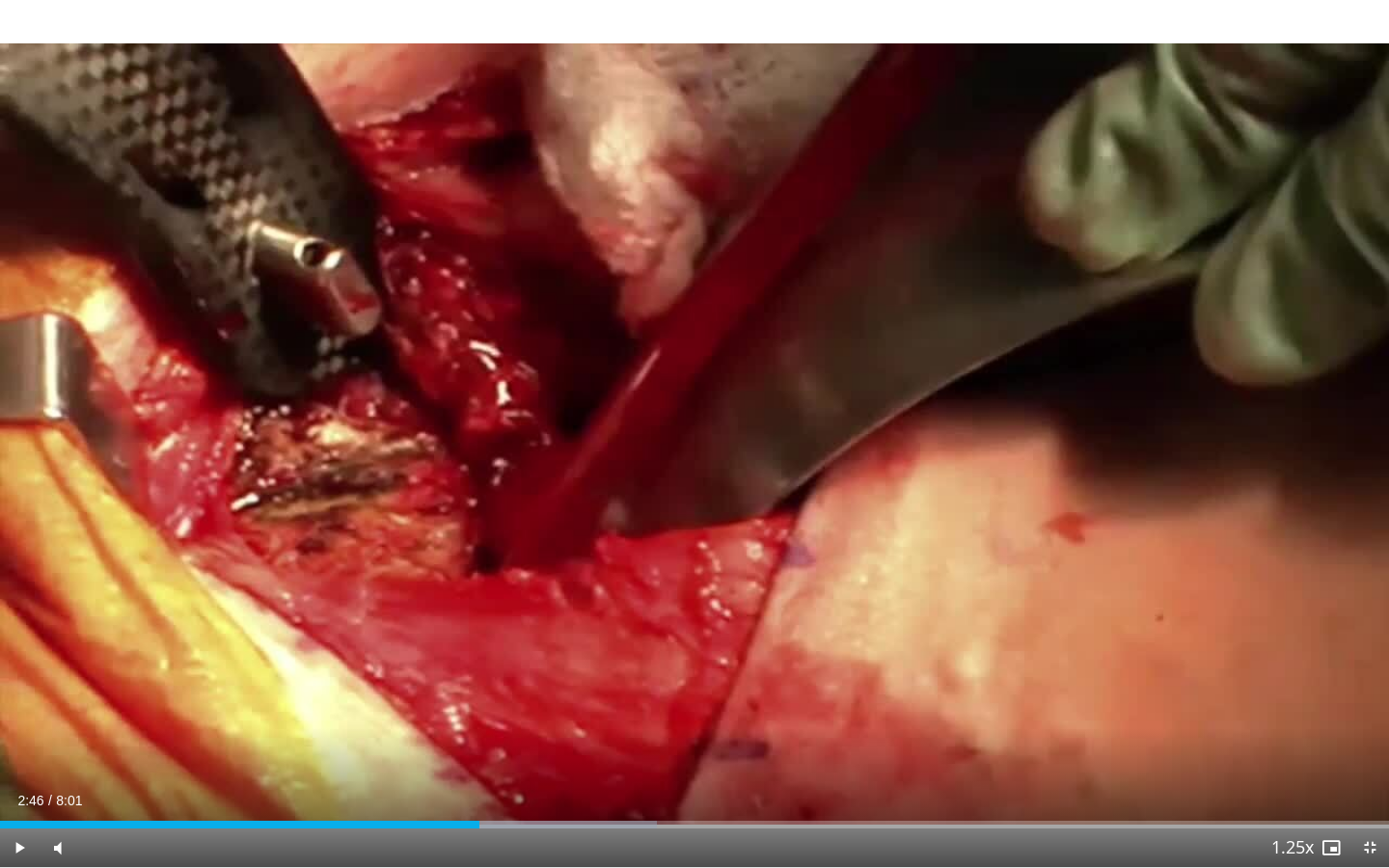 click at bounding box center (1370, 848) 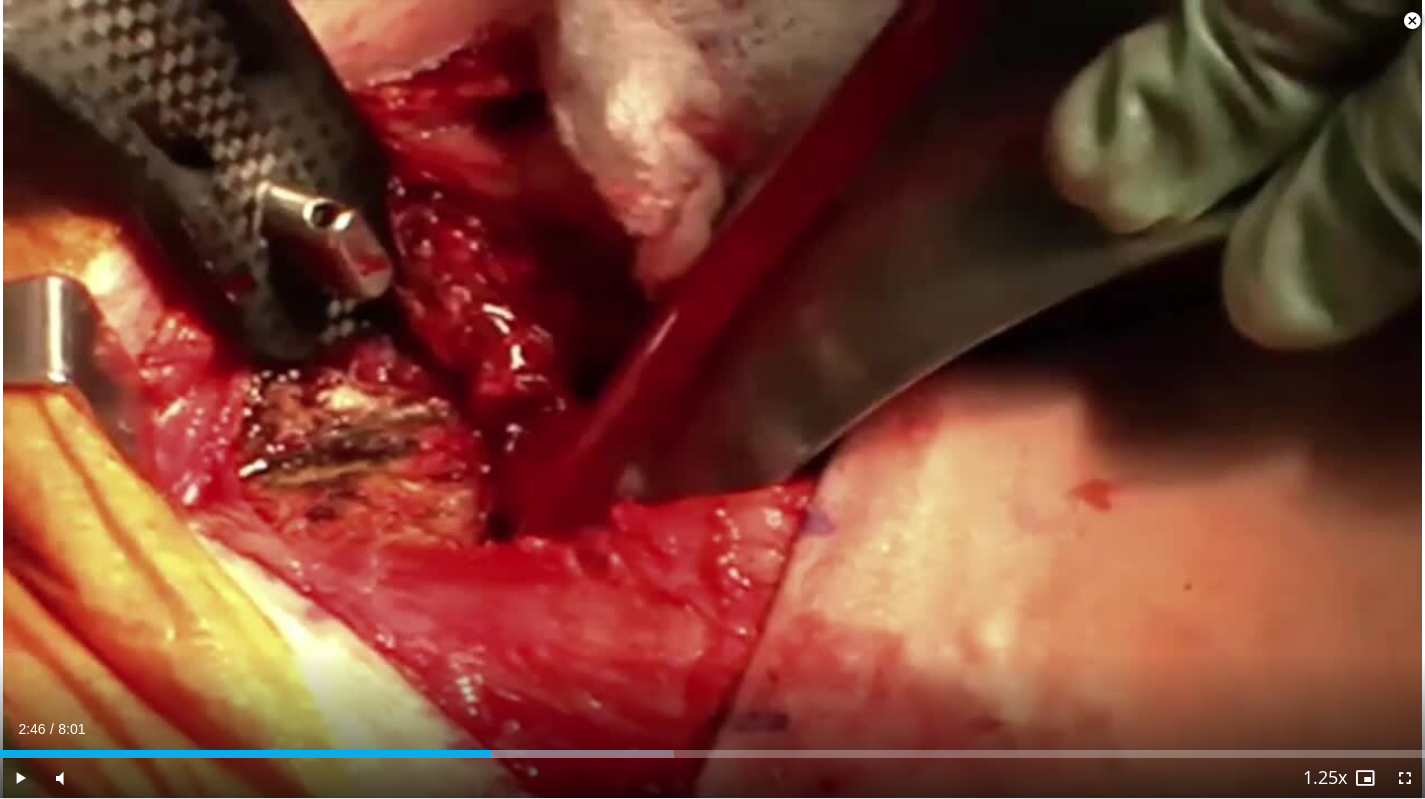 scroll, scrollTop: 1482, scrollLeft: 1, axis: both 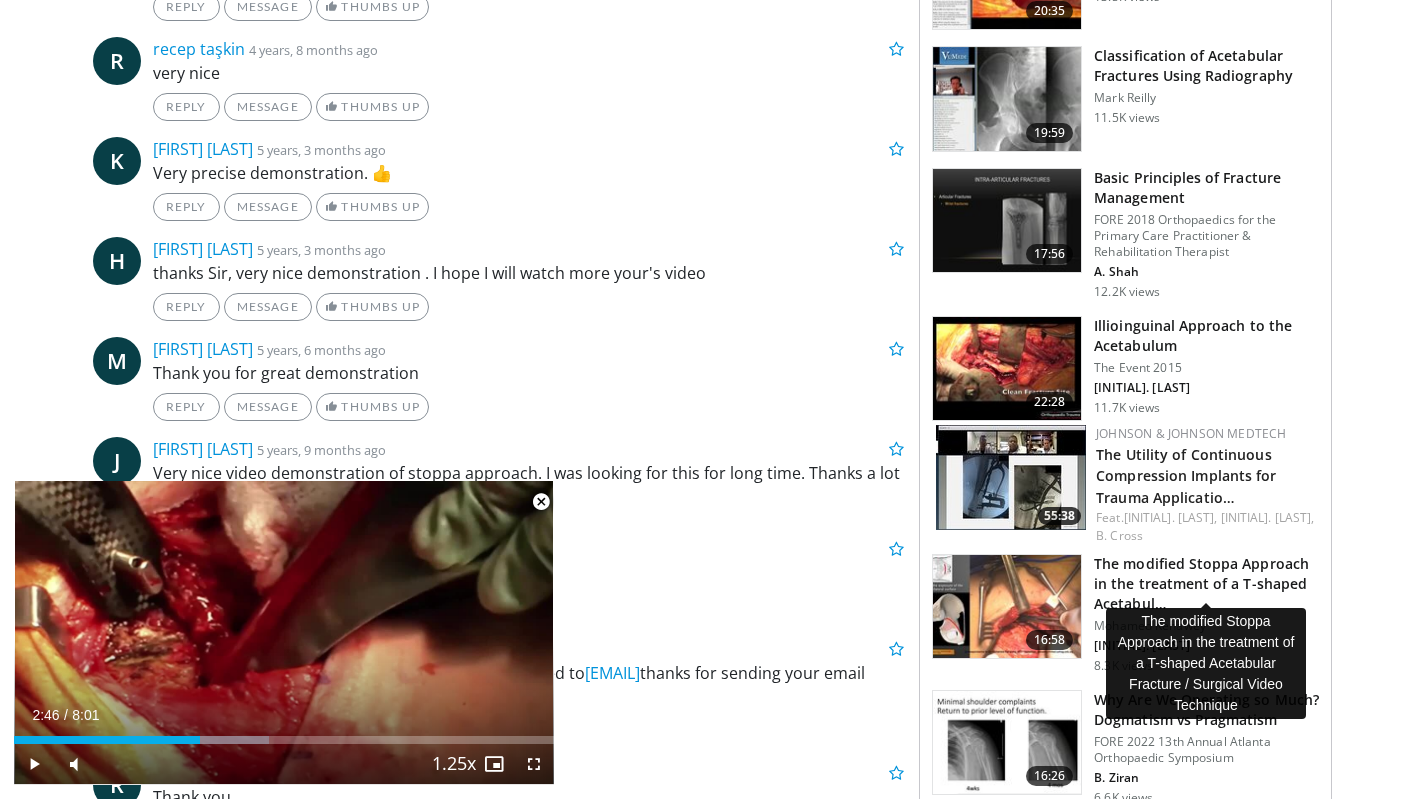 click on "The modified Stoppa Approach in the treatment of a T-shaped Acetabul…" at bounding box center (1206, 584) 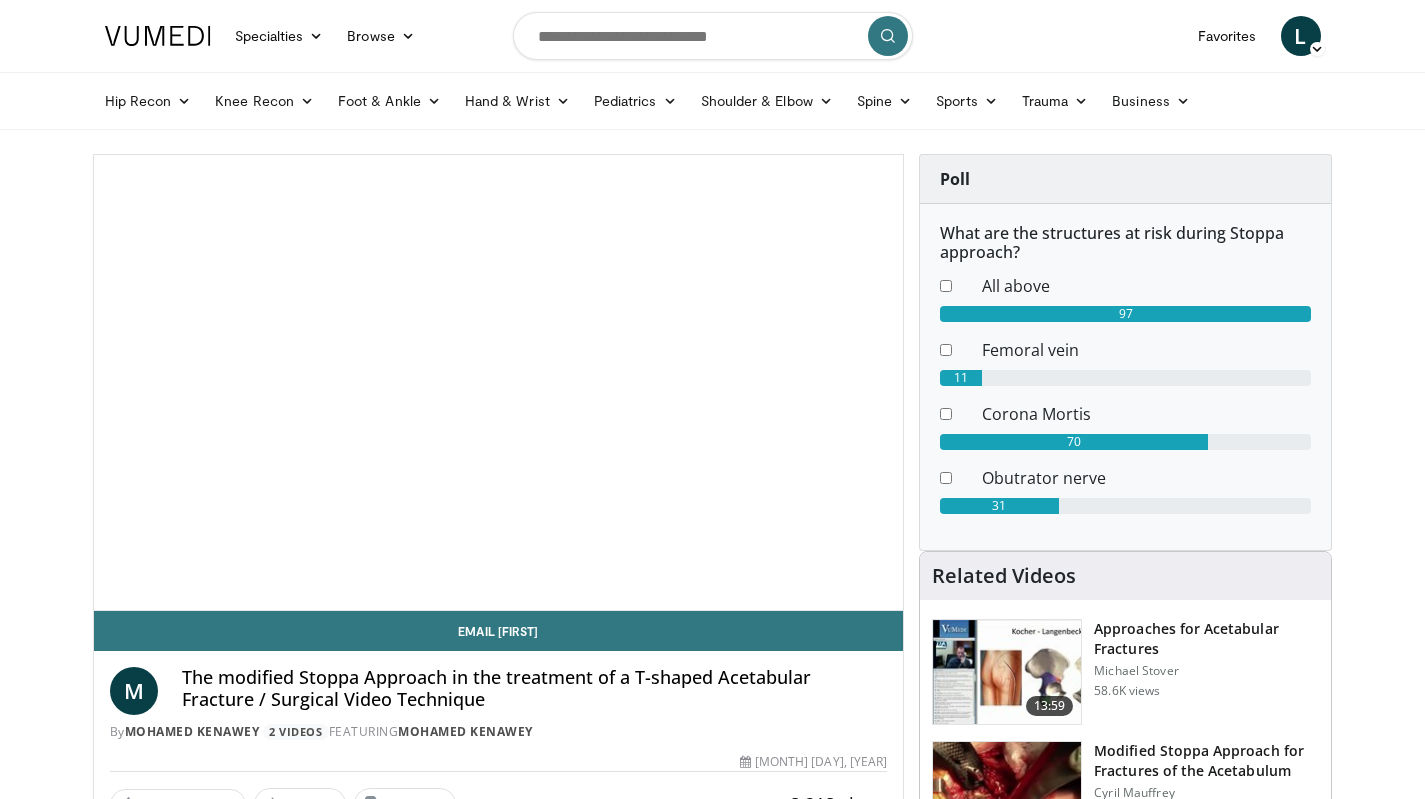 scroll, scrollTop: 280, scrollLeft: 9, axis: both 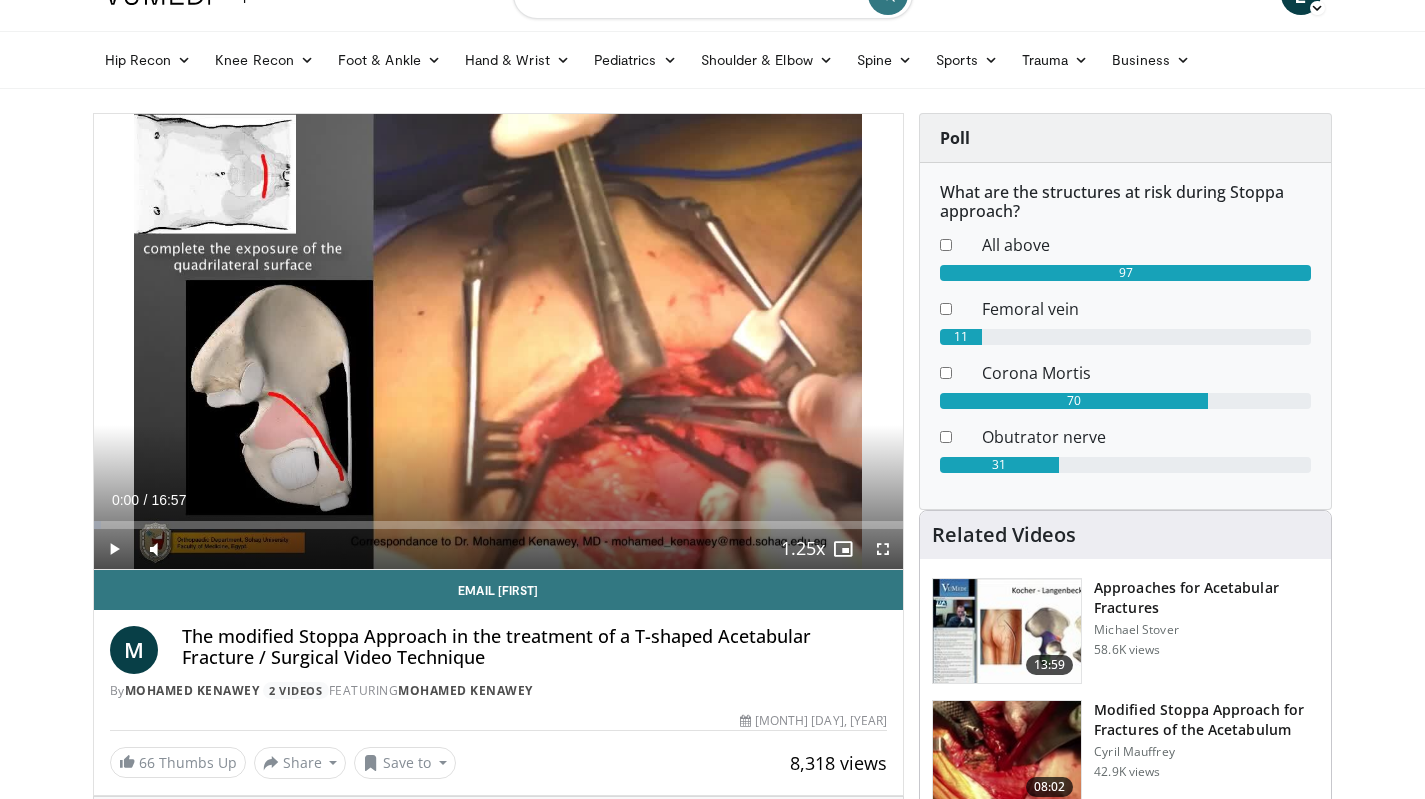 click at bounding box center (883, 549) 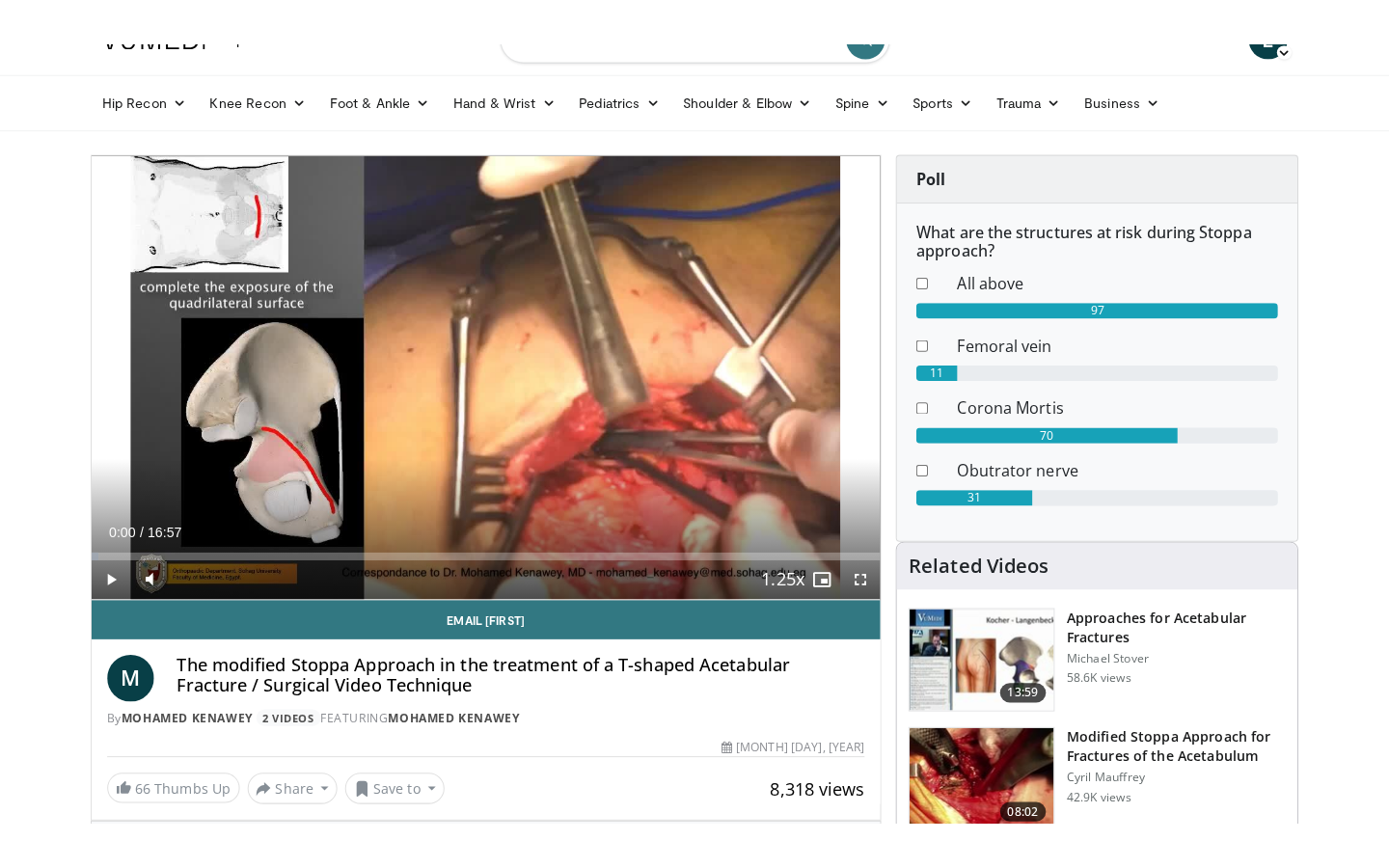 scroll, scrollTop: 0, scrollLeft: 0, axis: both 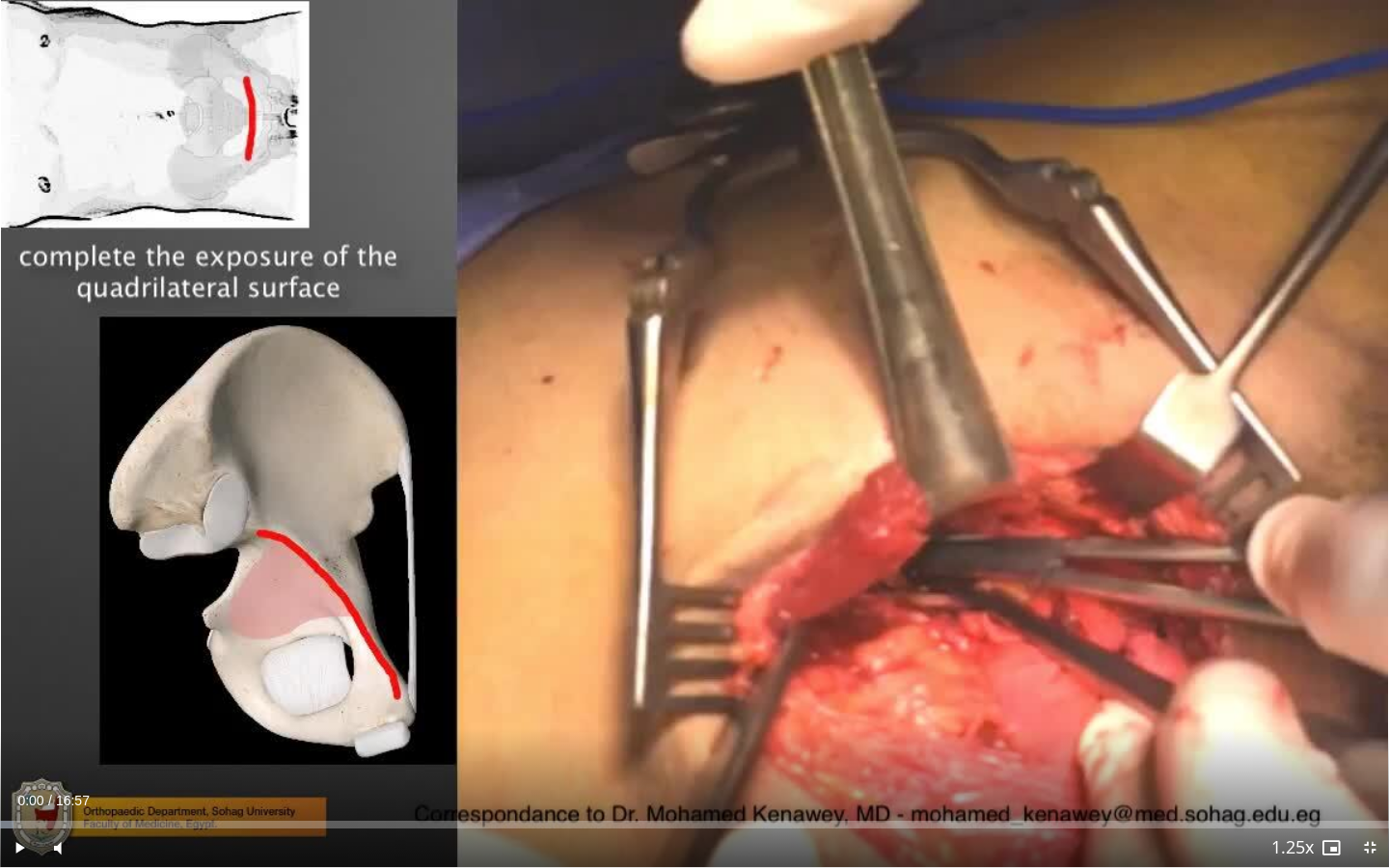 click at bounding box center (19, 848) 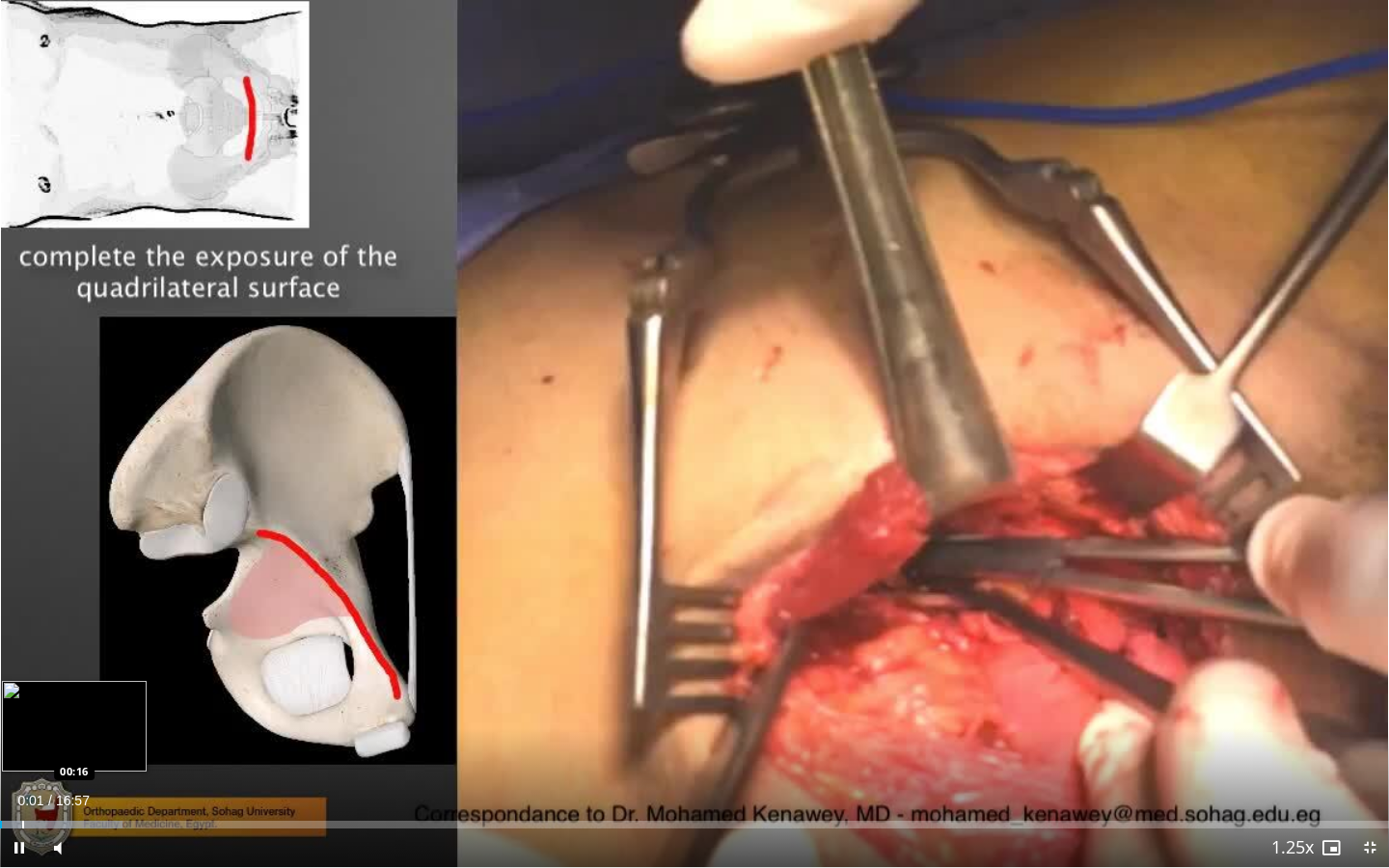click at bounding box center [23, 825] 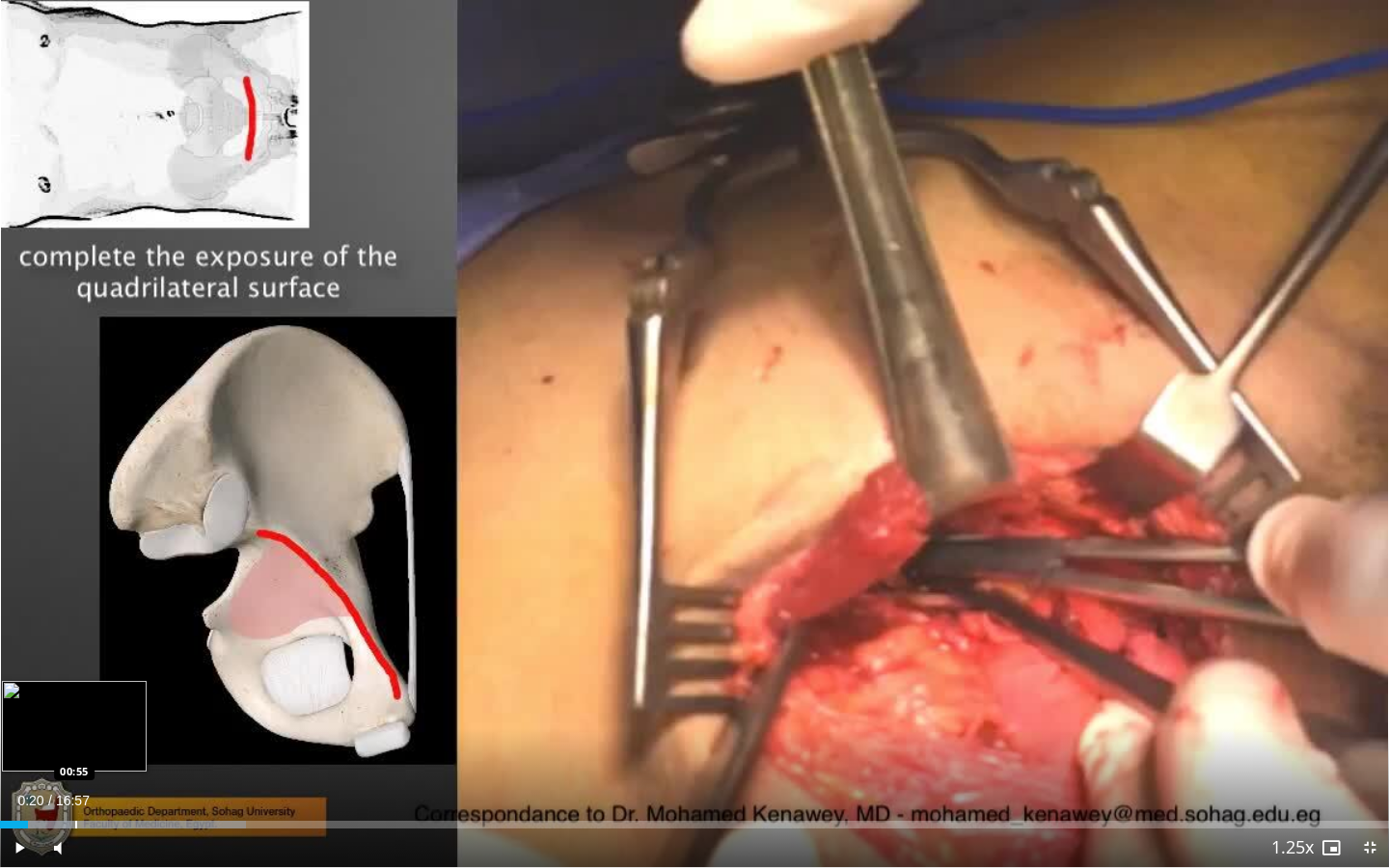 click at bounding box center (76, 825) 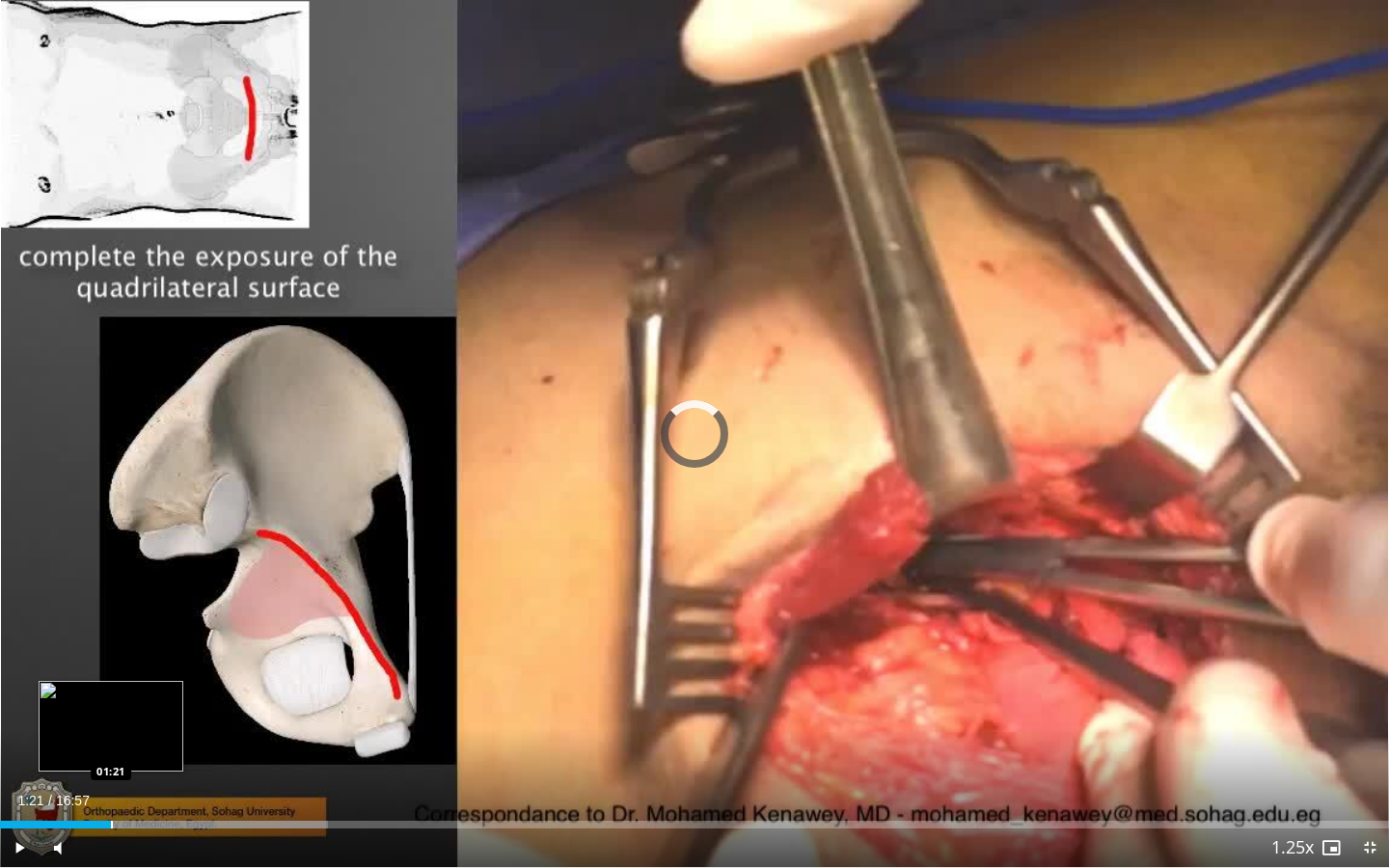 click at bounding box center (112, 825) 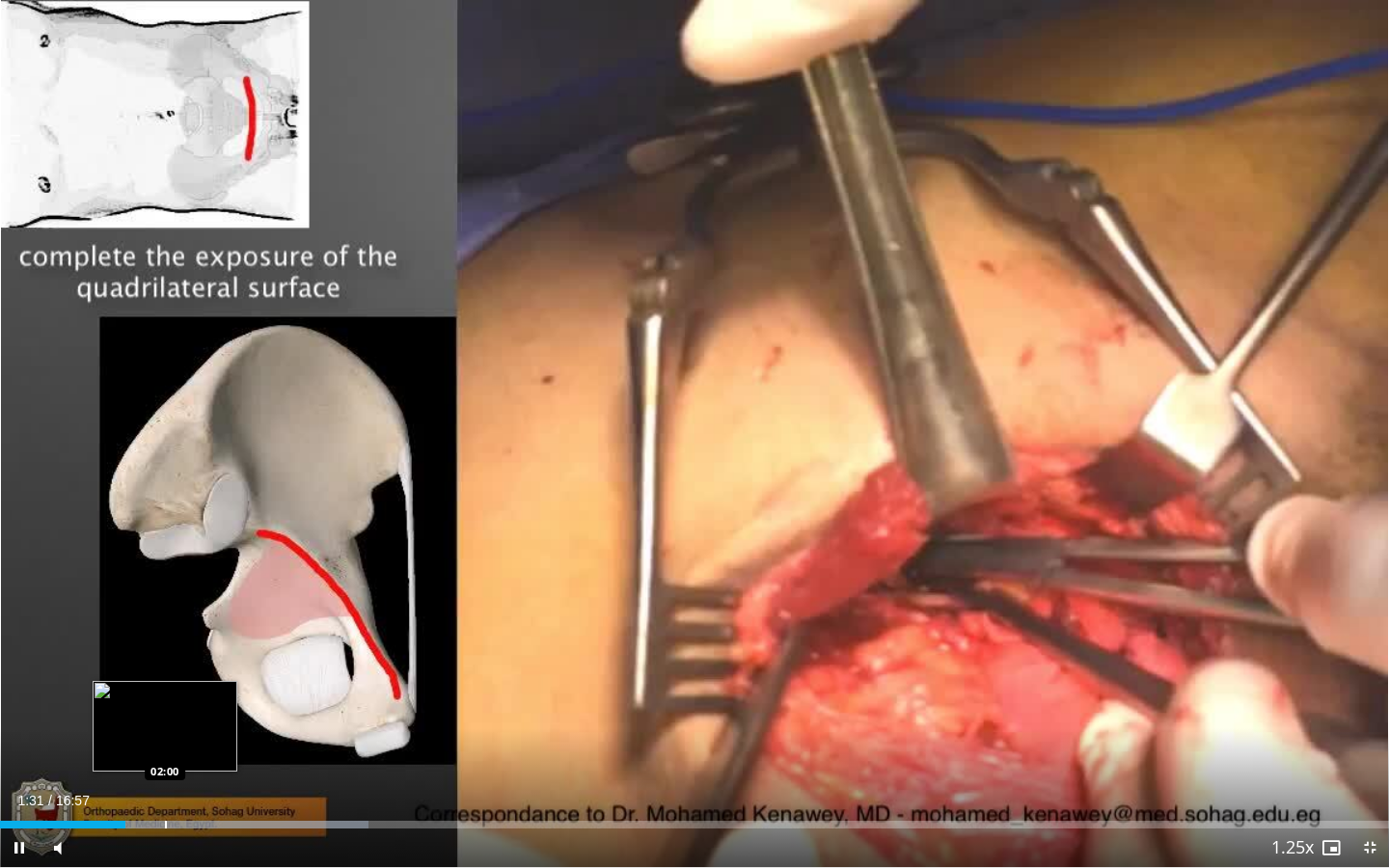 click at bounding box center [166, 825] 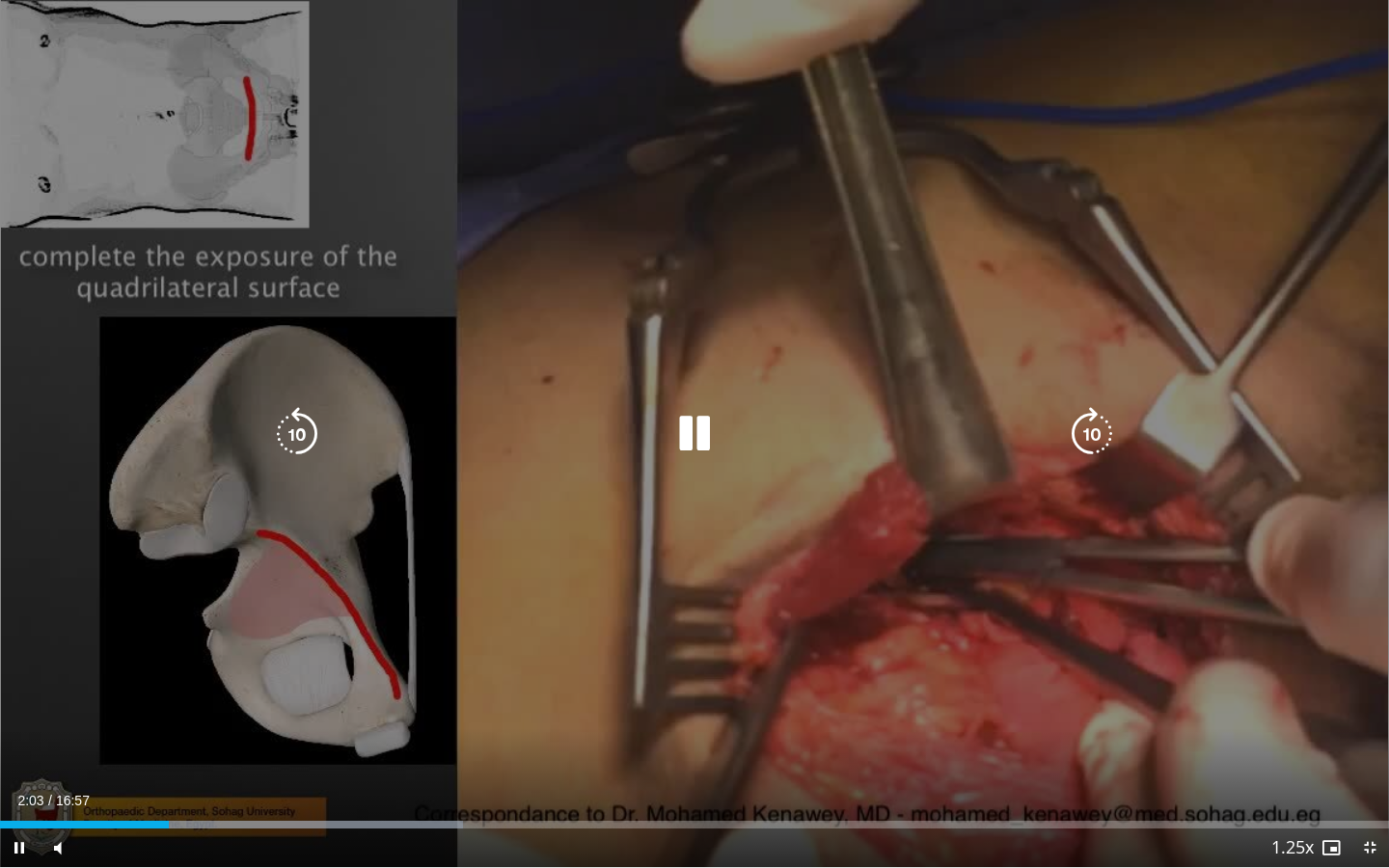click on "10 seconds
Tap to unmute" at bounding box center [694, 433] 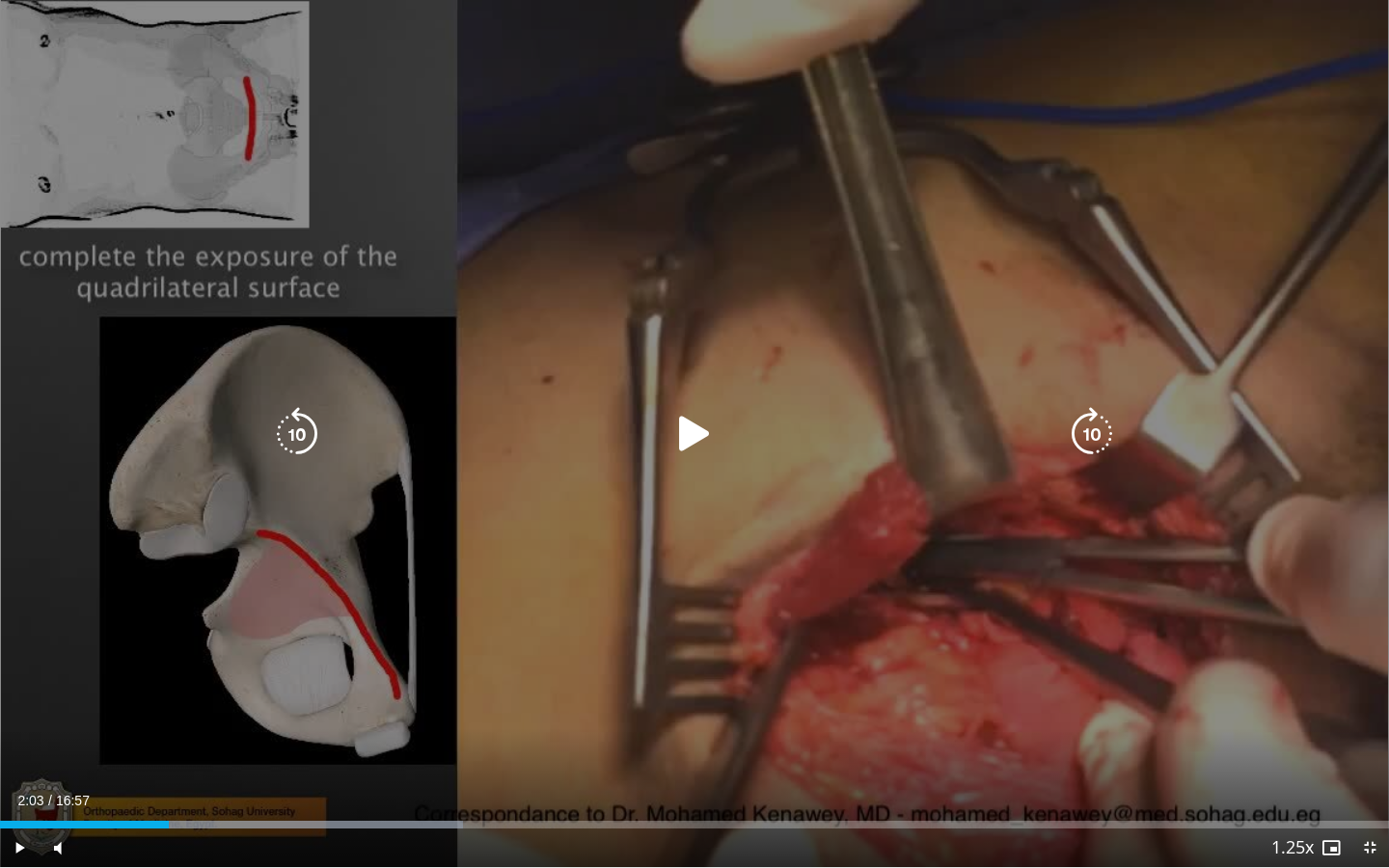 click at bounding box center (694, 434) 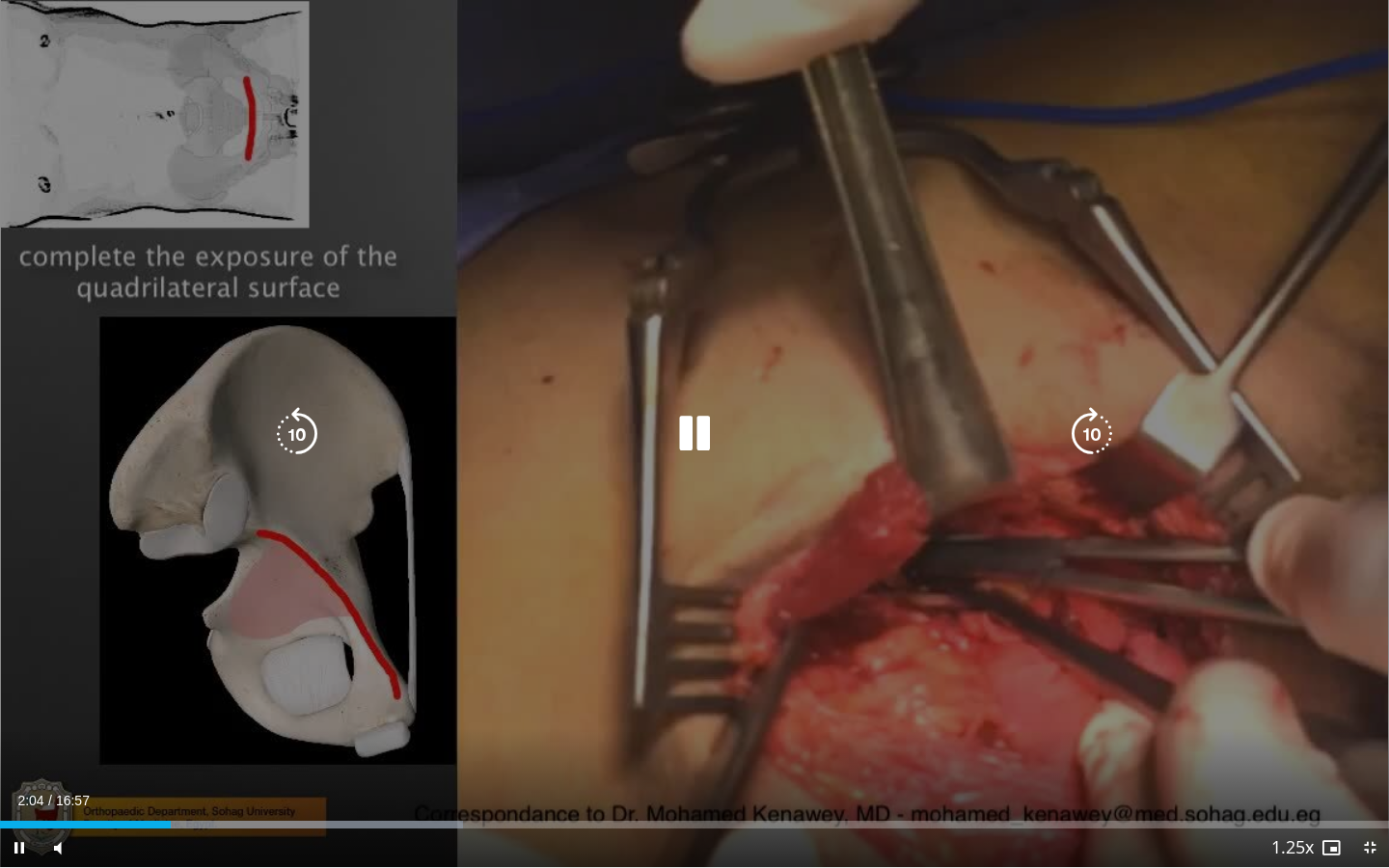 click at bounding box center [1092, 434] 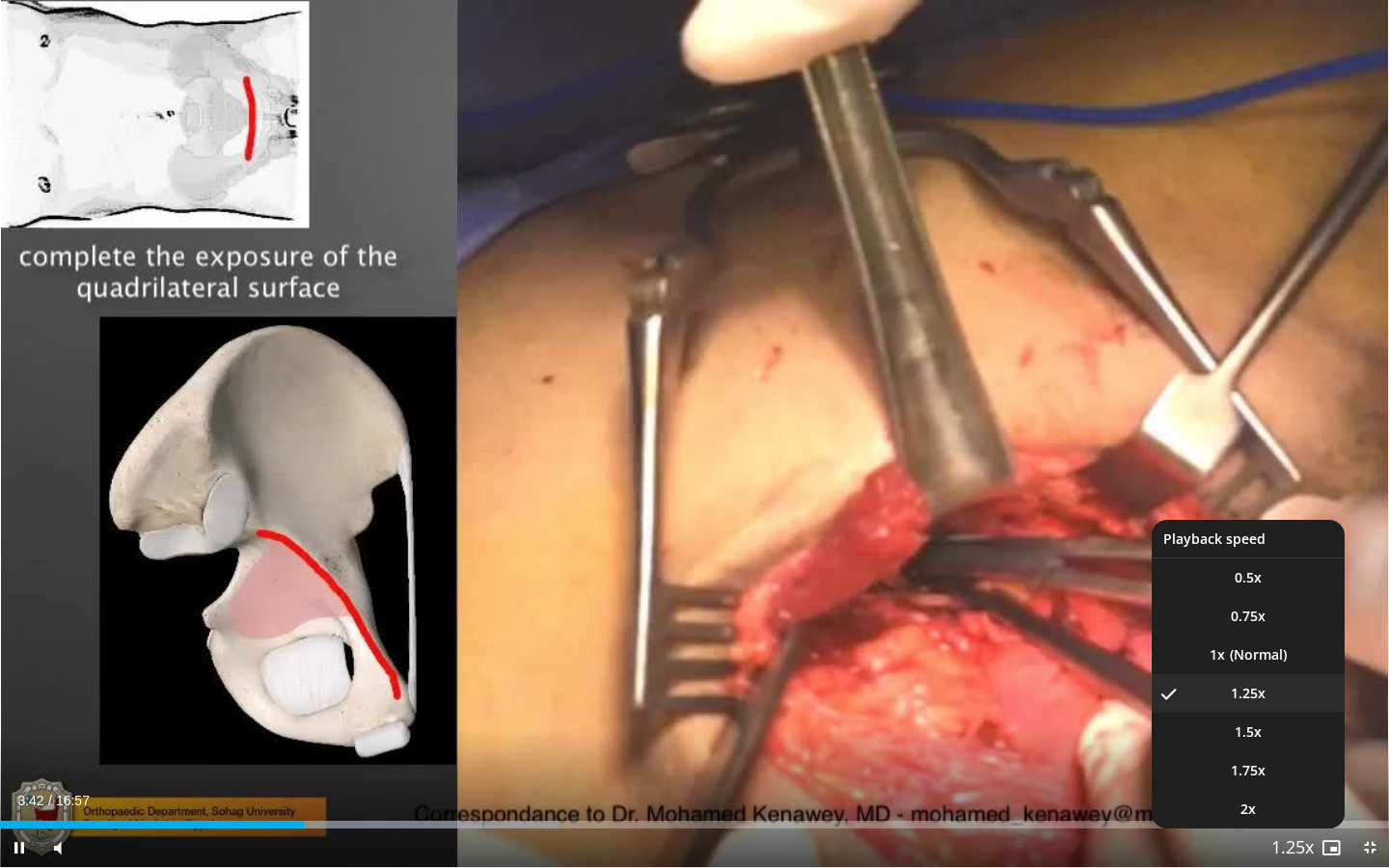 click on "1.25x , selected" at bounding box center [1248, 693] 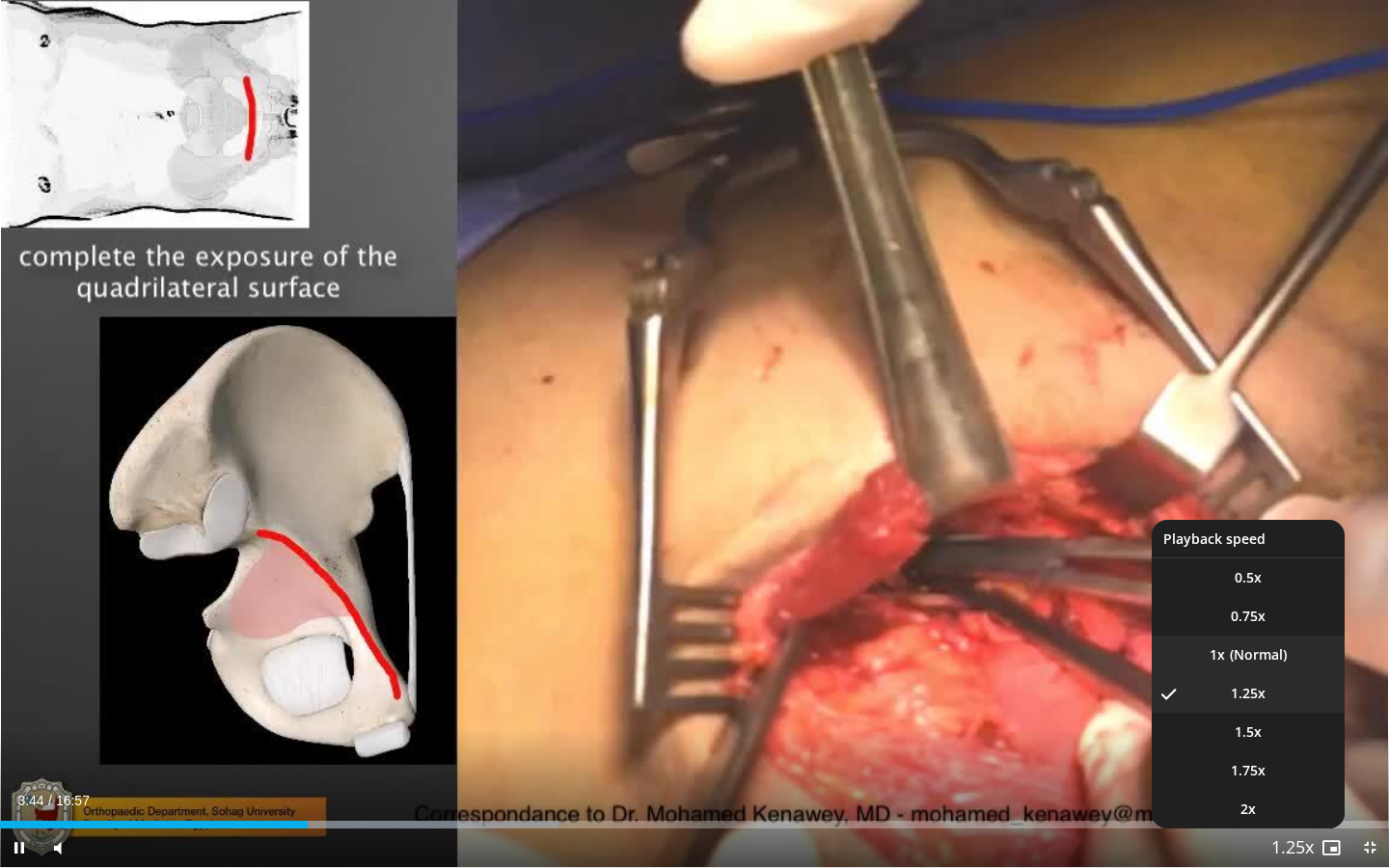 click on "1x" at bounding box center [1248, 655] 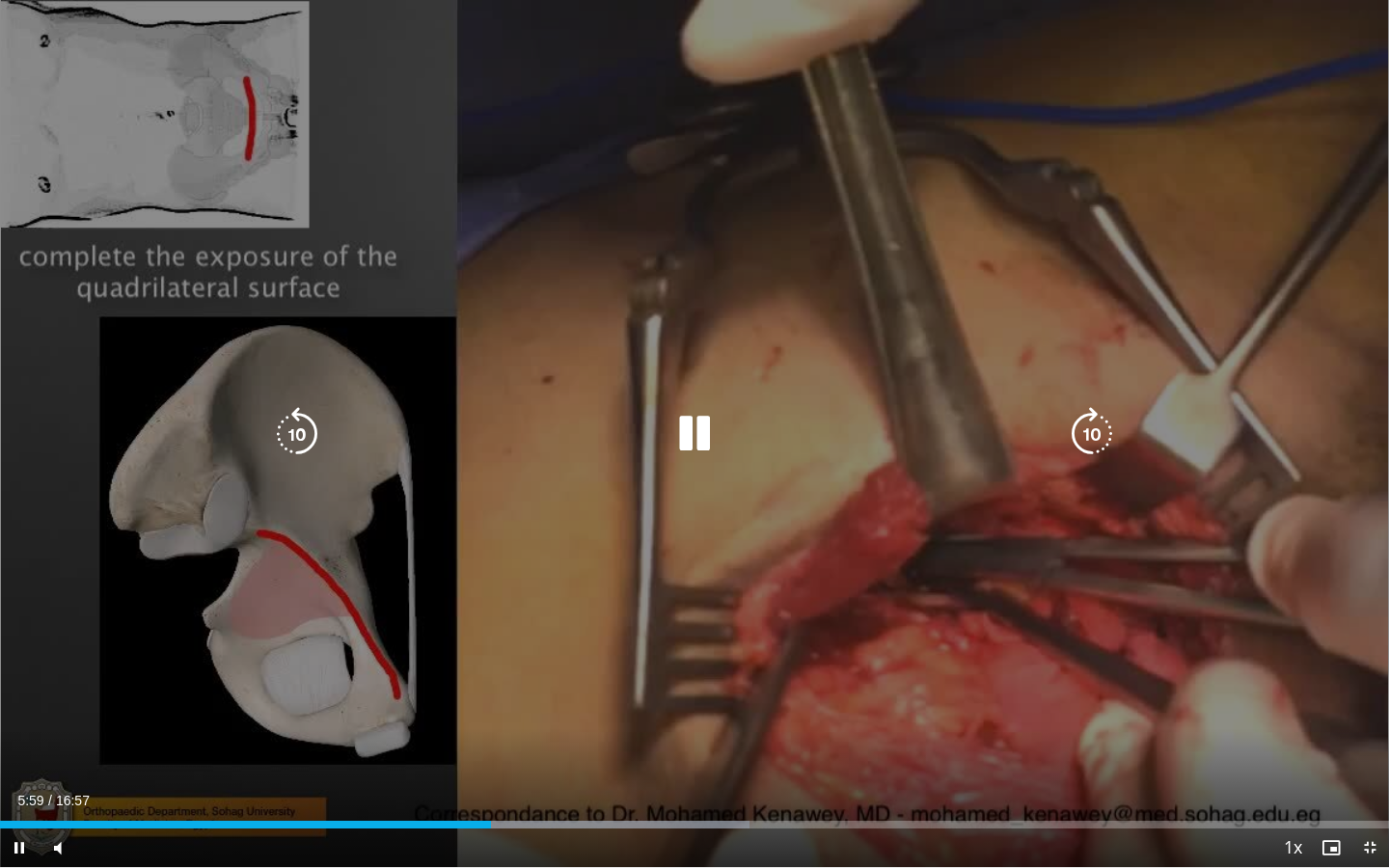 click at bounding box center [694, 434] 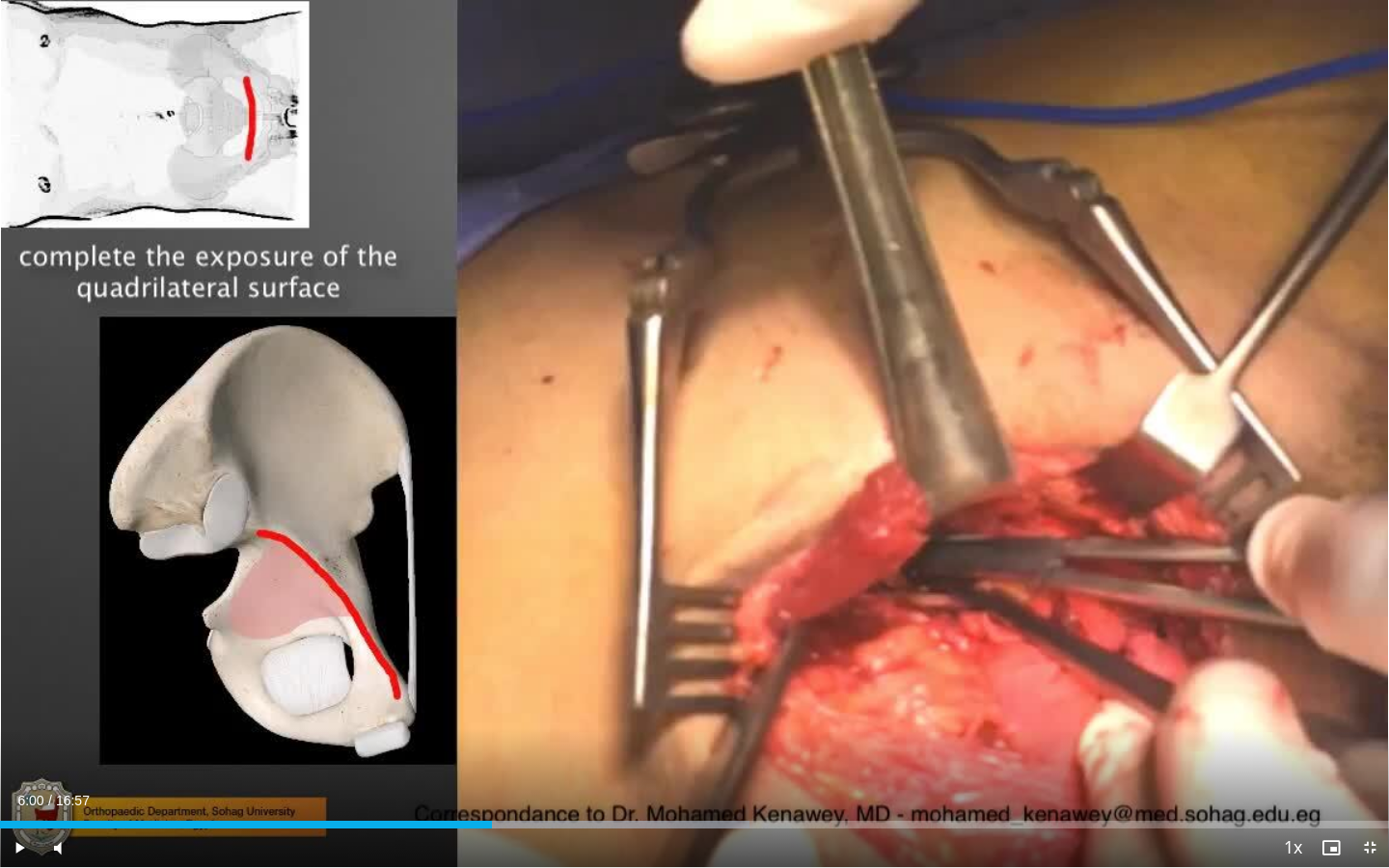 click at bounding box center [1370, 848] 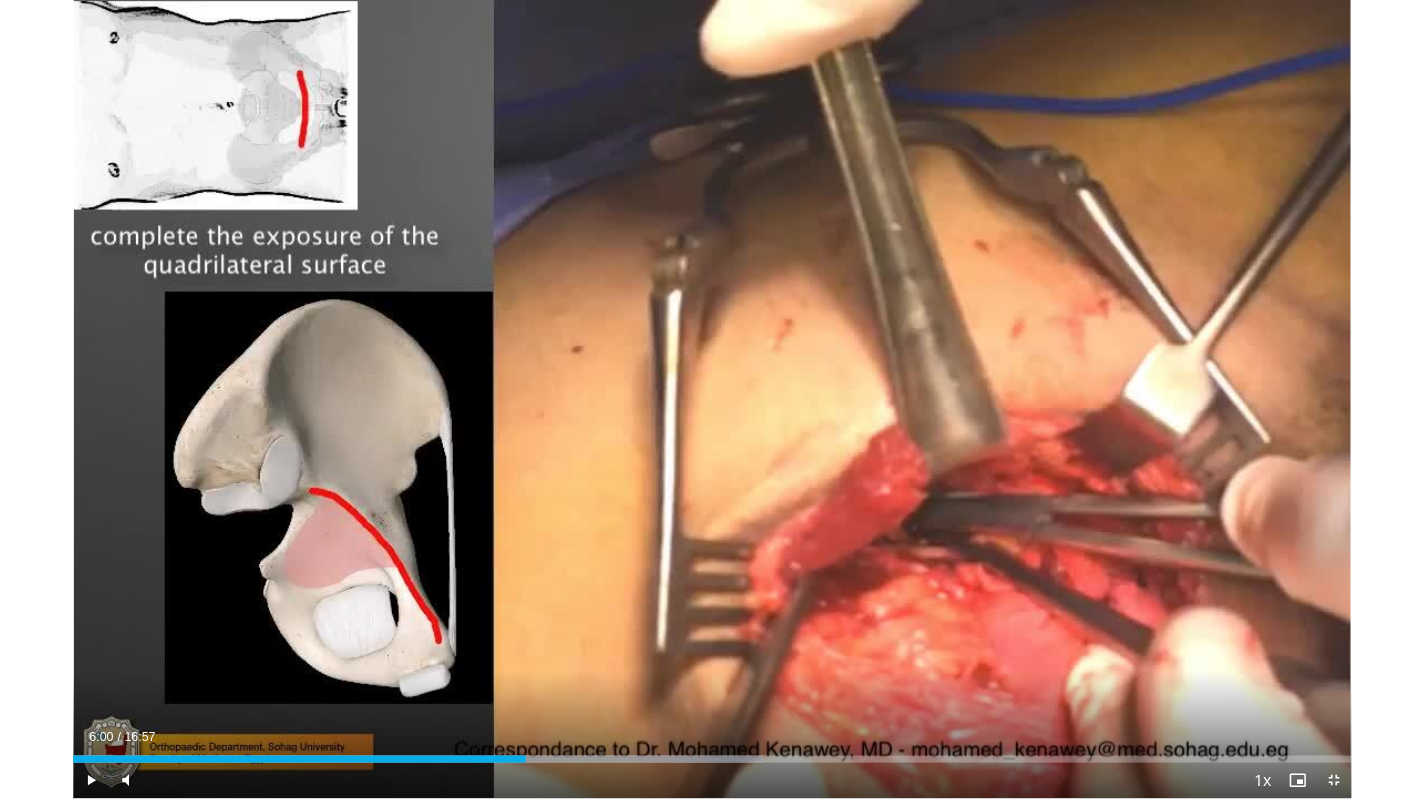scroll, scrollTop: 41, scrollLeft: 0, axis: vertical 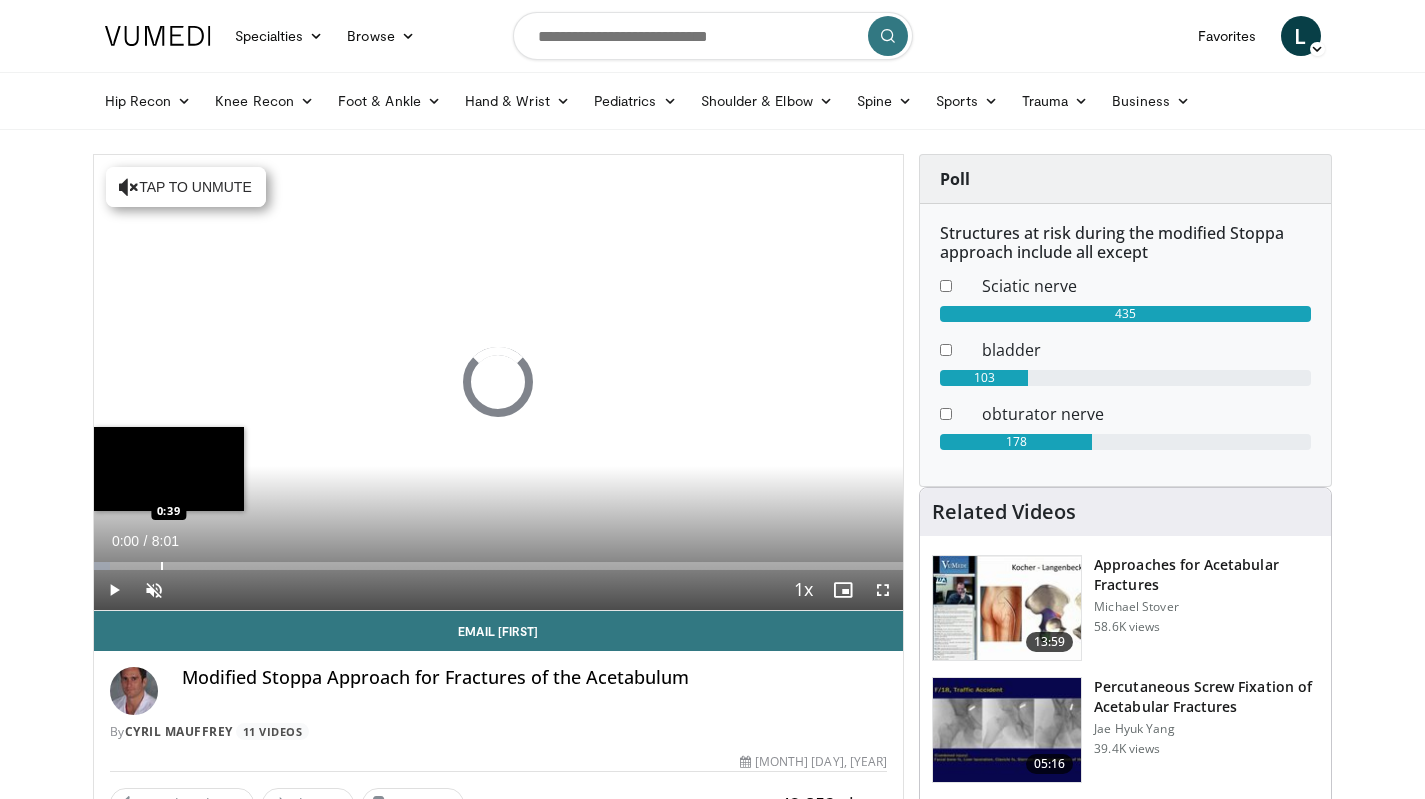 click at bounding box center (162, 566) 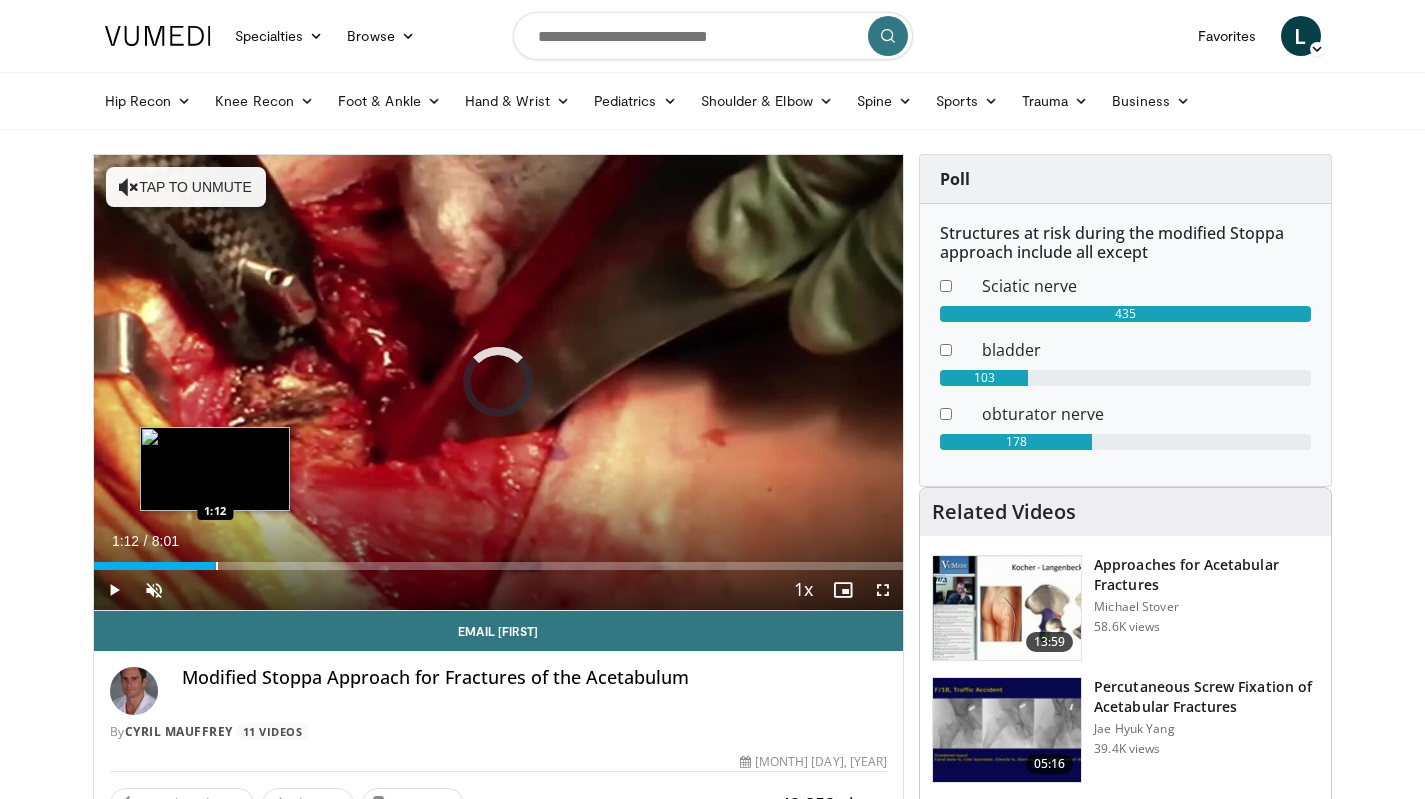 click at bounding box center (217, 566) 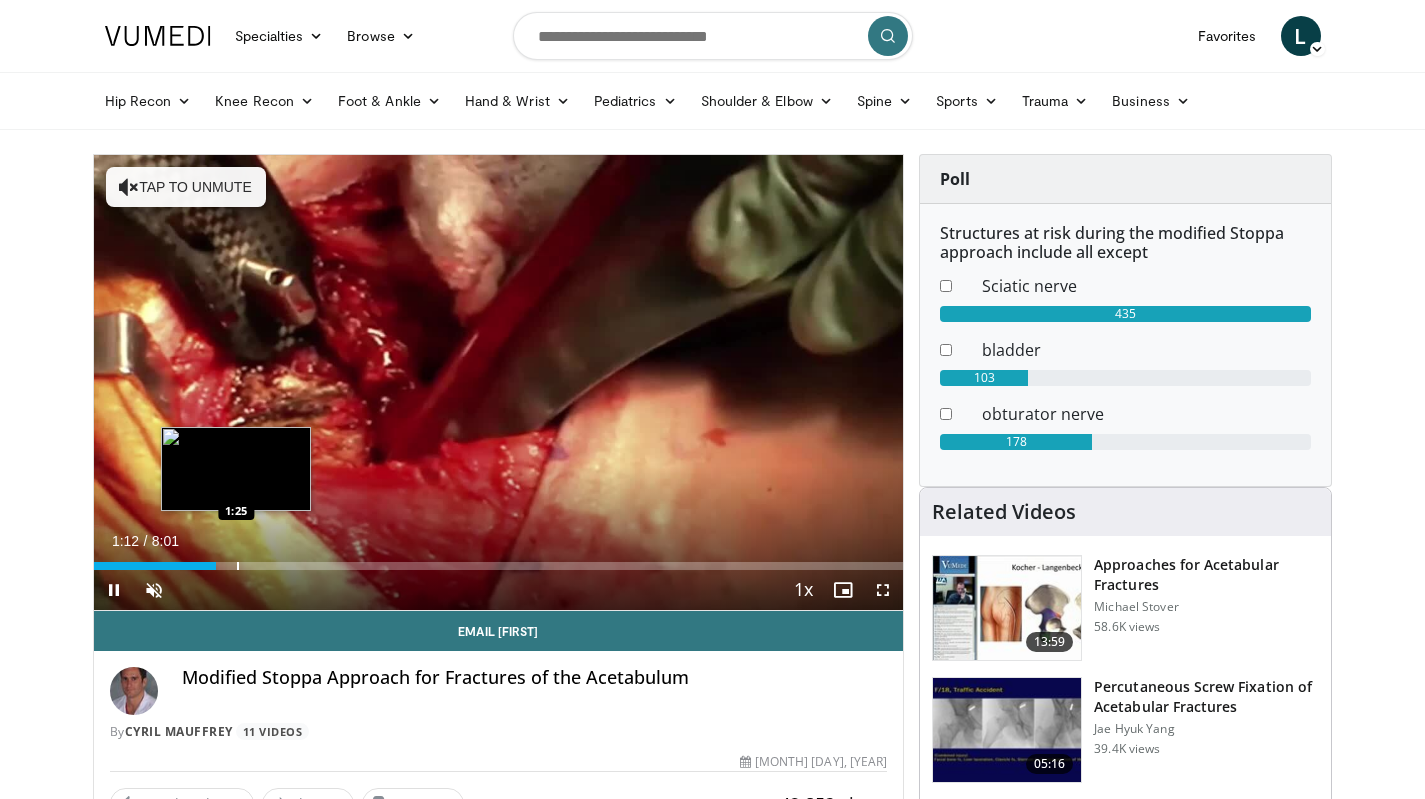 click on "Loaded :  14.53% 1:13 1:25" at bounding box center [499, 560] 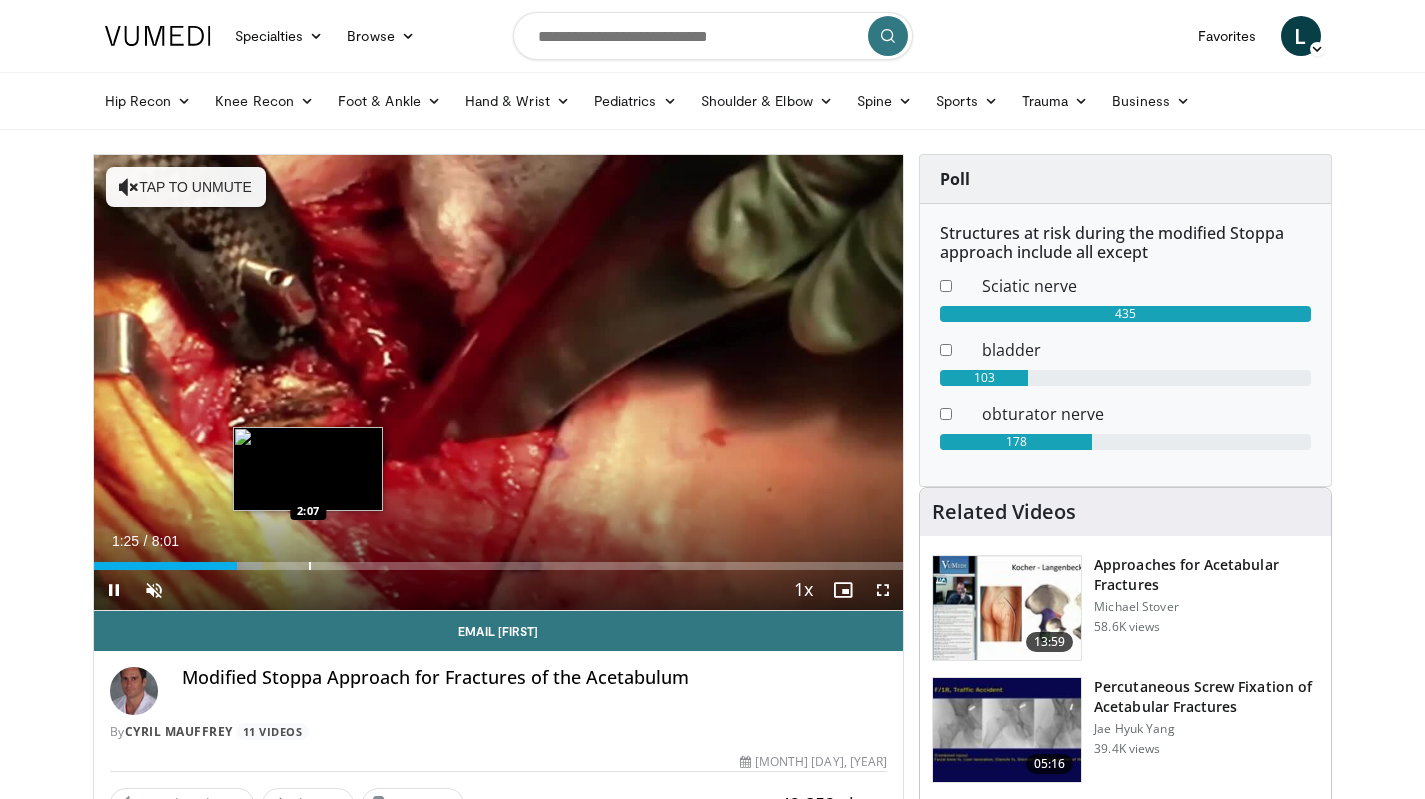 click at bounding box center [310, 566] 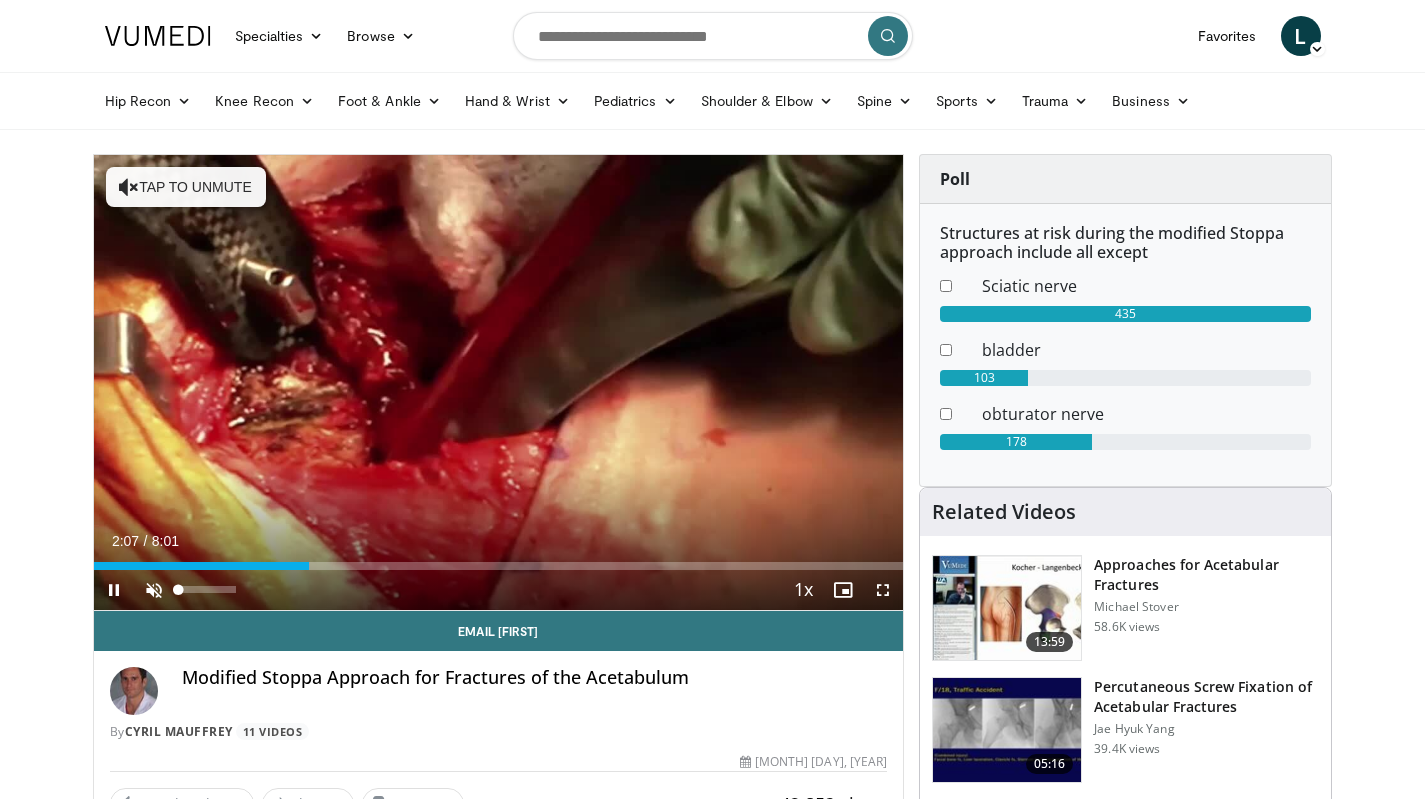 click at bounding box center [154, 590] 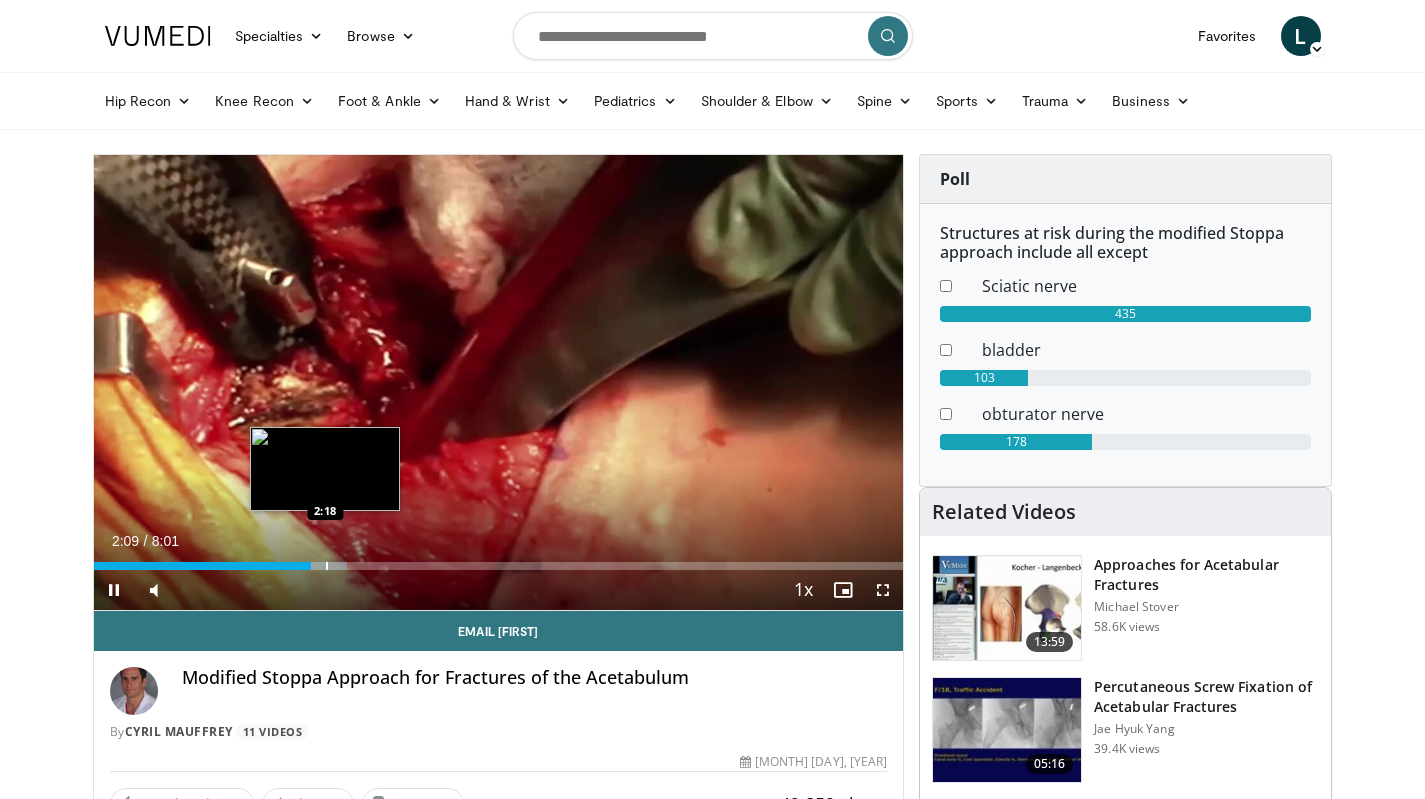 click at bounding box center [327, 566] 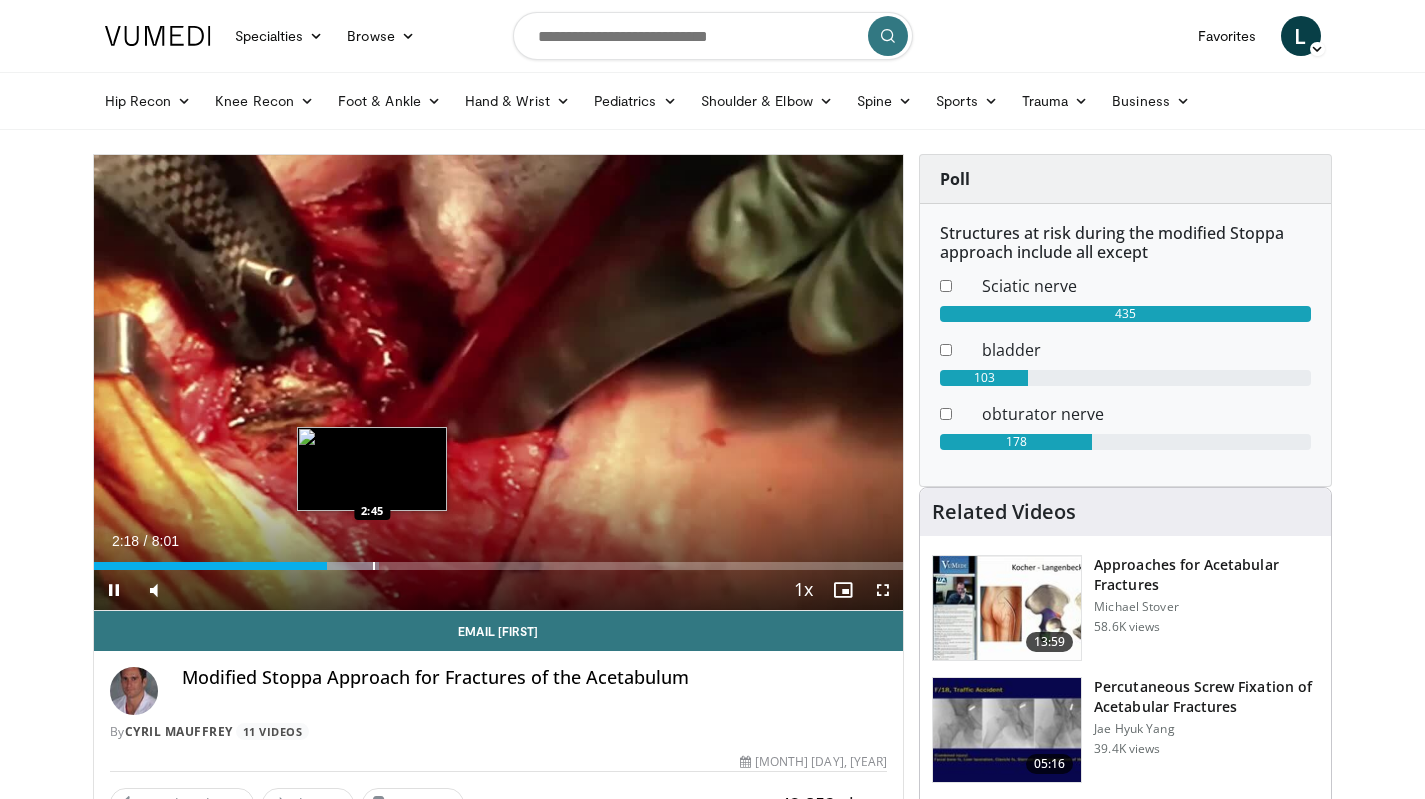 click at bounding box center (374, 566) 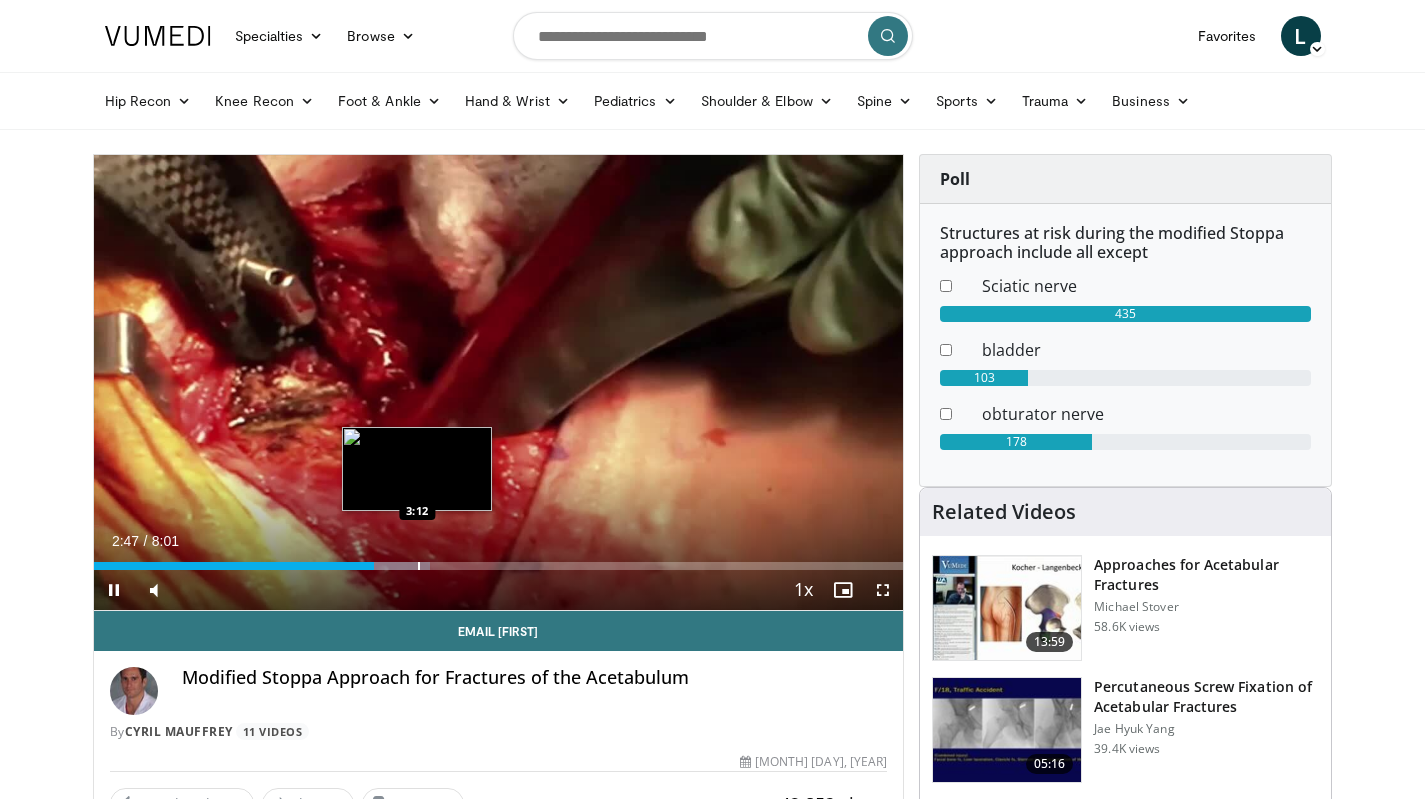 click at bounding box center [419, 566] 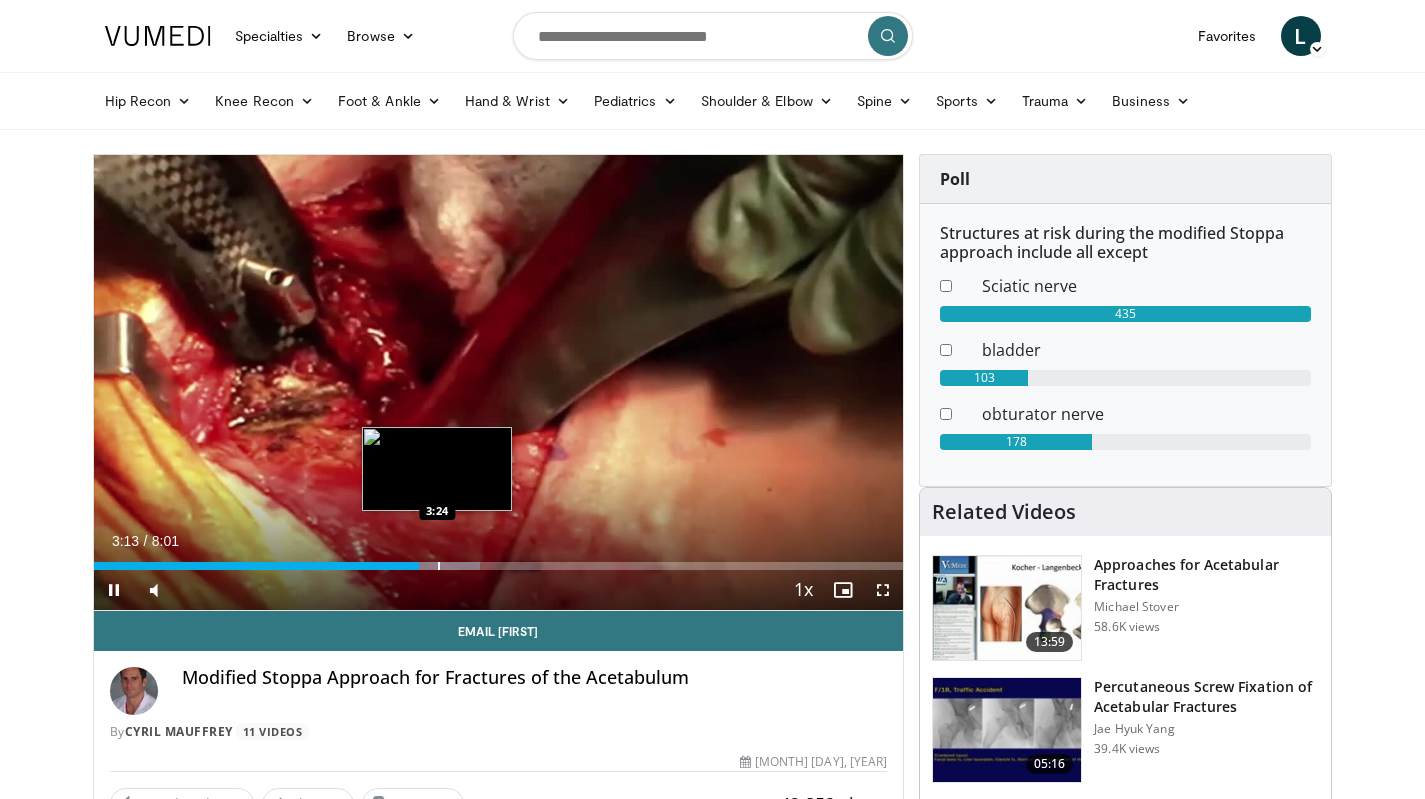 click at bounding box center [439, 566] 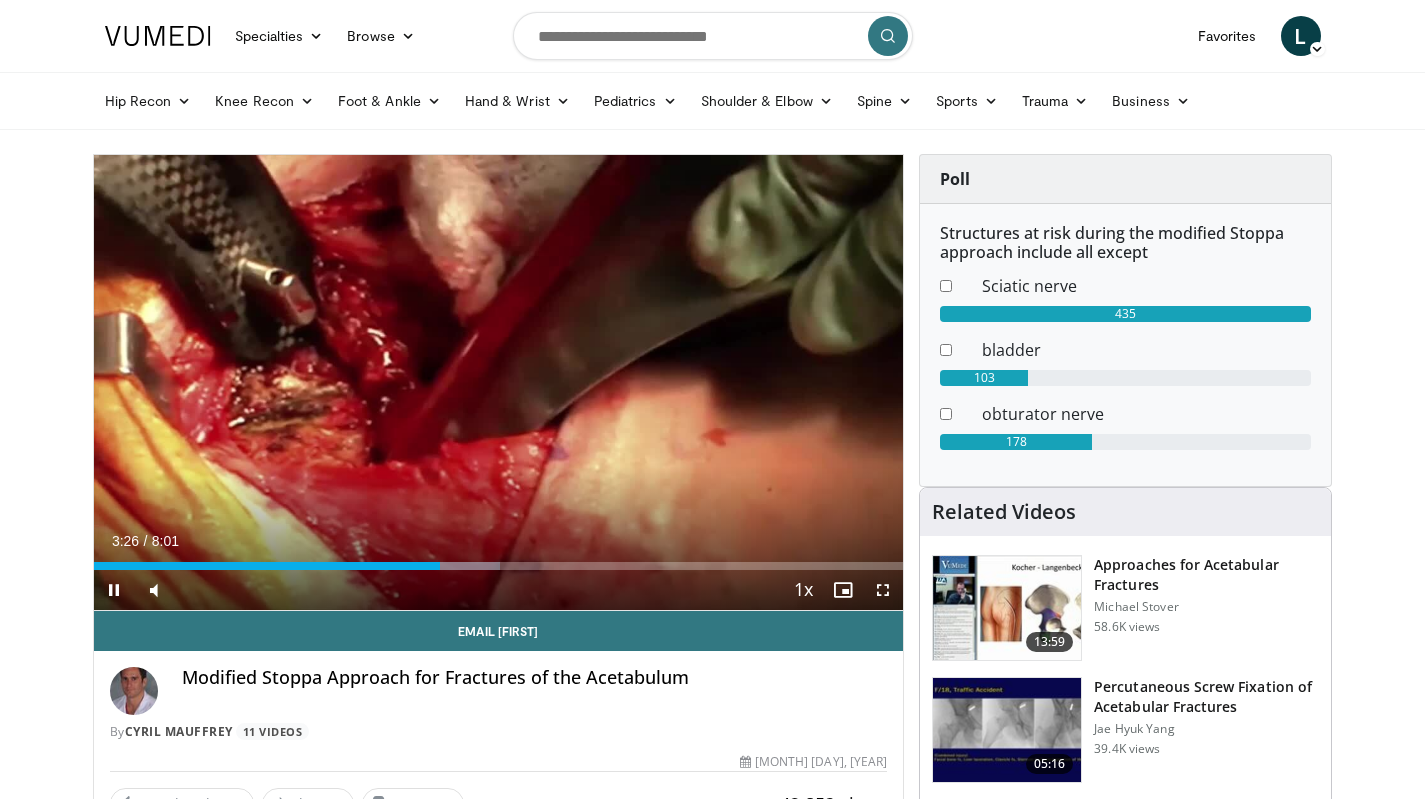 click on "Current Time  3:26 / Duration  8:01 Pause Skip Backward Skip Forward Mute 67% Loaded :  50.17% 3:26 3:35 Stream Type  LIVE Seek to live, currently behind live LIVE   1x Playback Rate 0.5x 0.75x 1x , selected 1.25x 1.5x 1.75x 2x Chapters Chapters Descriptions descriptions off , selected Captions captions off , selected Audio Track en (Main) , selected Fullscreen Enable picture-in-picture mode" at bounding box center [499, 590] 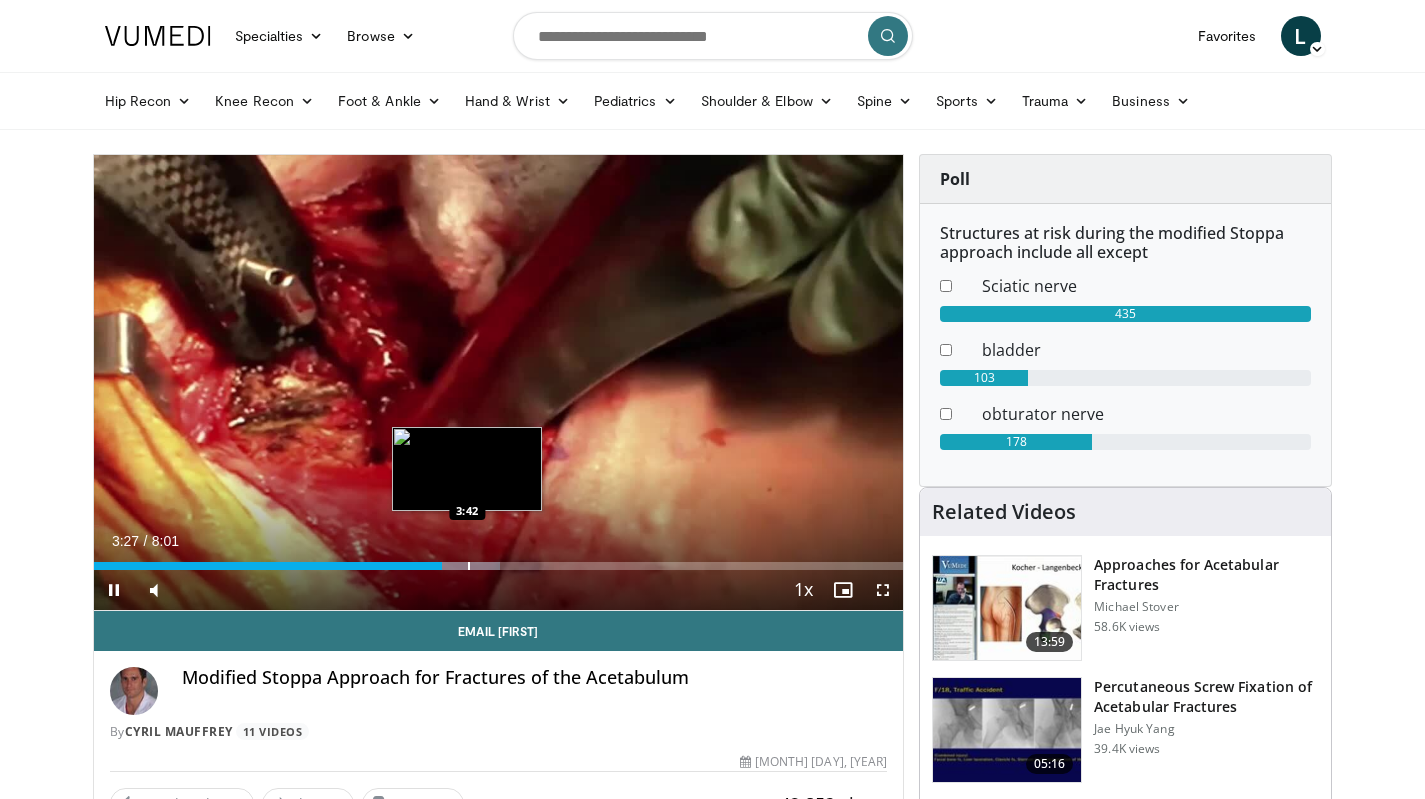 click at bounding box center [469, 566] 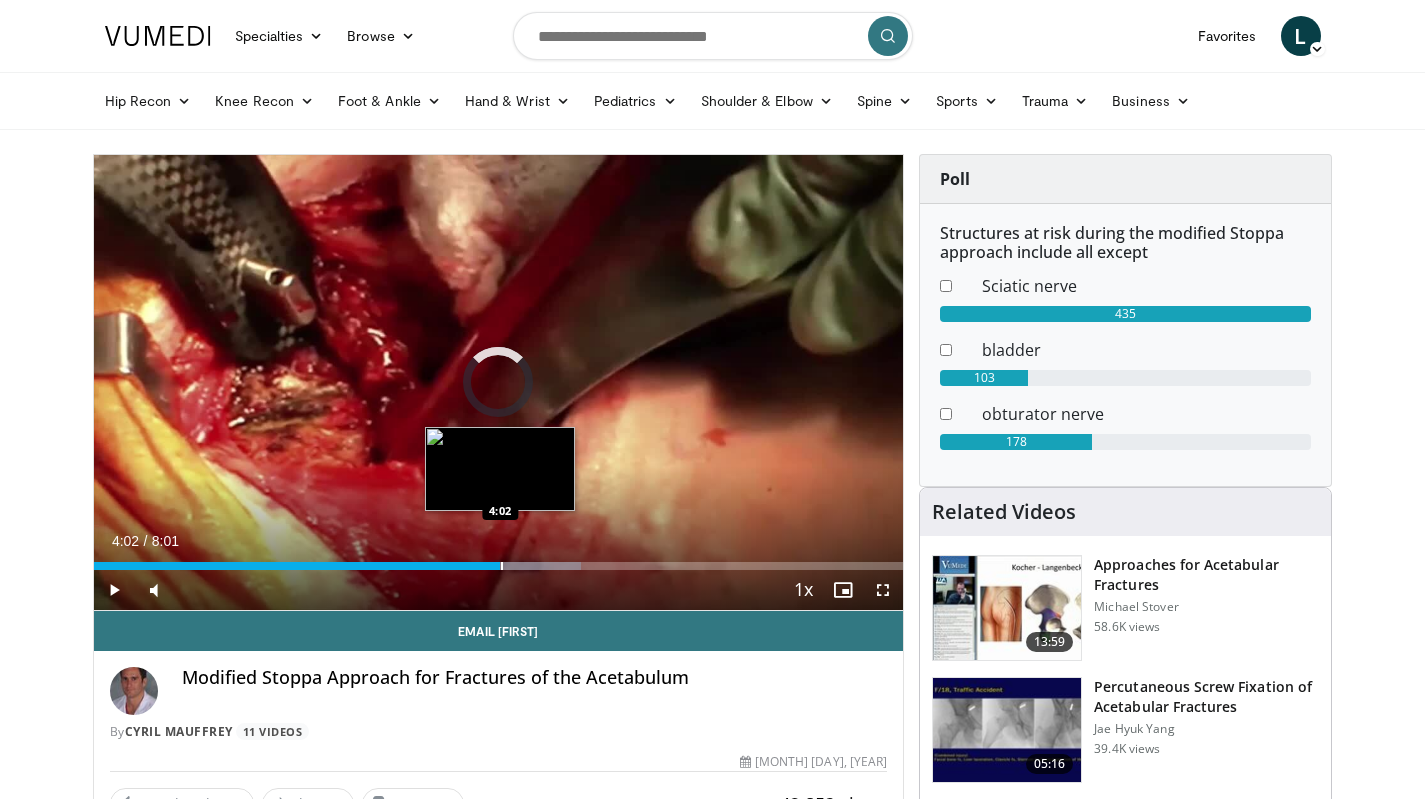 click at bounding box center (502, 566) 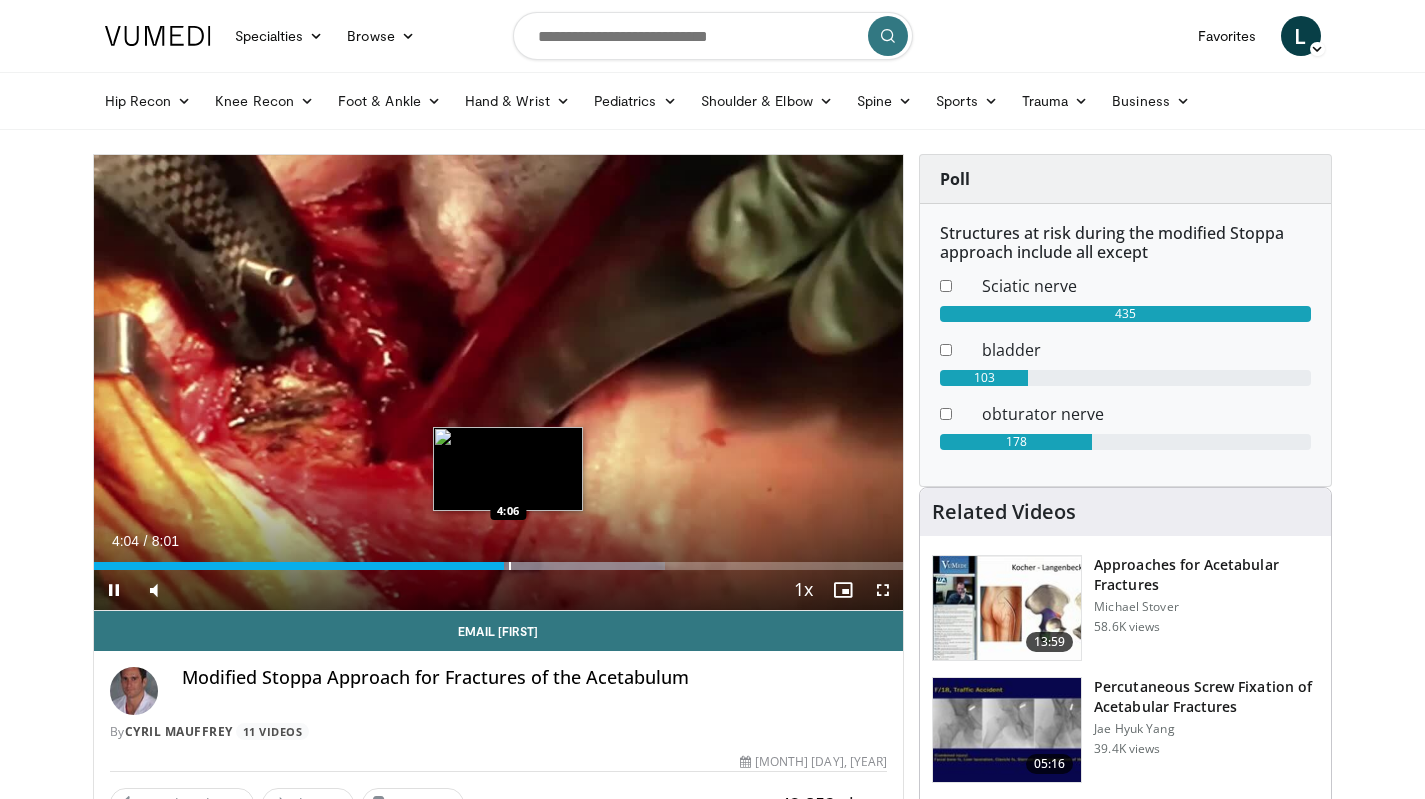 click at bounding box center [510, 566] 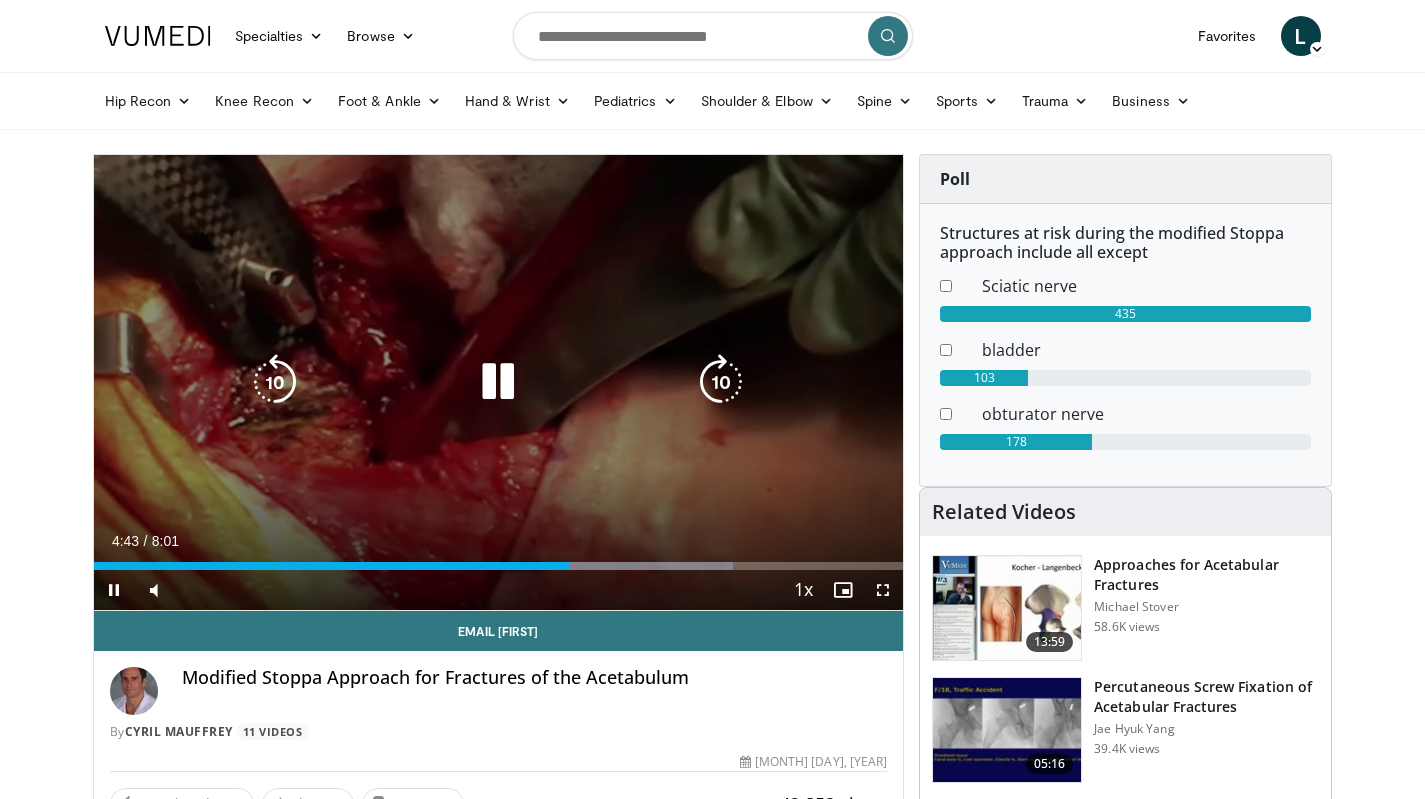 click at bounding box center (498, 382) 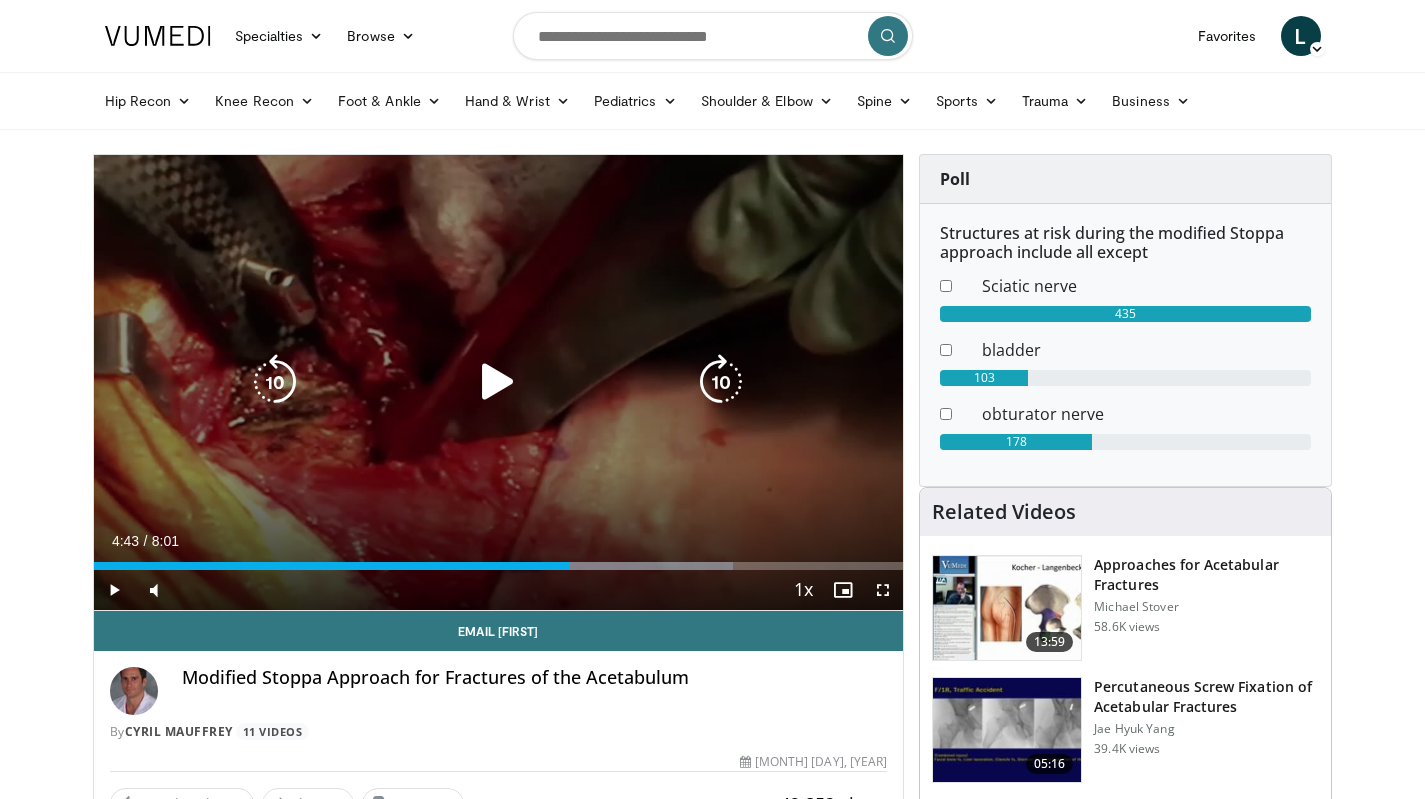 click at bounding box center [498, 382] 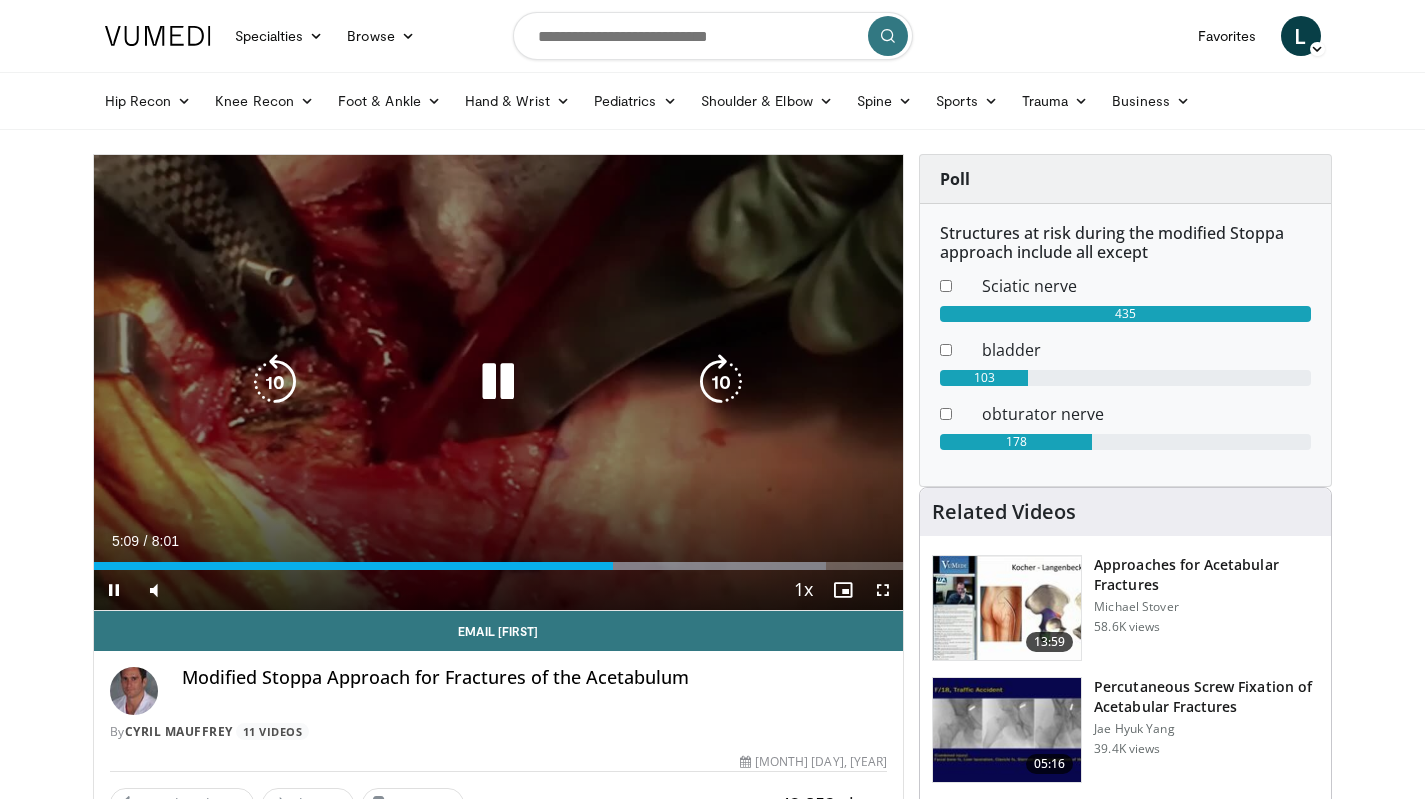 click at bounding box center (498, 382) 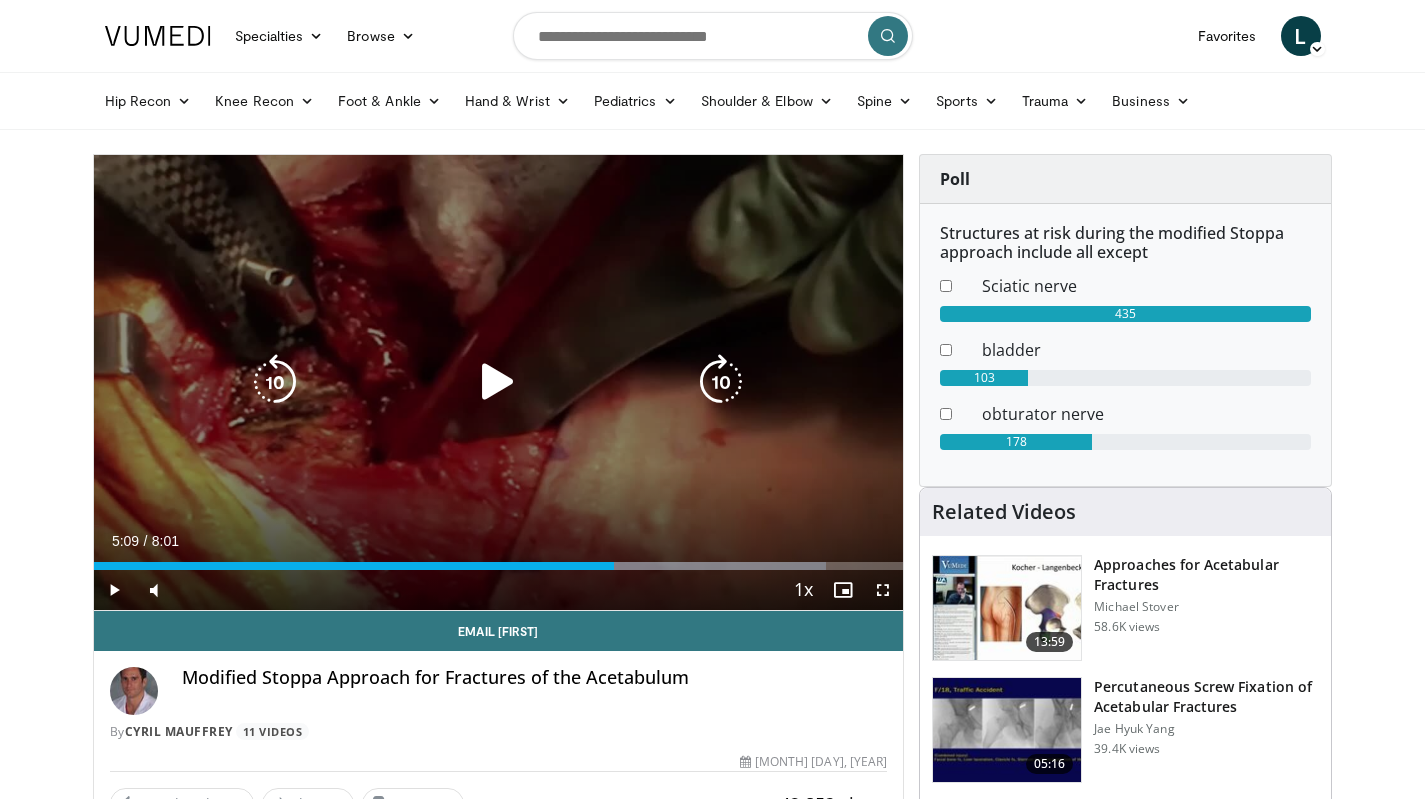click at bounding box center [275, 382] 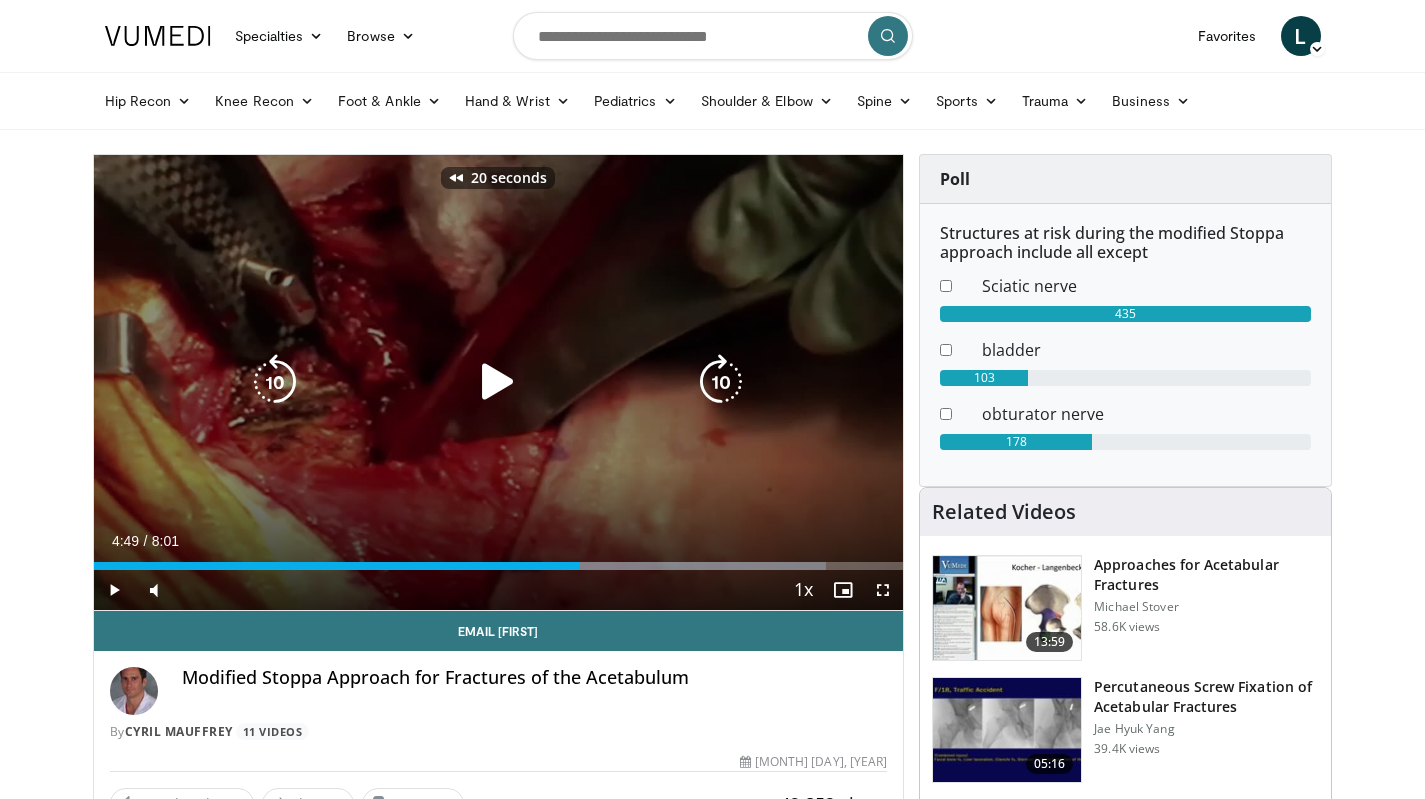 click at bounding box center [275, 382] 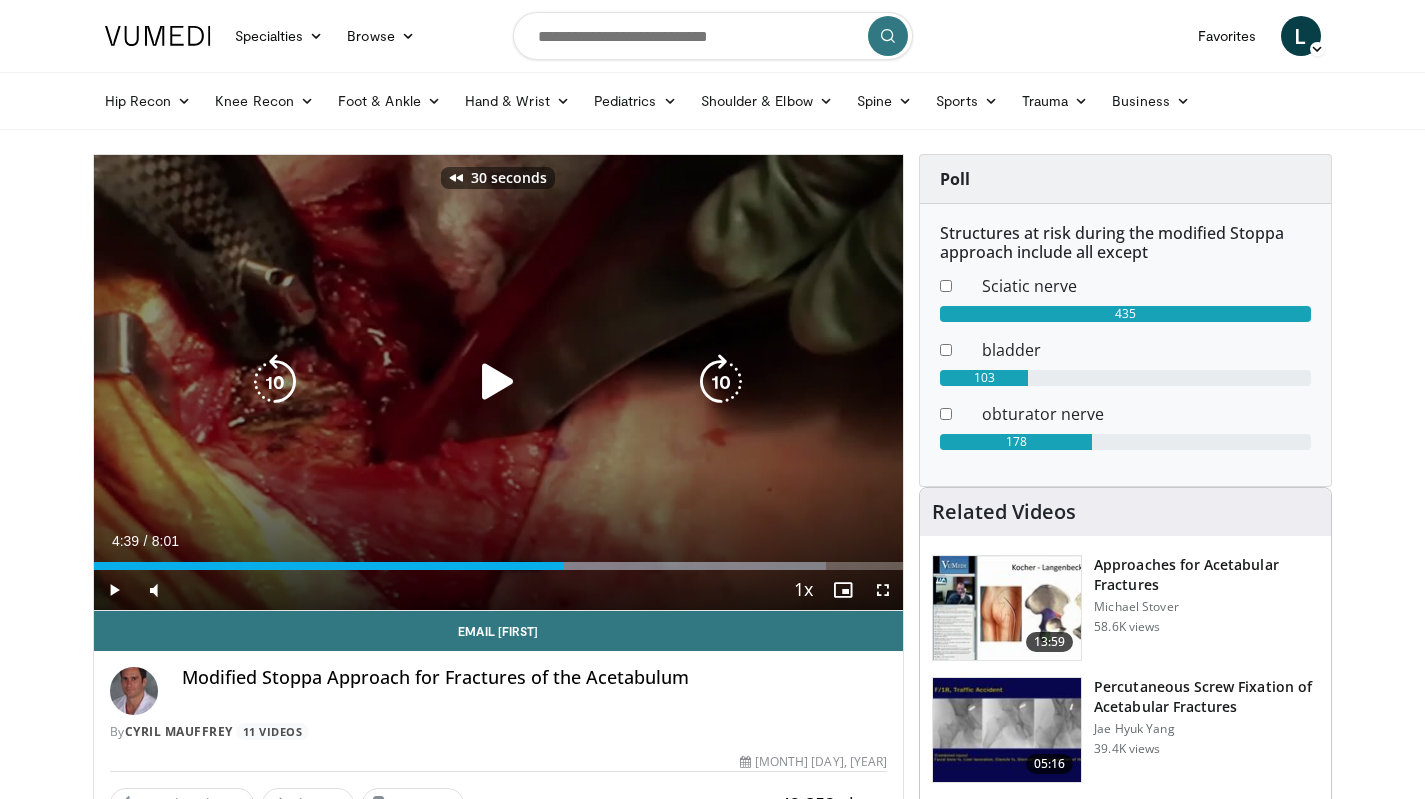click at bounding box center (498, 382) 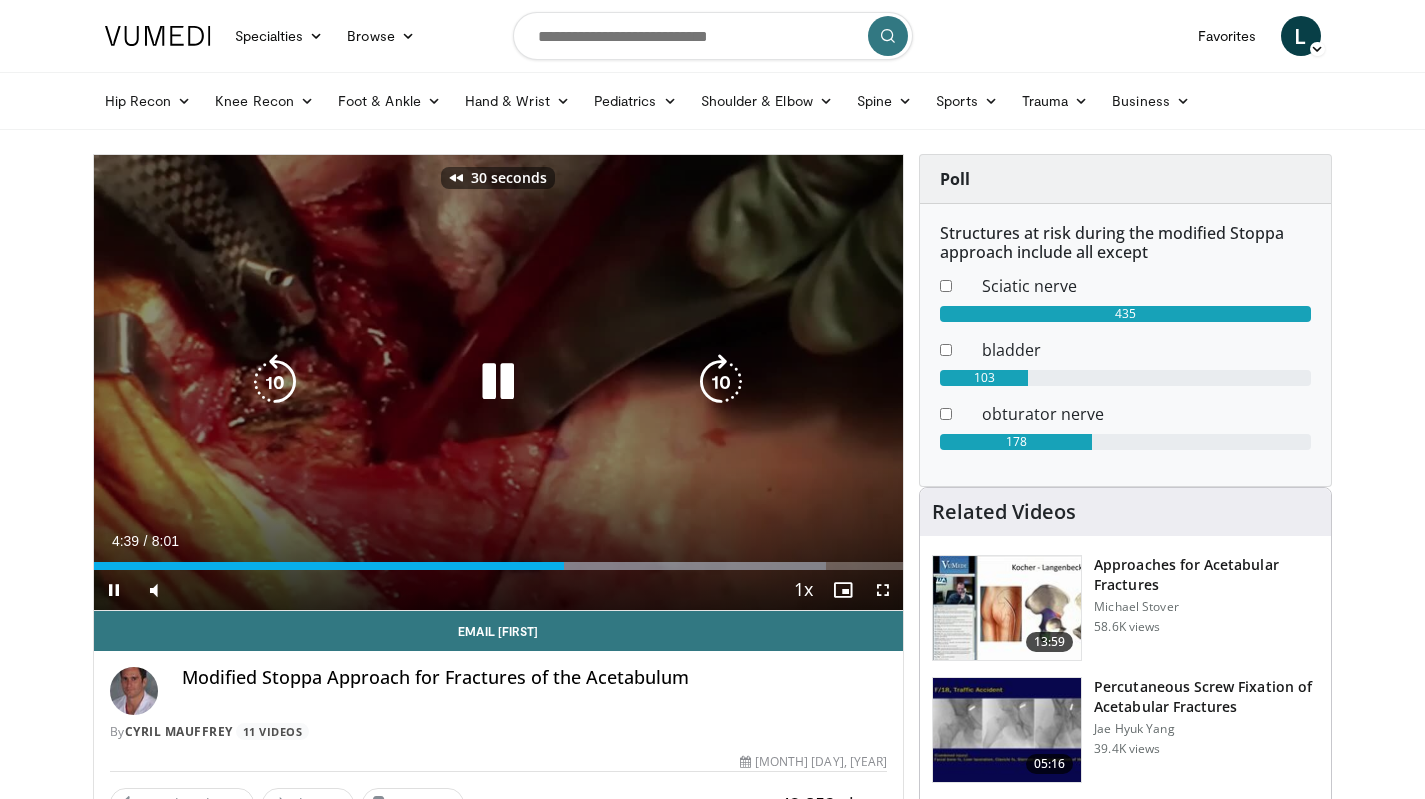click at bounding box center (275, 382) 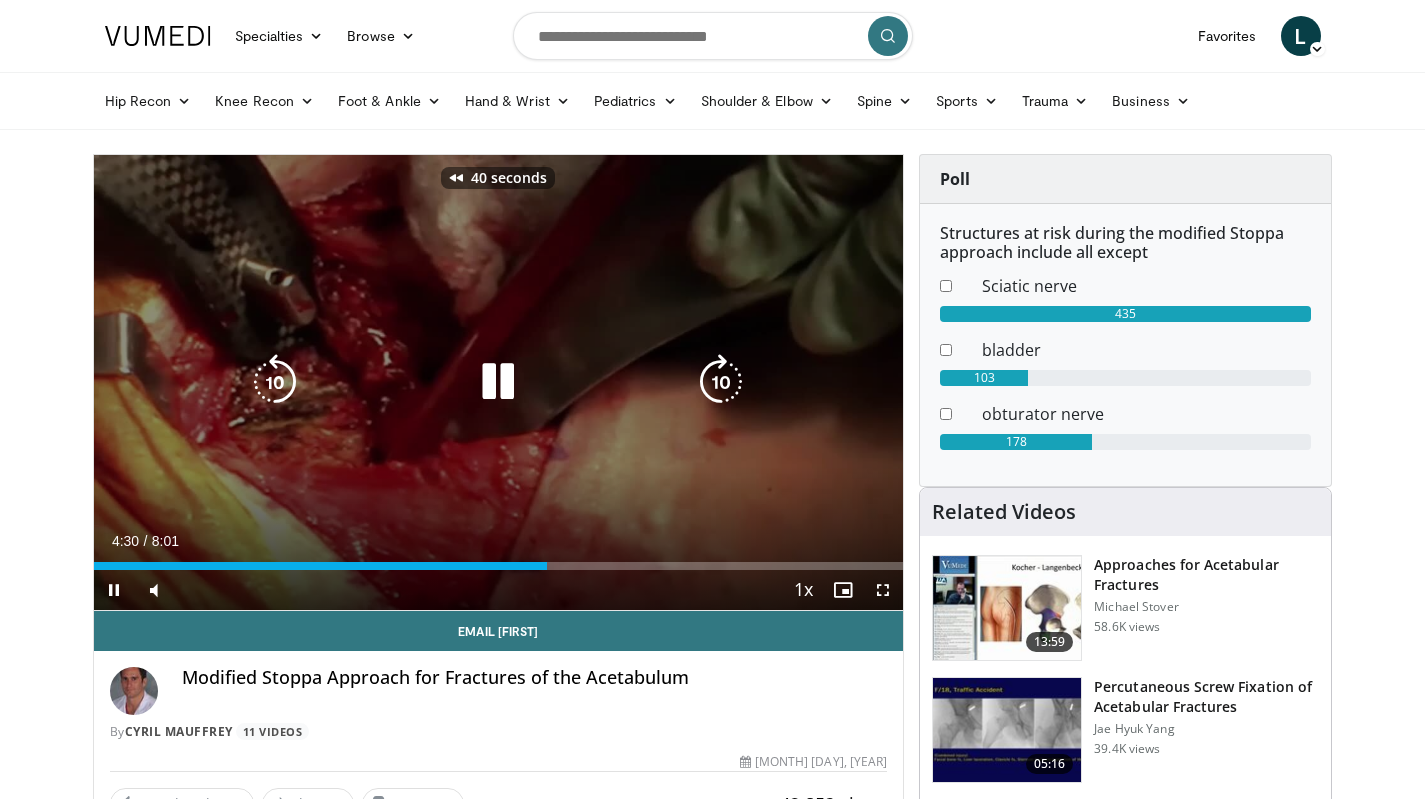 click at bounding box center (275, 382) 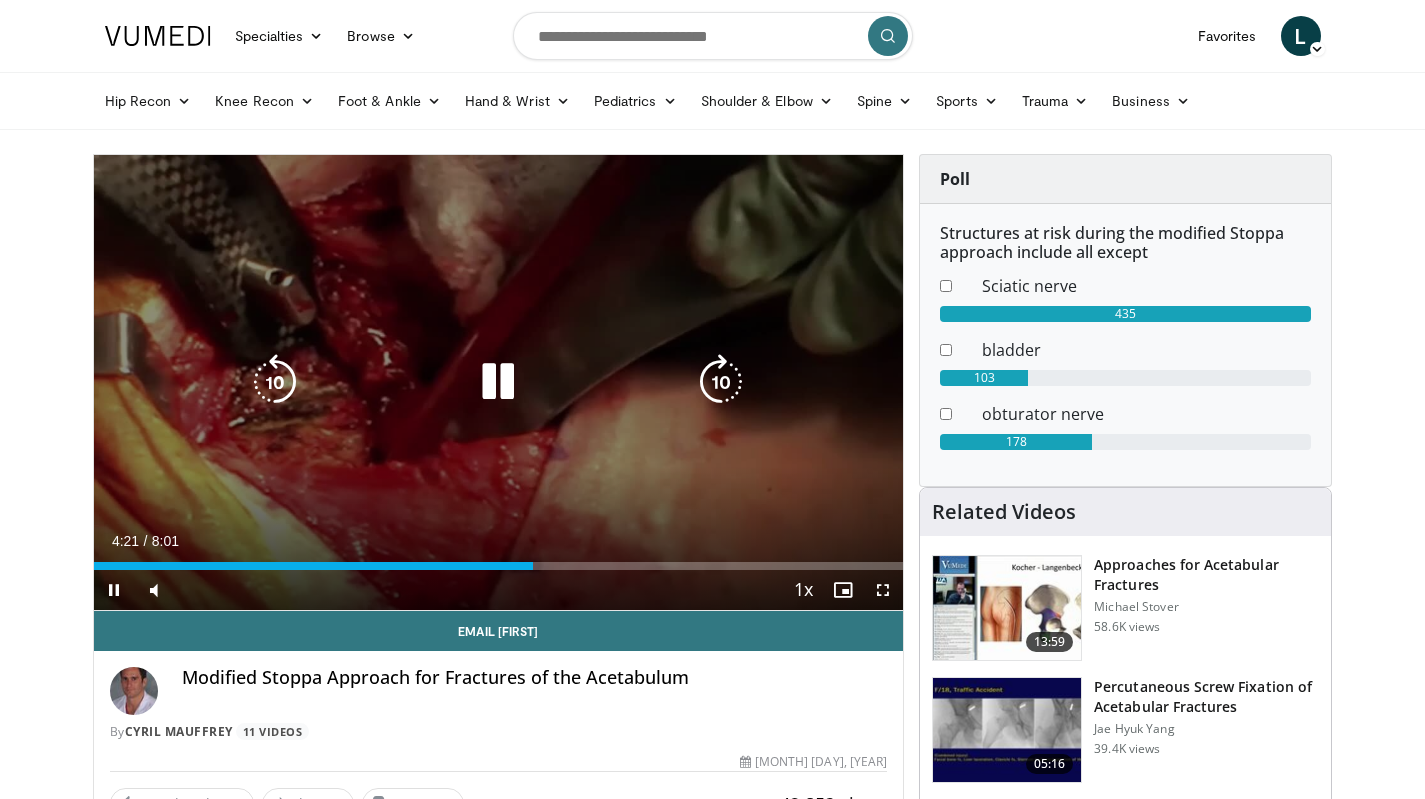 click at bounding box center [275, 382] 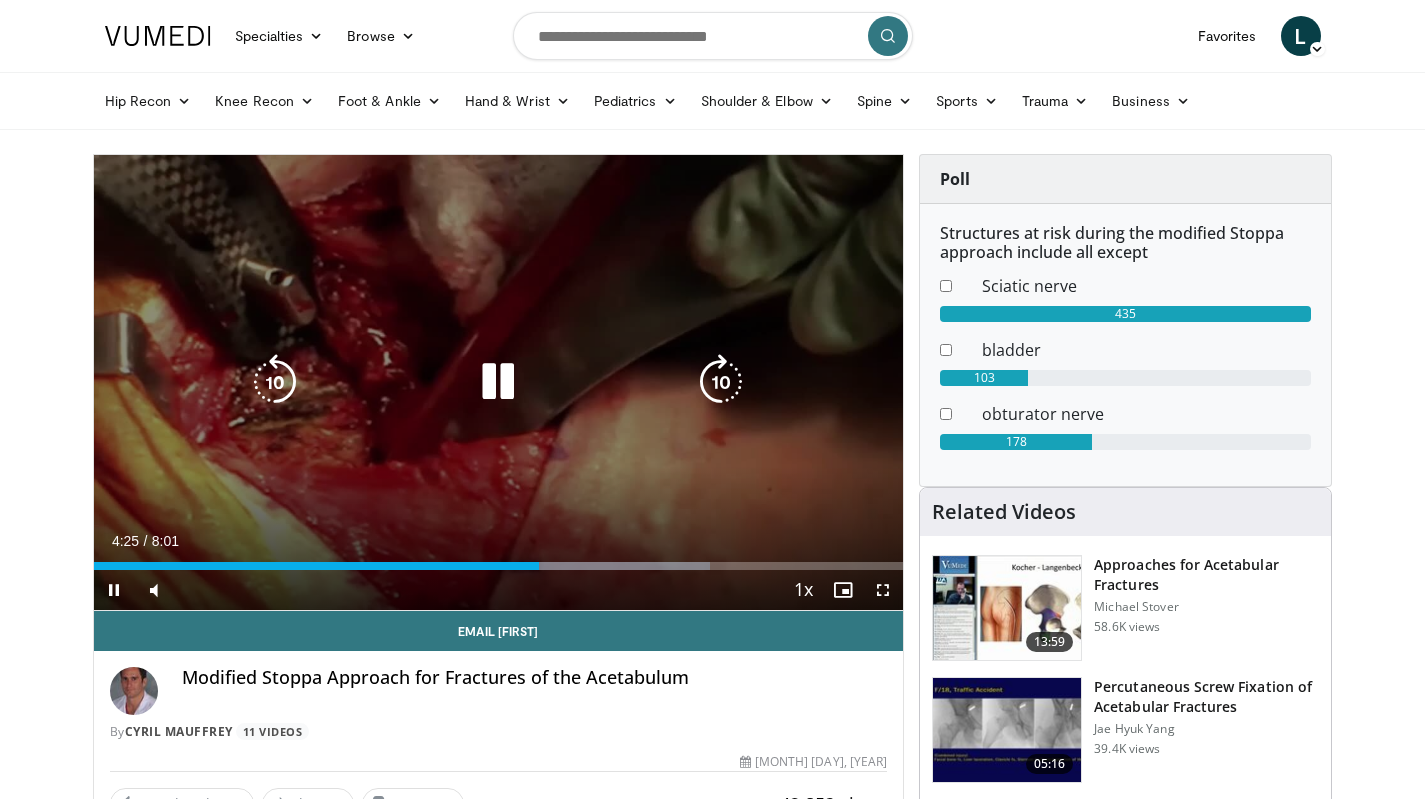 click at bounding box center (275, 382) 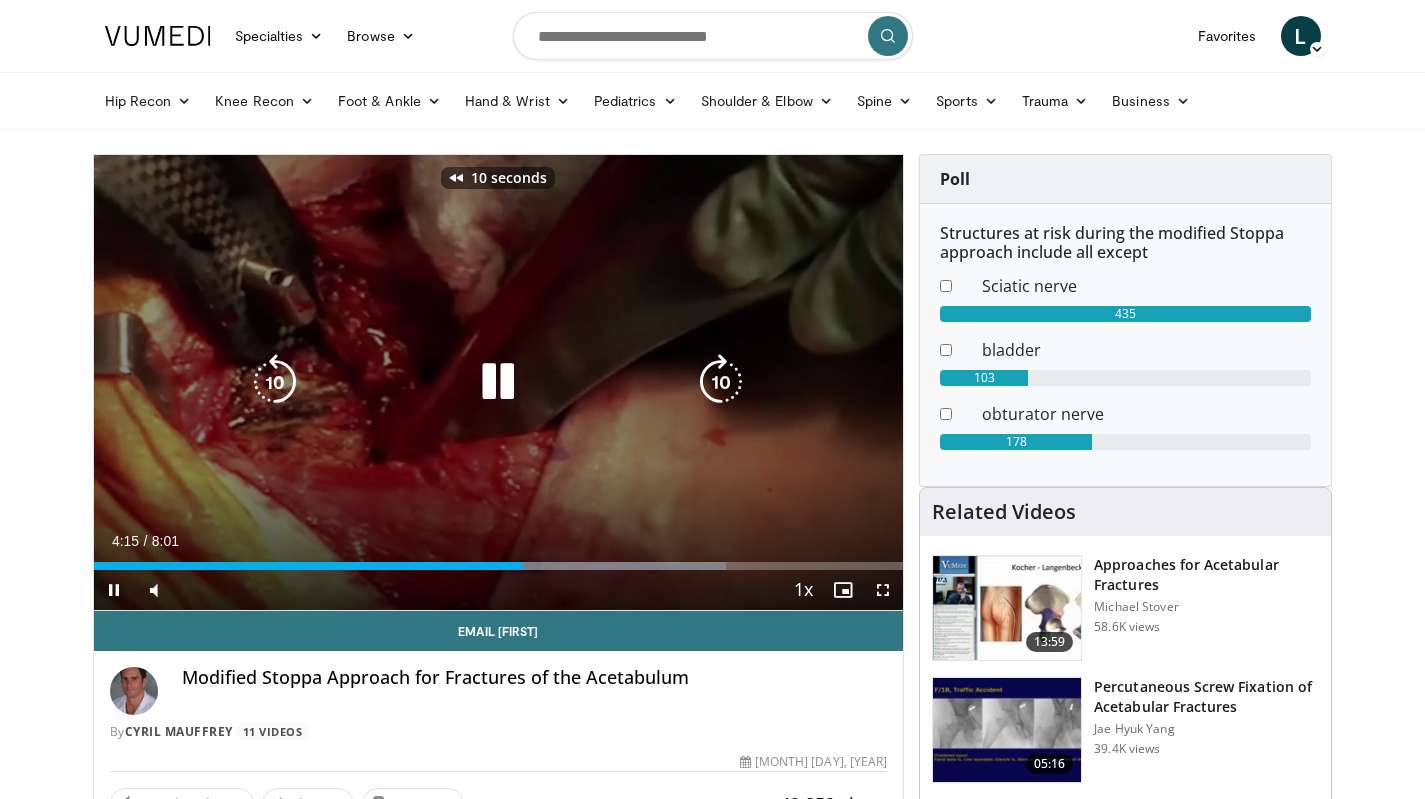 click at bounding box center (275, 382) 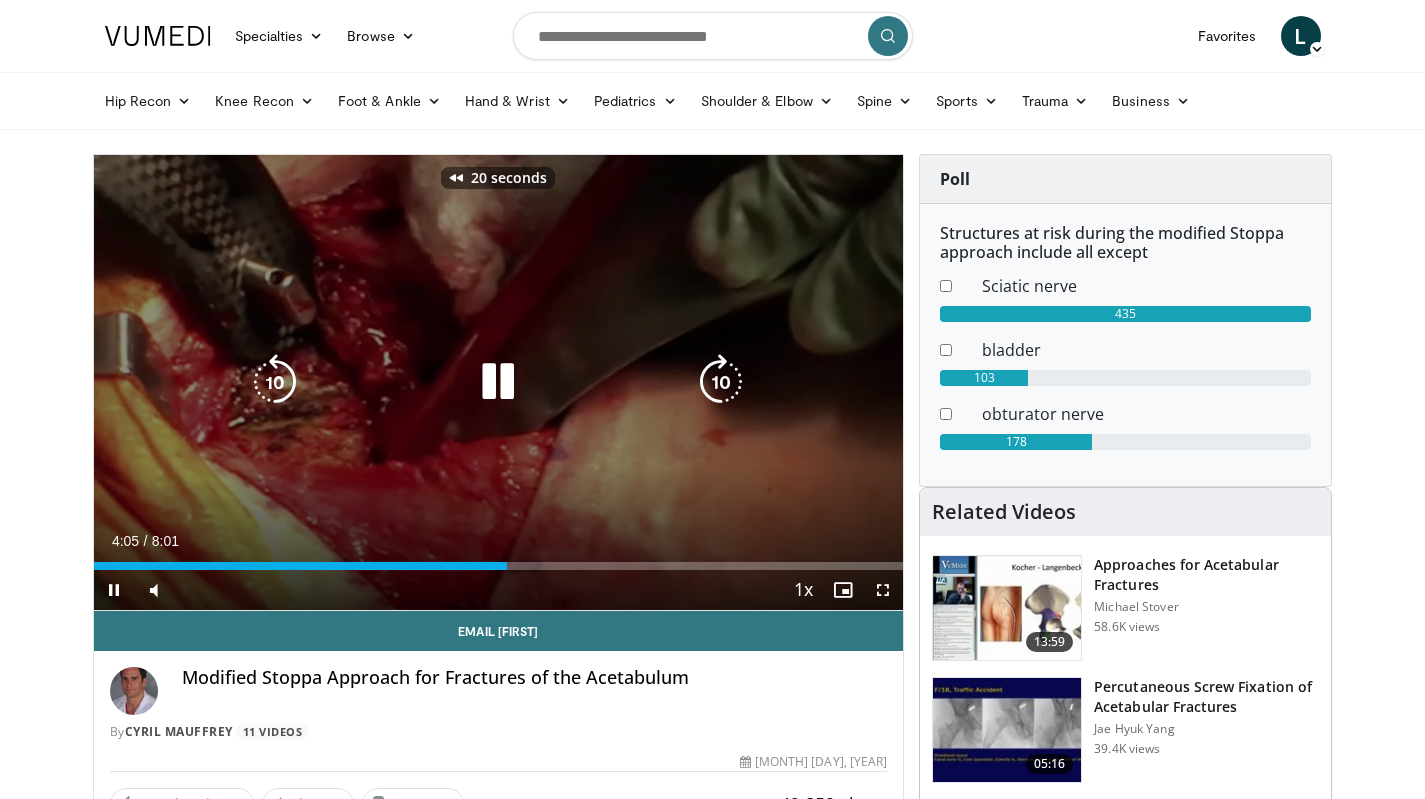 click at bounding box center (275, 382) 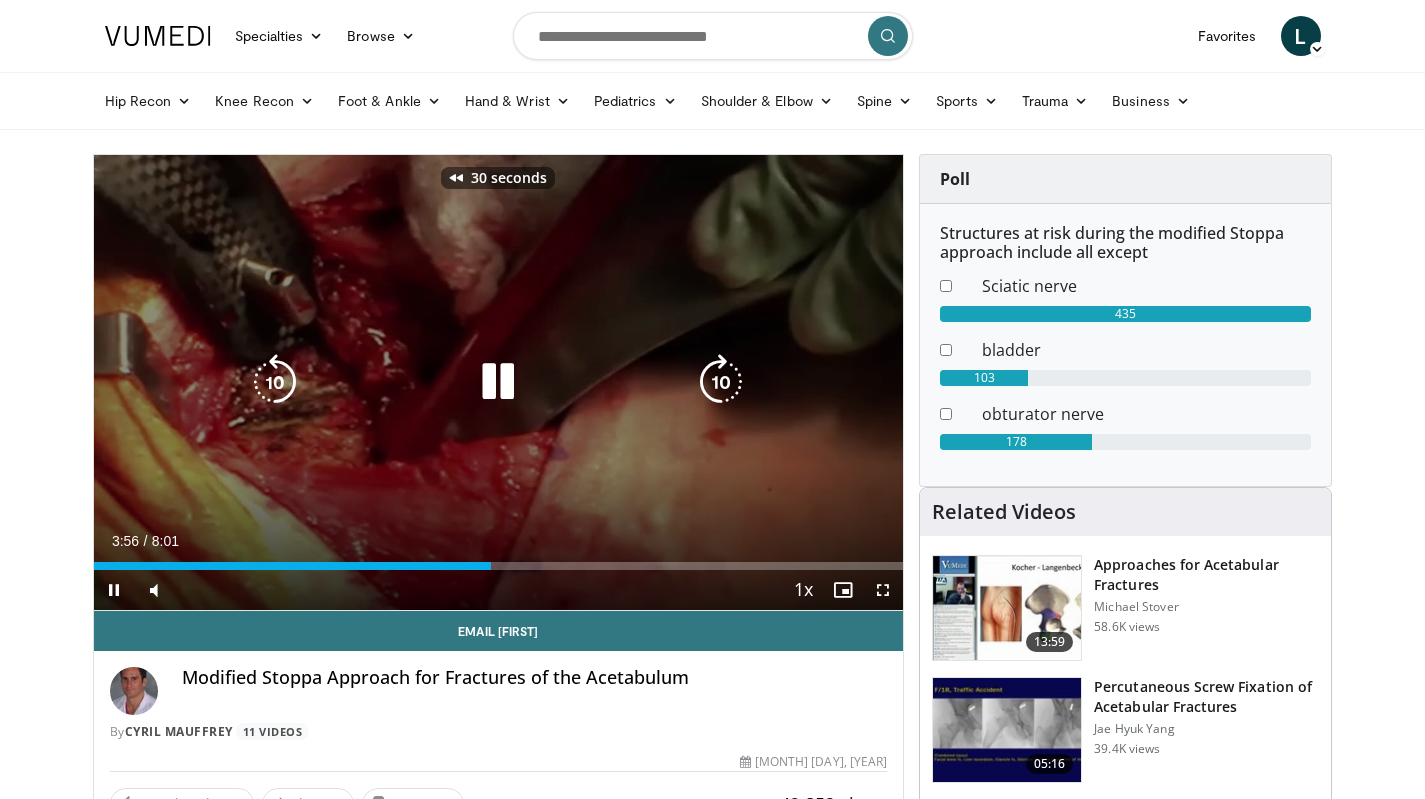 click at bounding box center [275, 382] 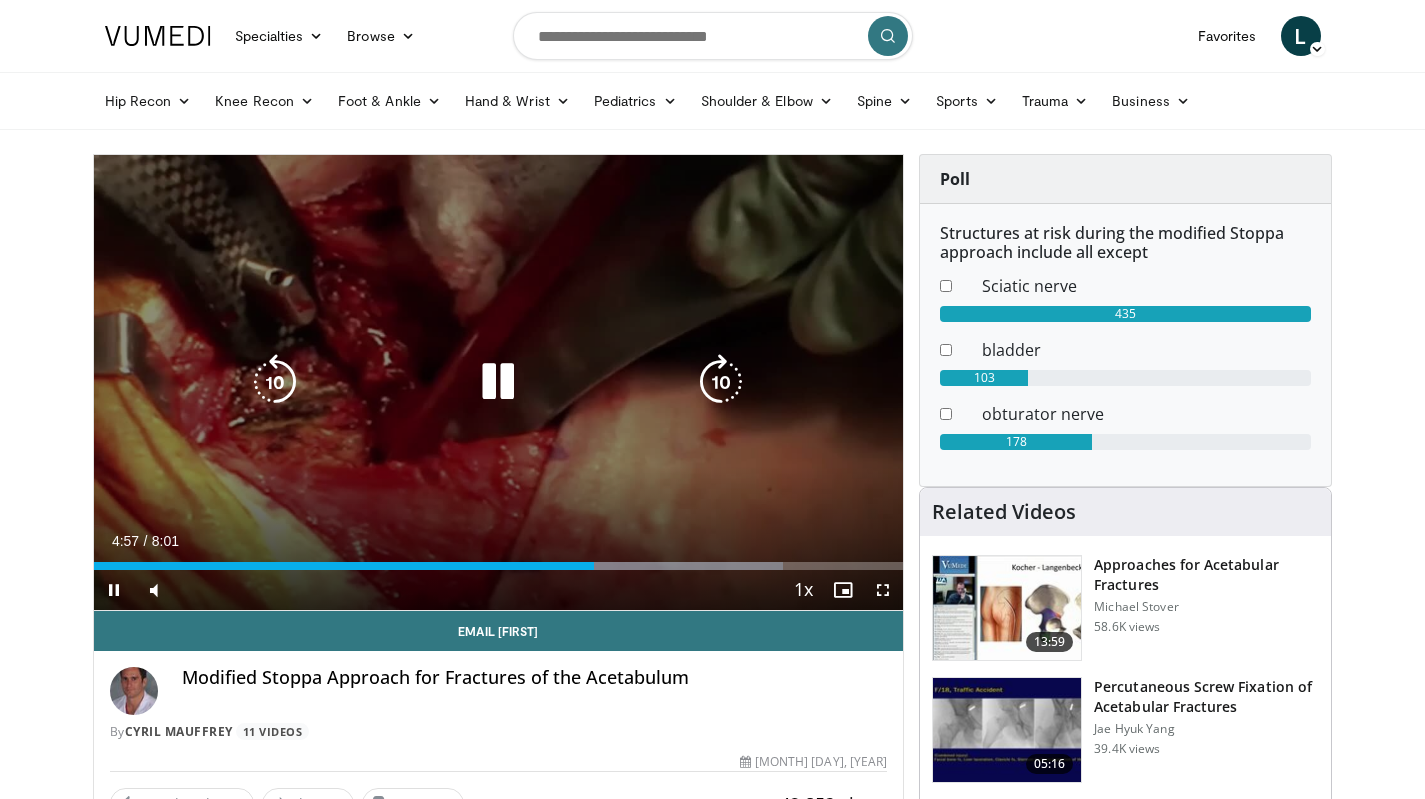click at bounding box center [498, 382] 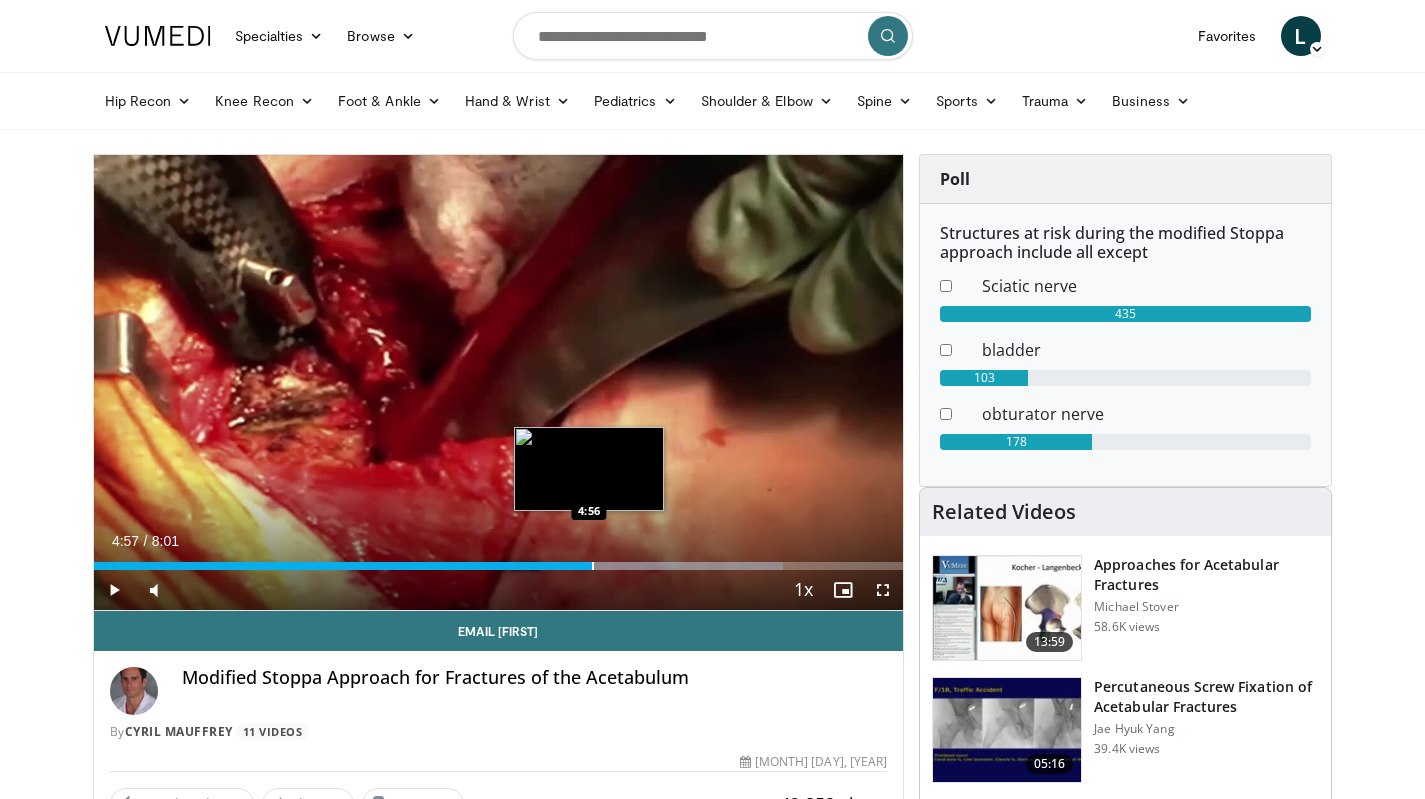 click on "Loaded :  85.16% 4:57 4:56" at bounding box center [499, 560] 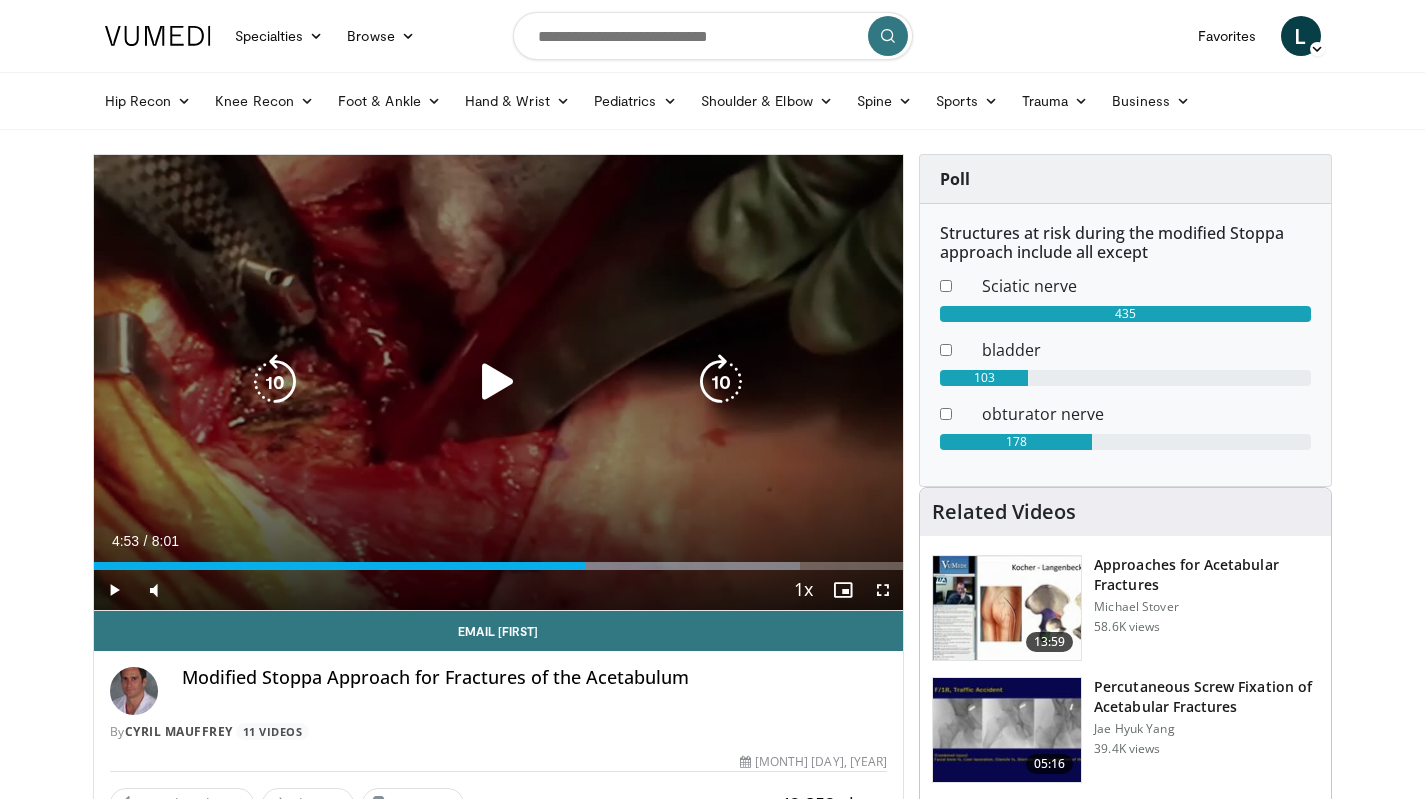 click at bounding box center (498, 382) 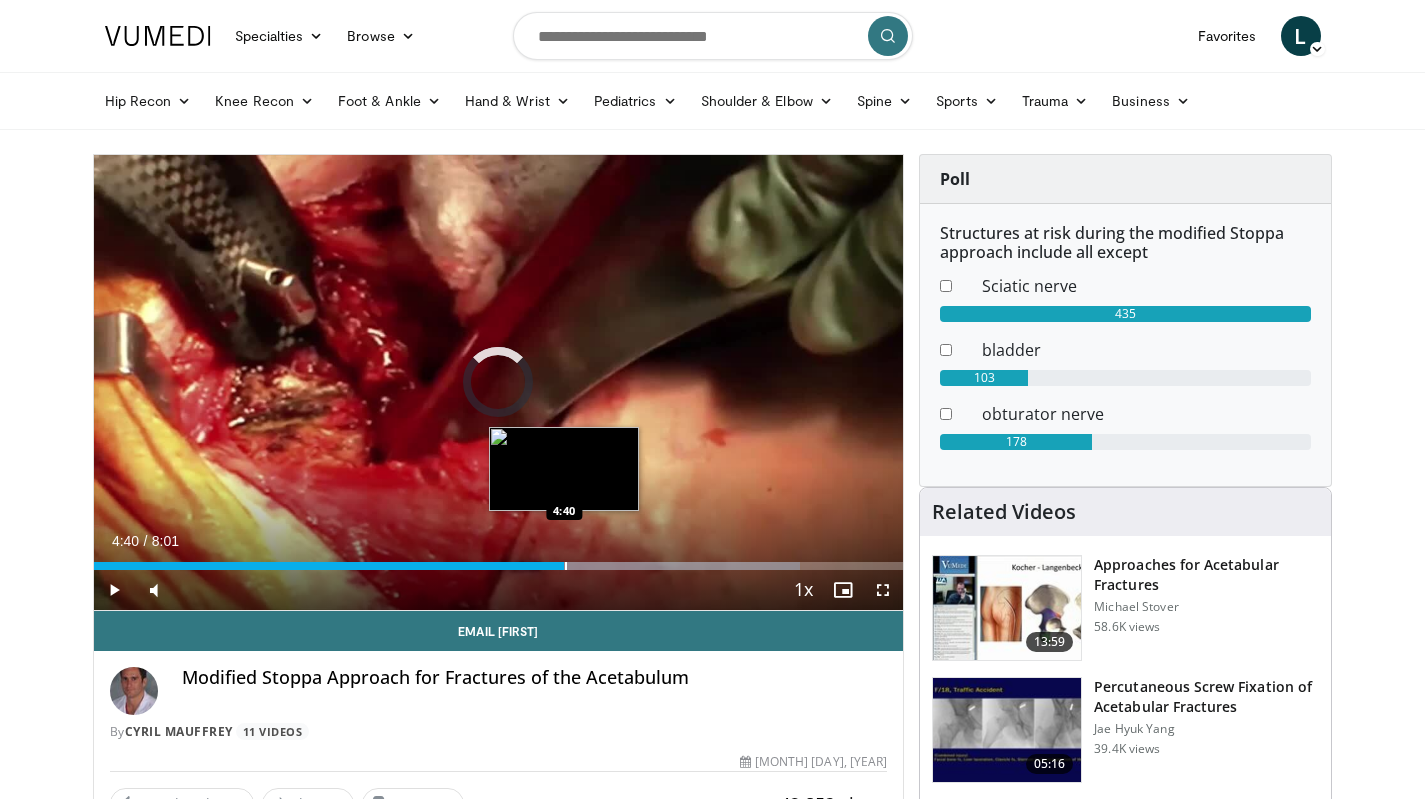 click on "Loaded :  87.24% 4:40 4:40" at bounding box center (499, 560) 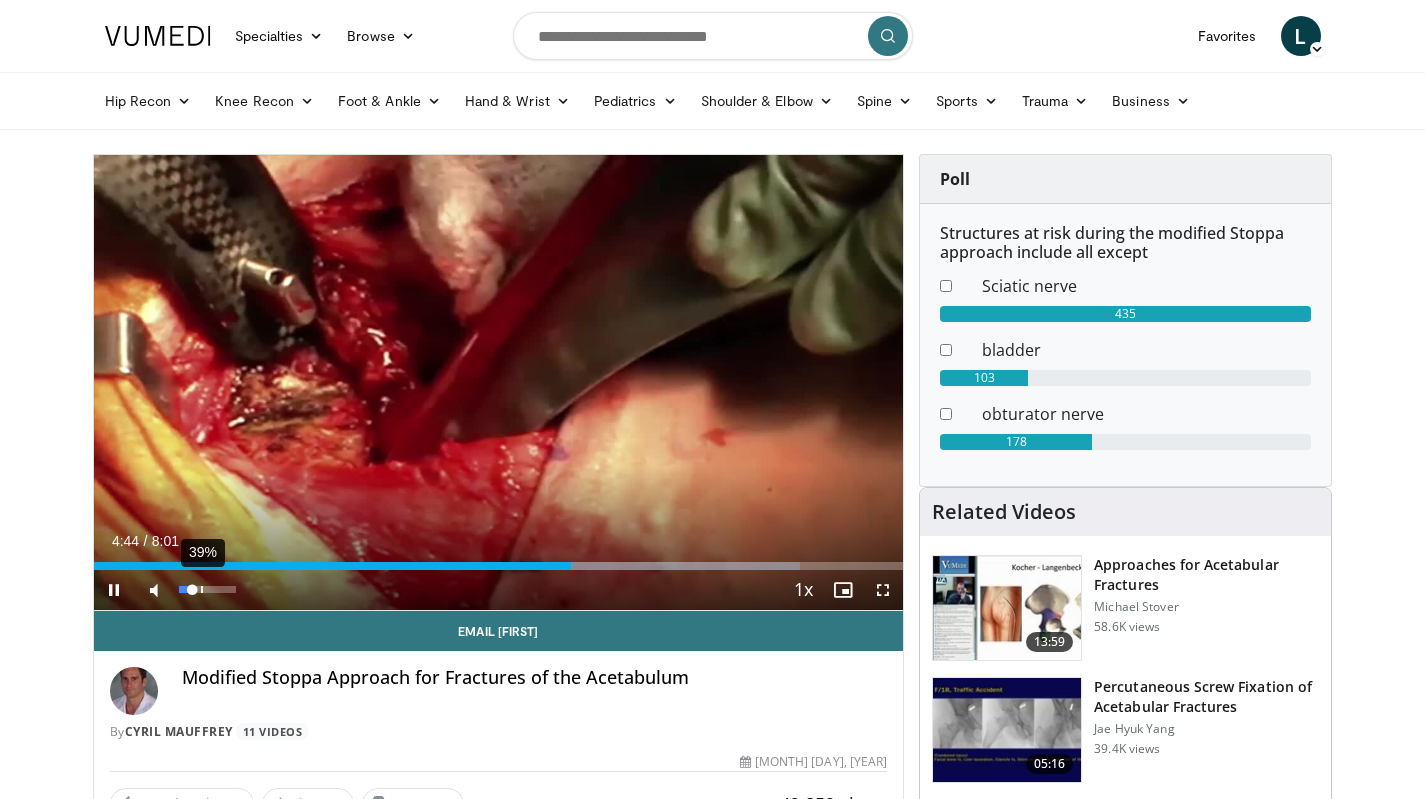 click on "39%" at bounding box center (207, 589) 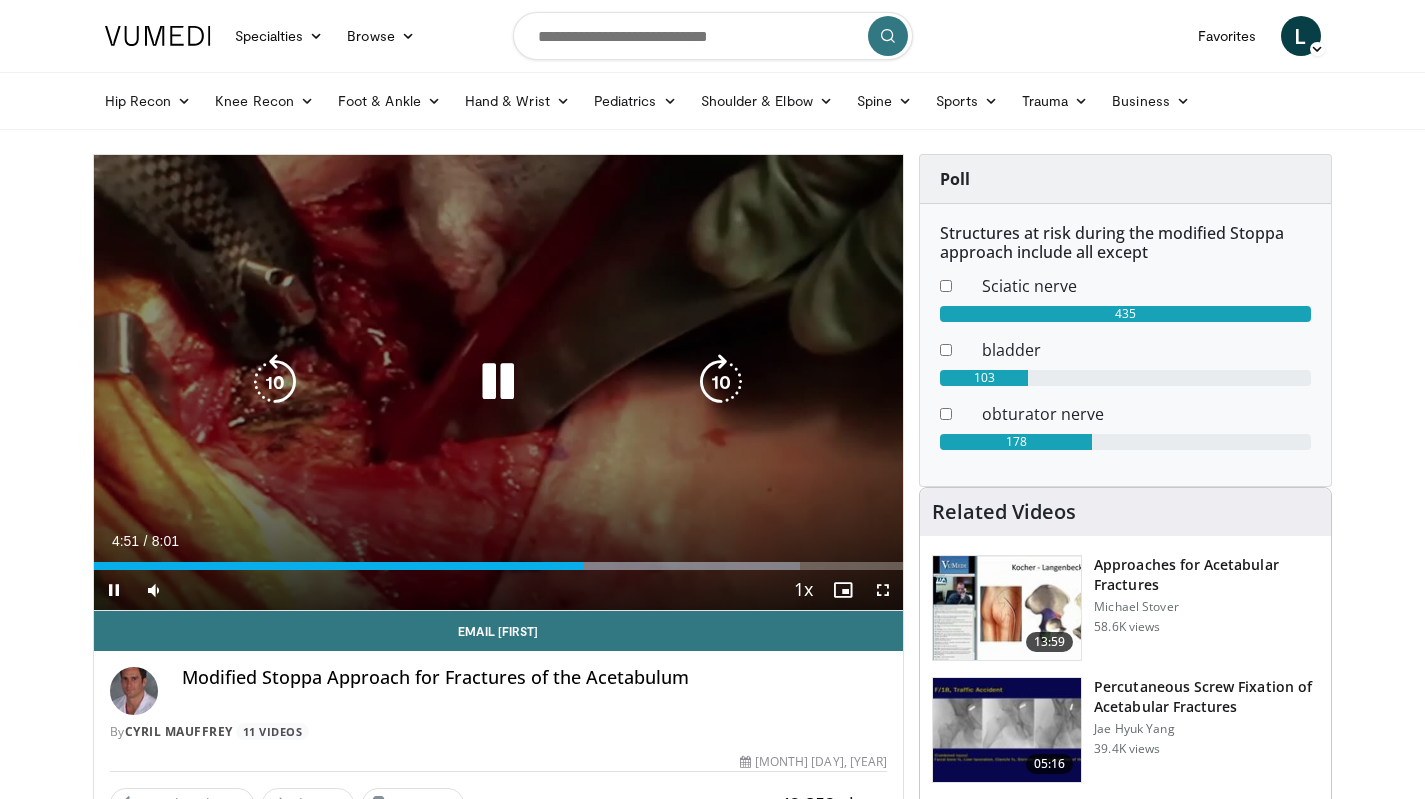 click at bounding box center [498, 382] 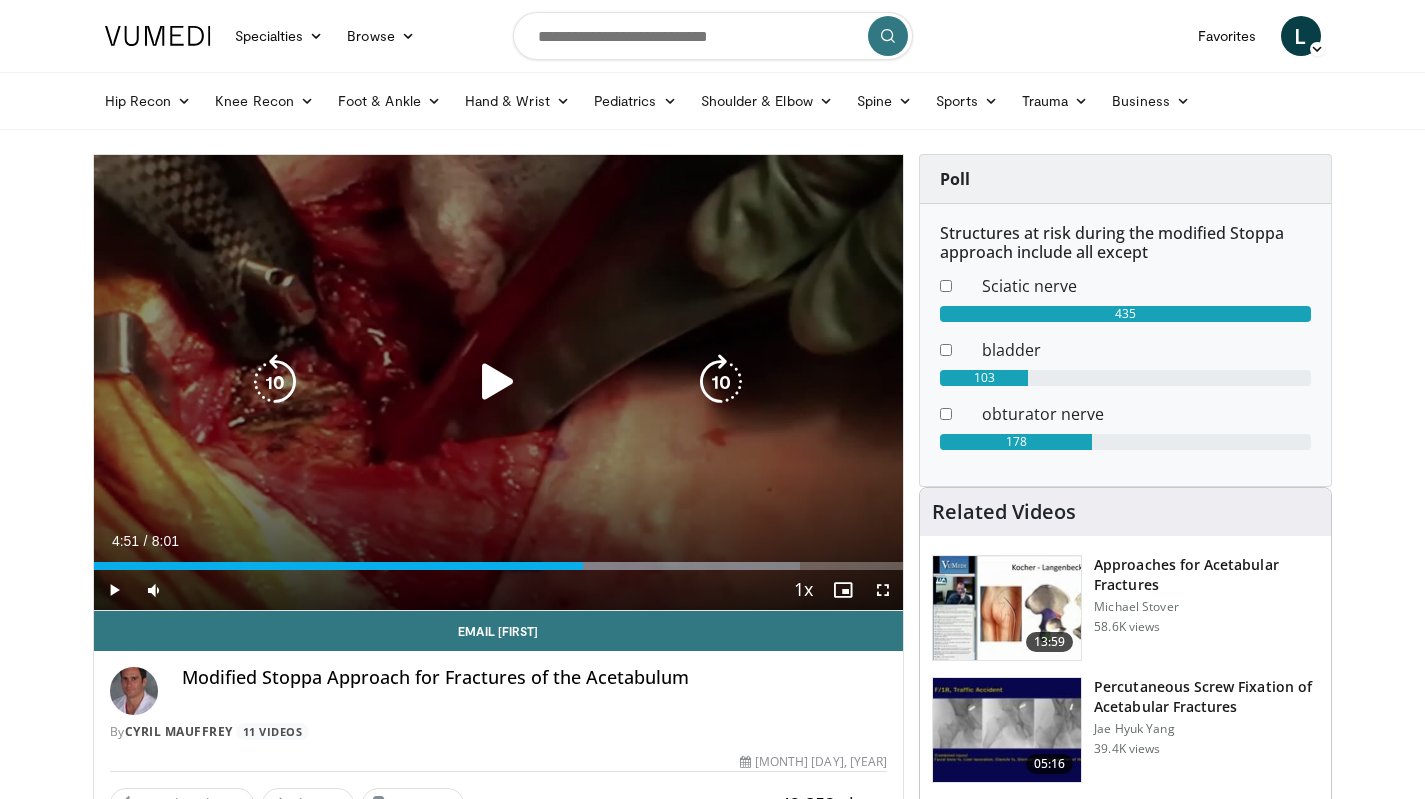 click at bounding box center (498, 382) 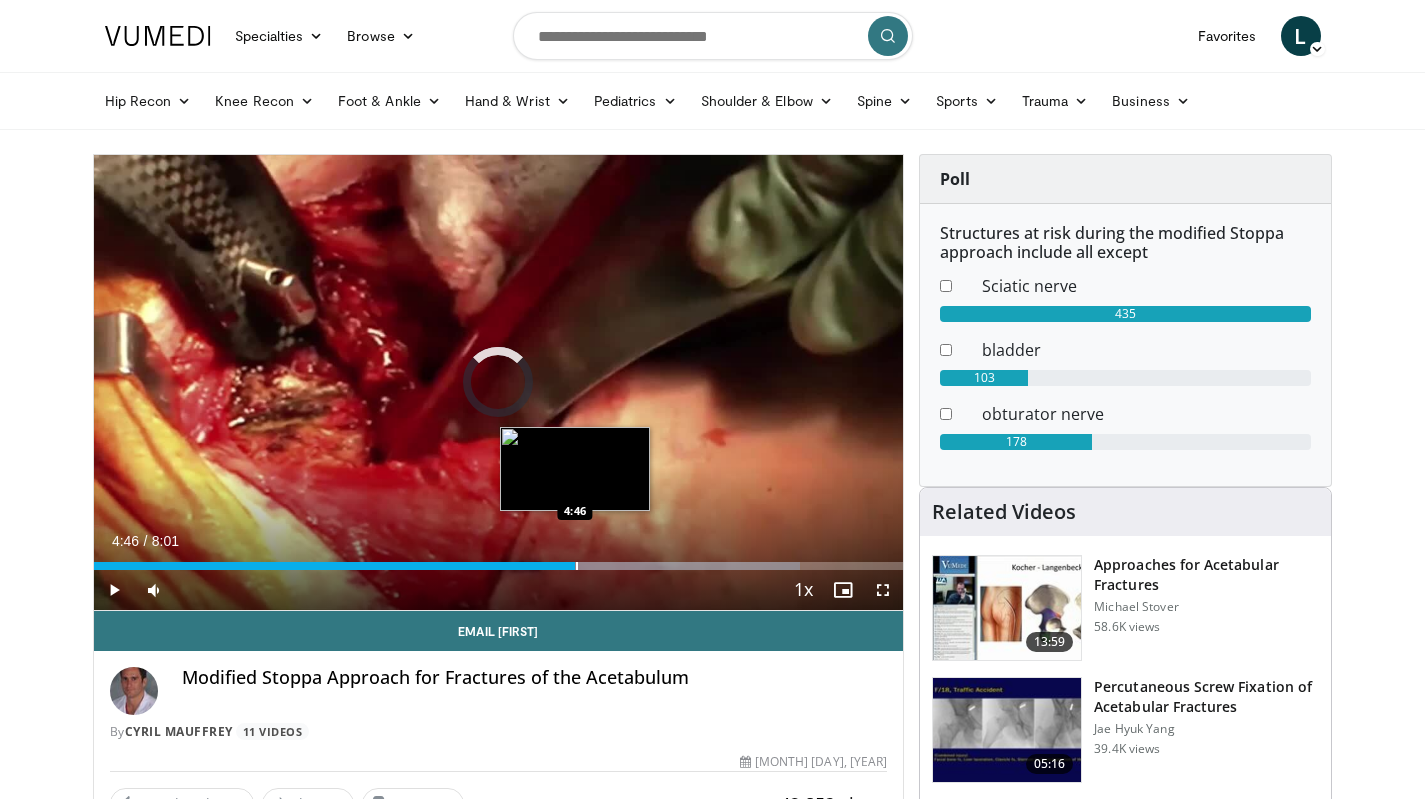 click at bounding box center (577, 566) 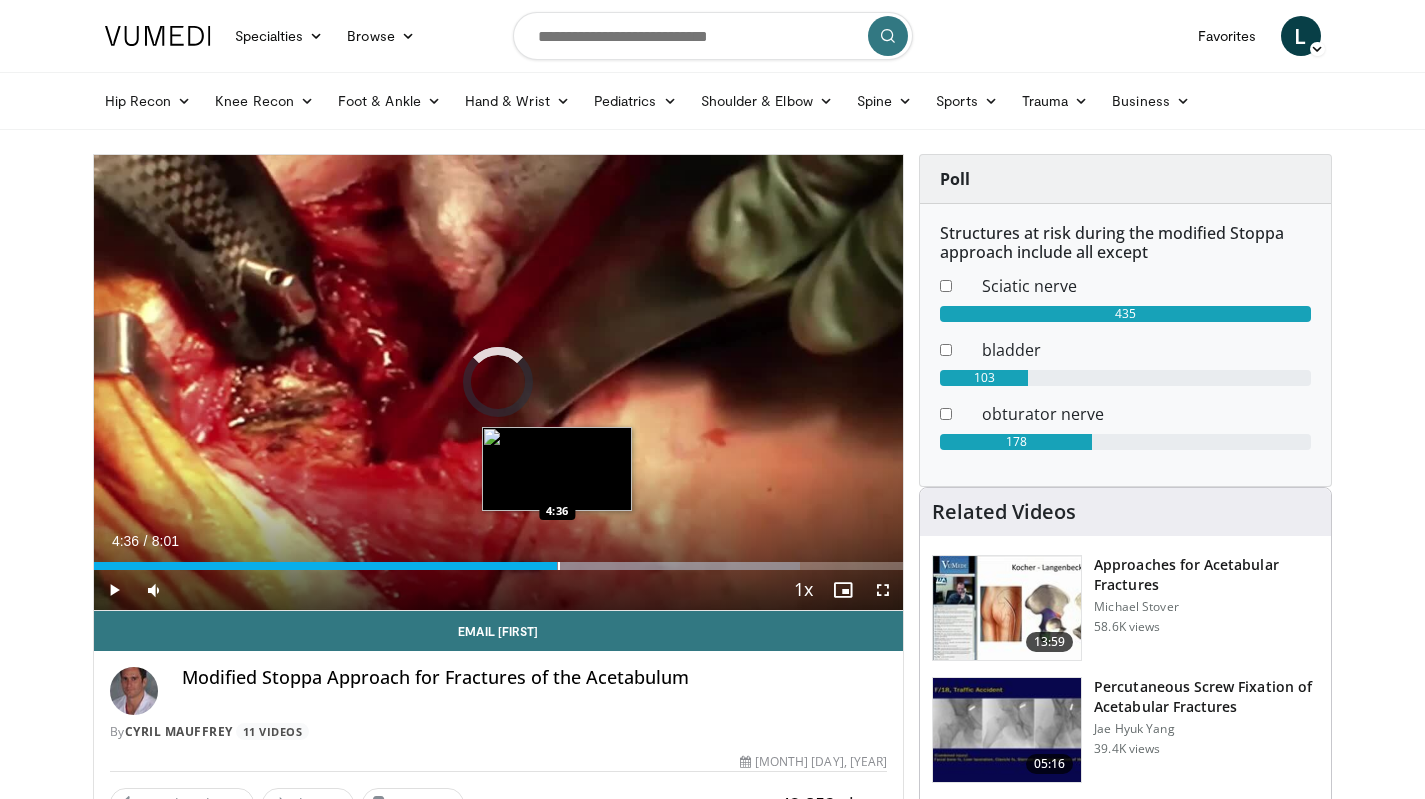 click at bounding box center (559, 566) 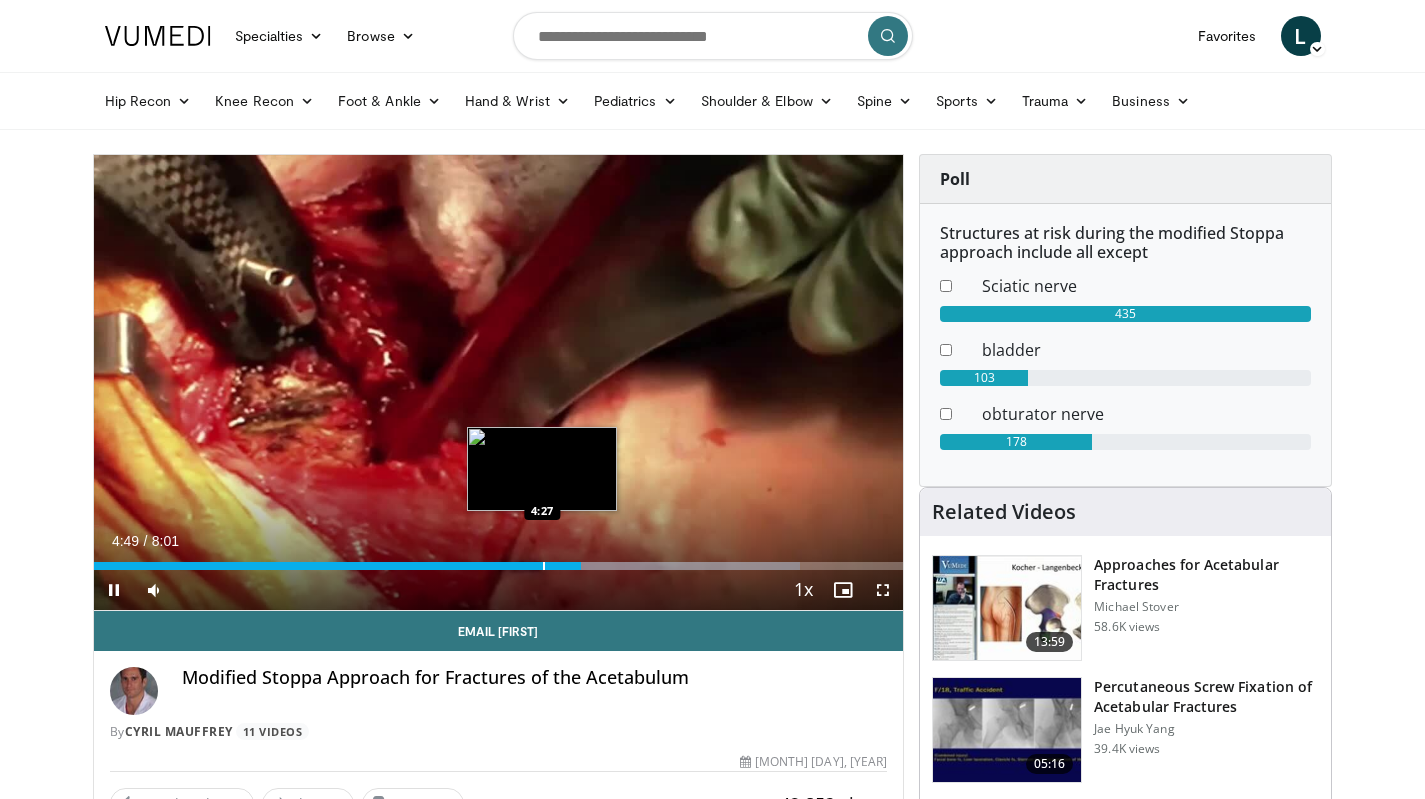 click on "Loaded :  87.24% 4:49 4:27" at bounding box center (499, 560) 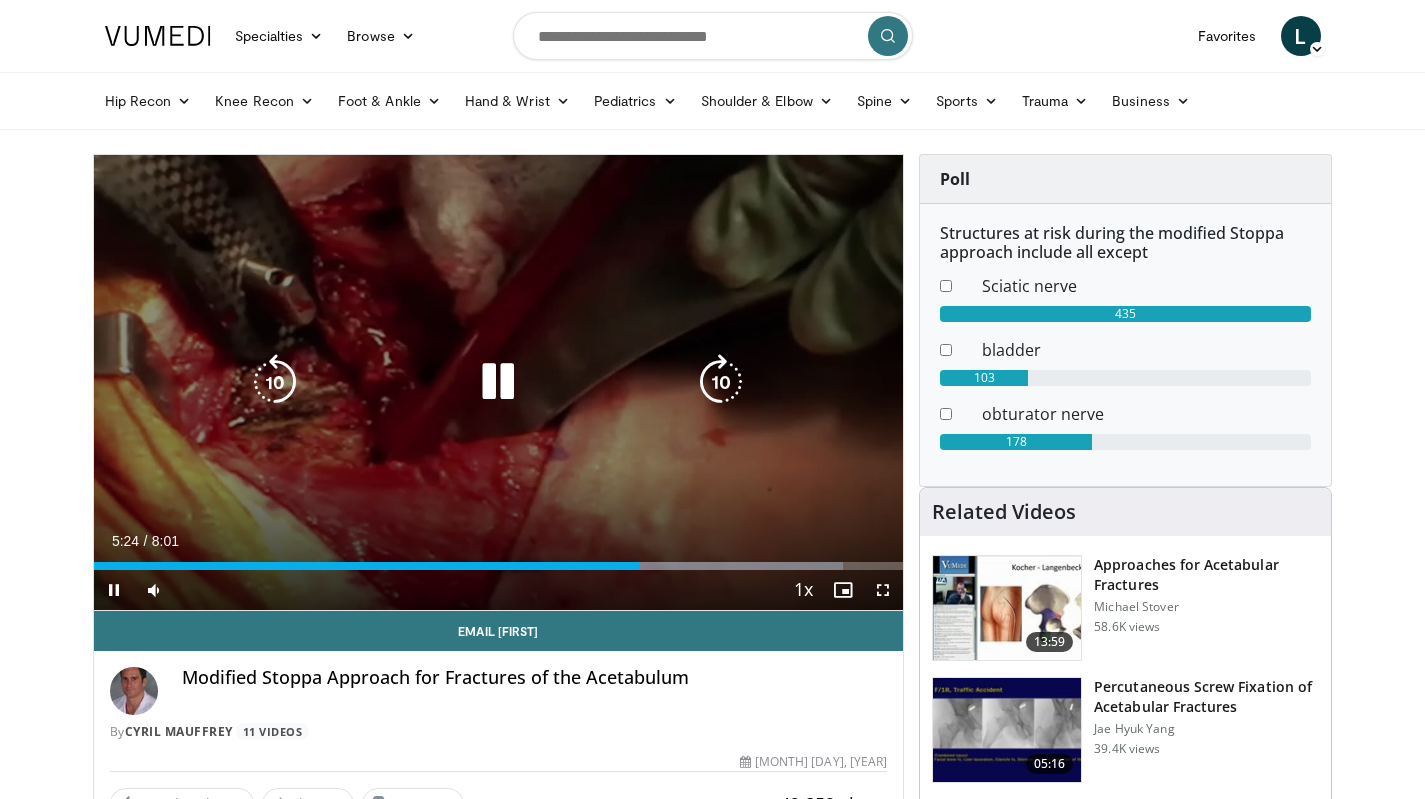 click at bounding box center (275, 382) 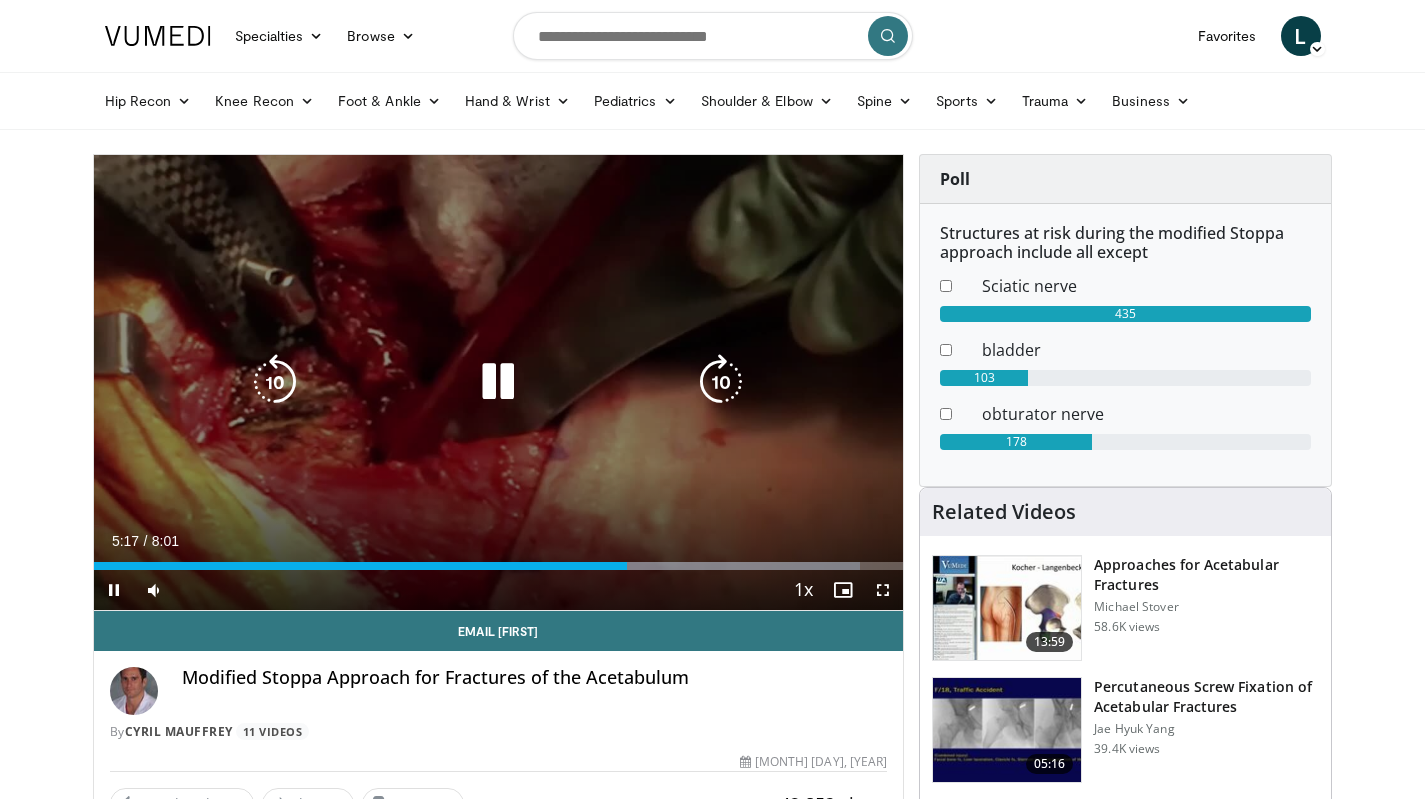 click at bounding box center [275, 382] 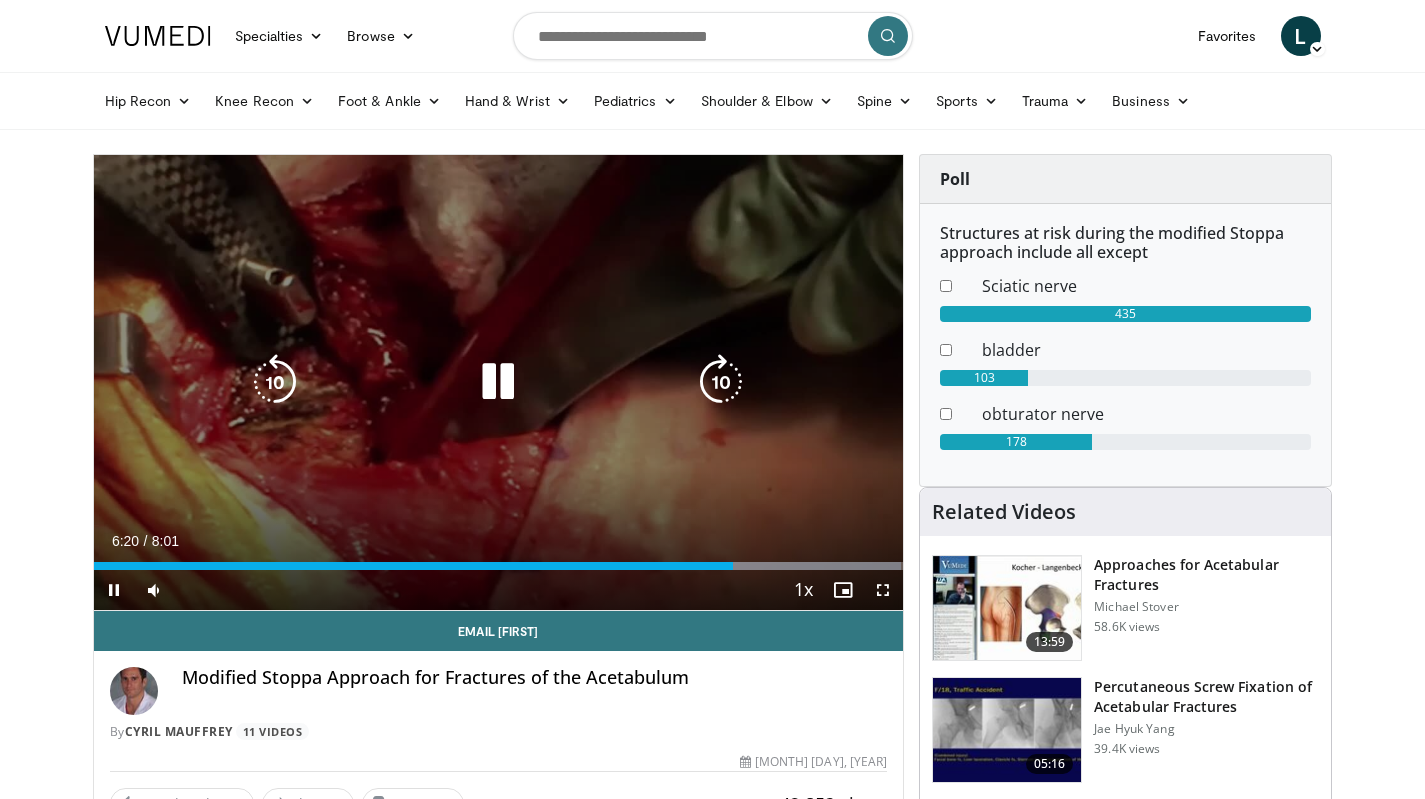 click at bounding box center (721, 382) 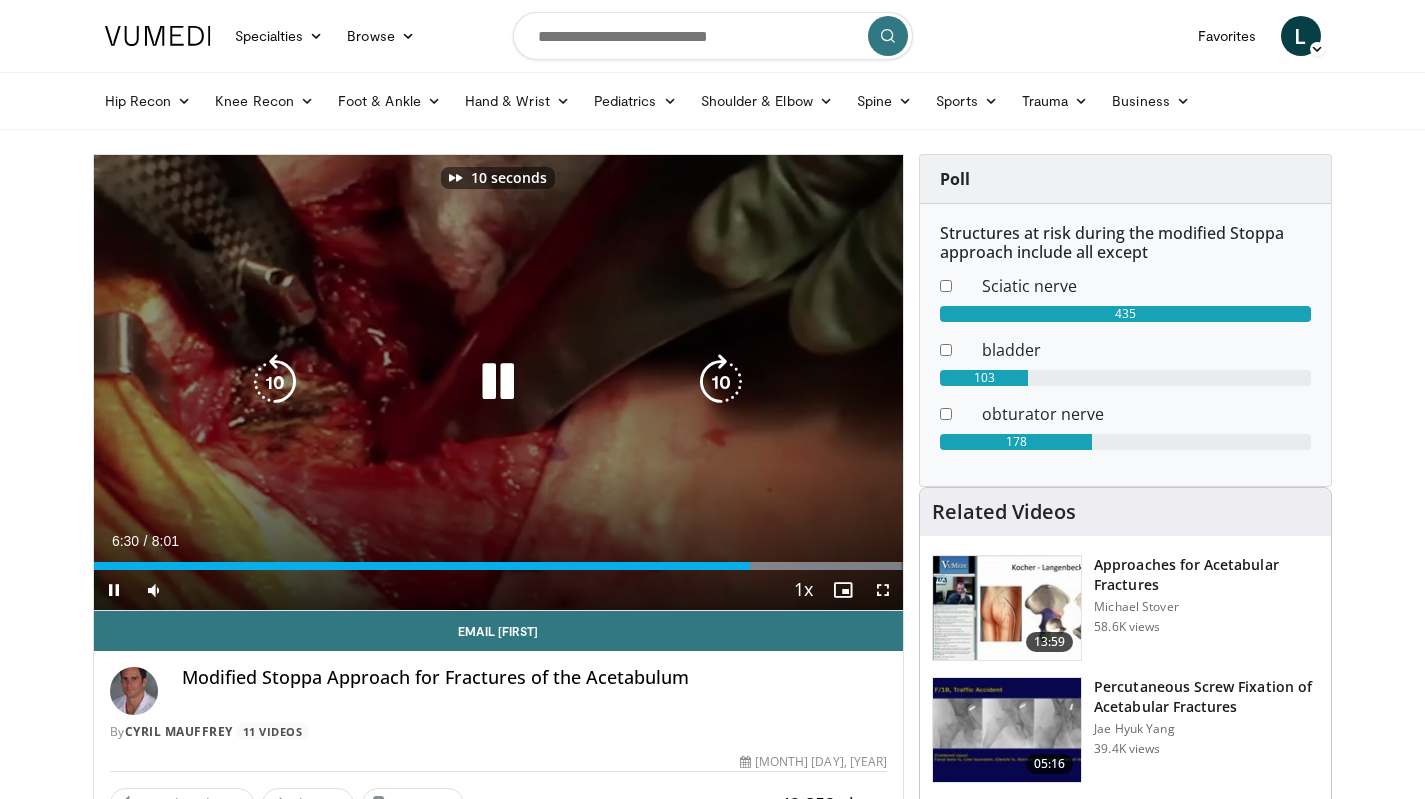 click at bounding box center (721, 382) 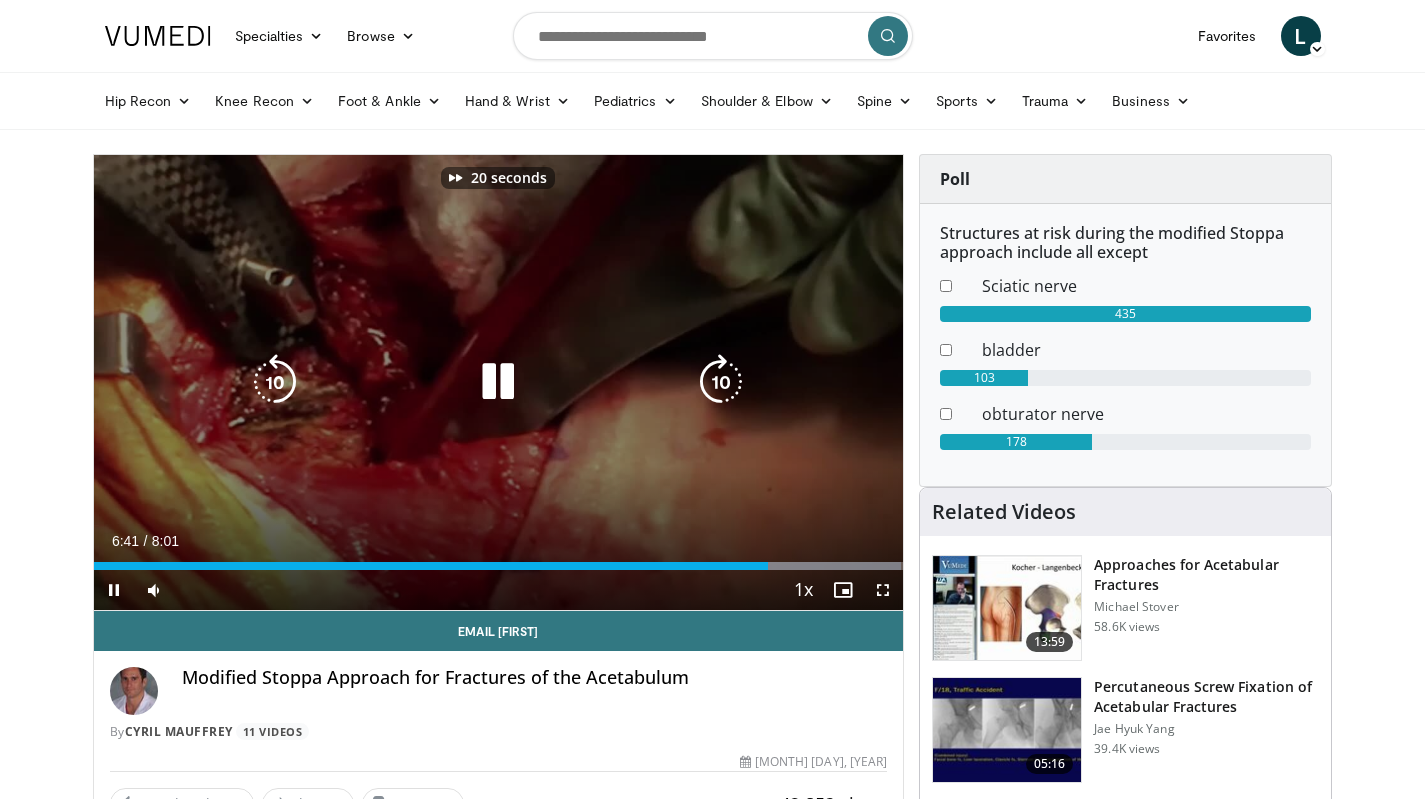 click at bounding box center [721, 382] 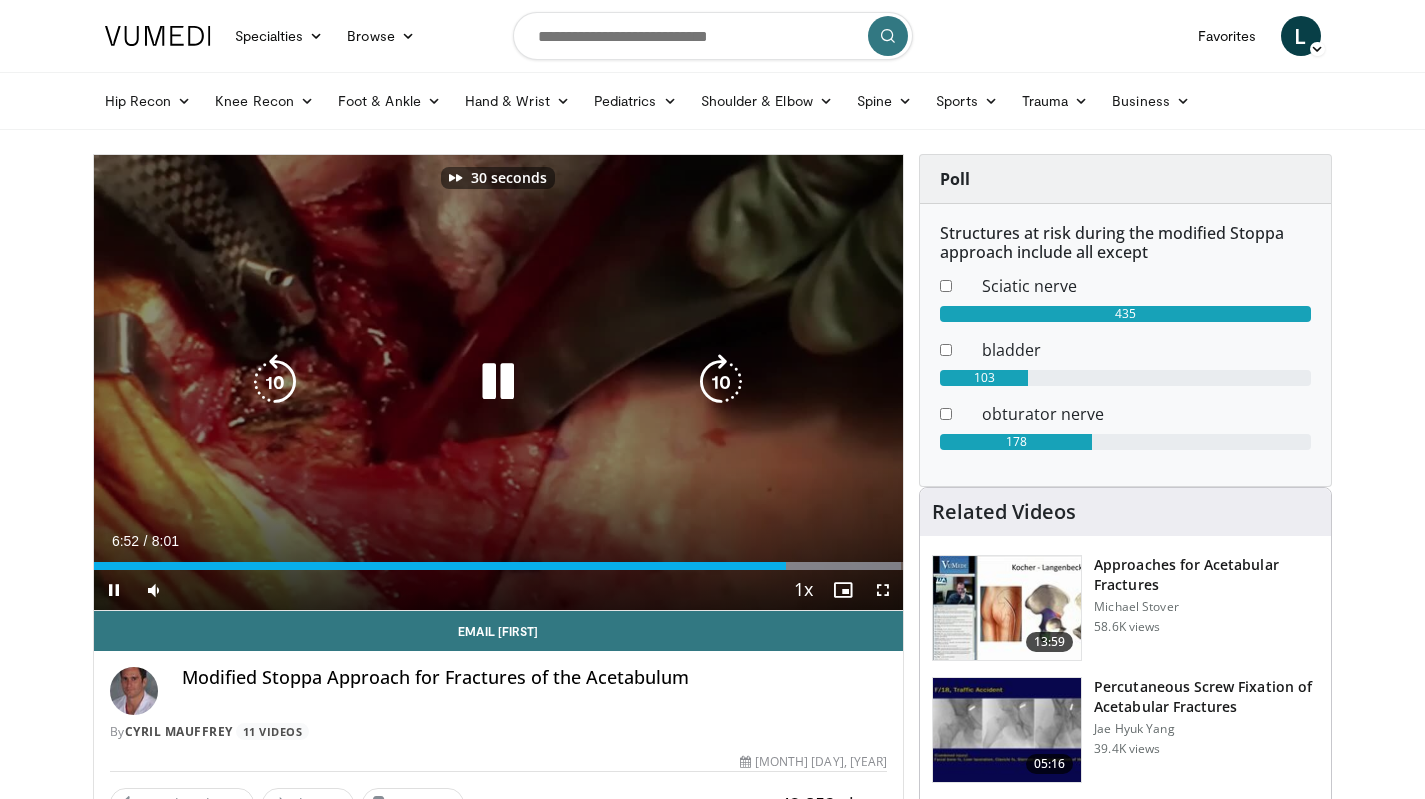 click at bounding box center [275, 382] 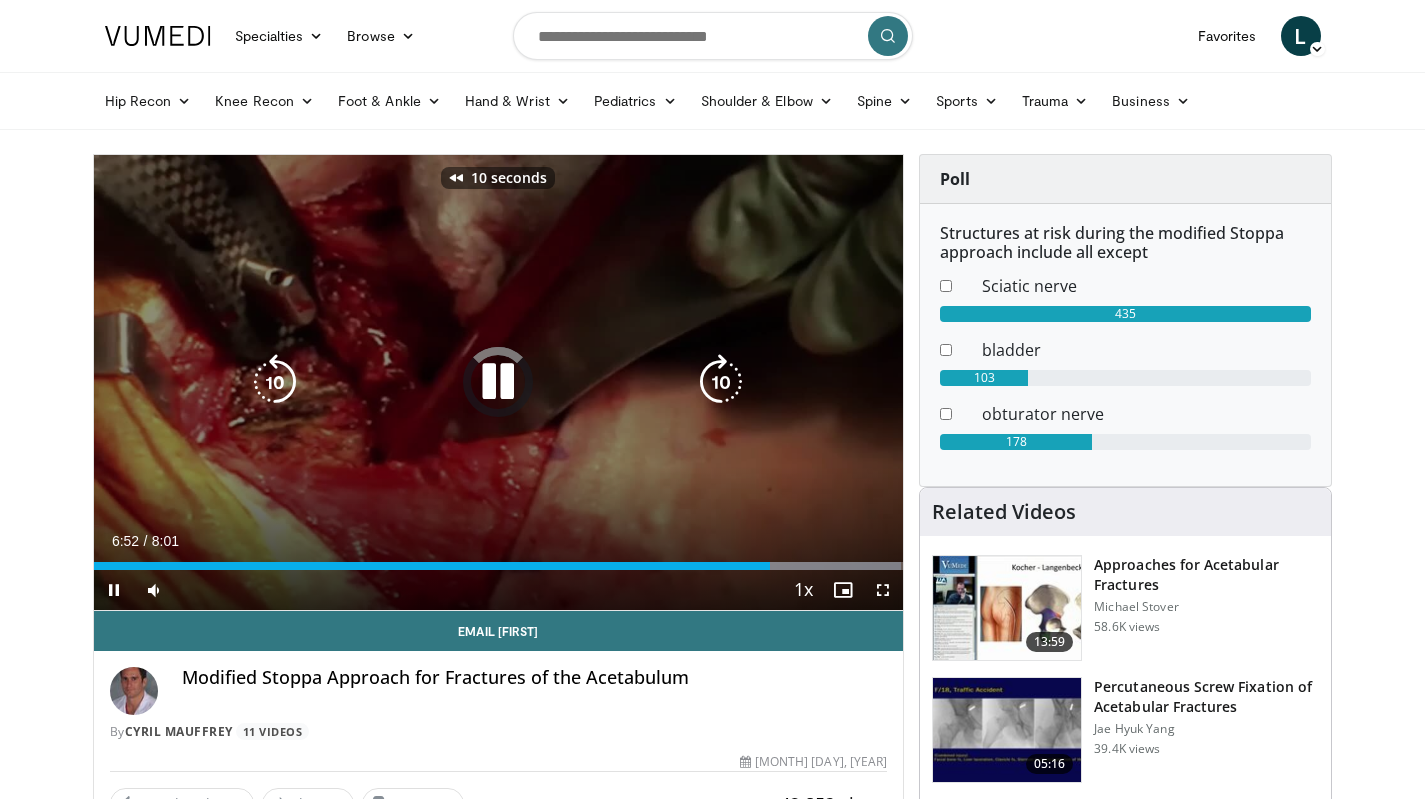 click at bounding box center (275, 382) 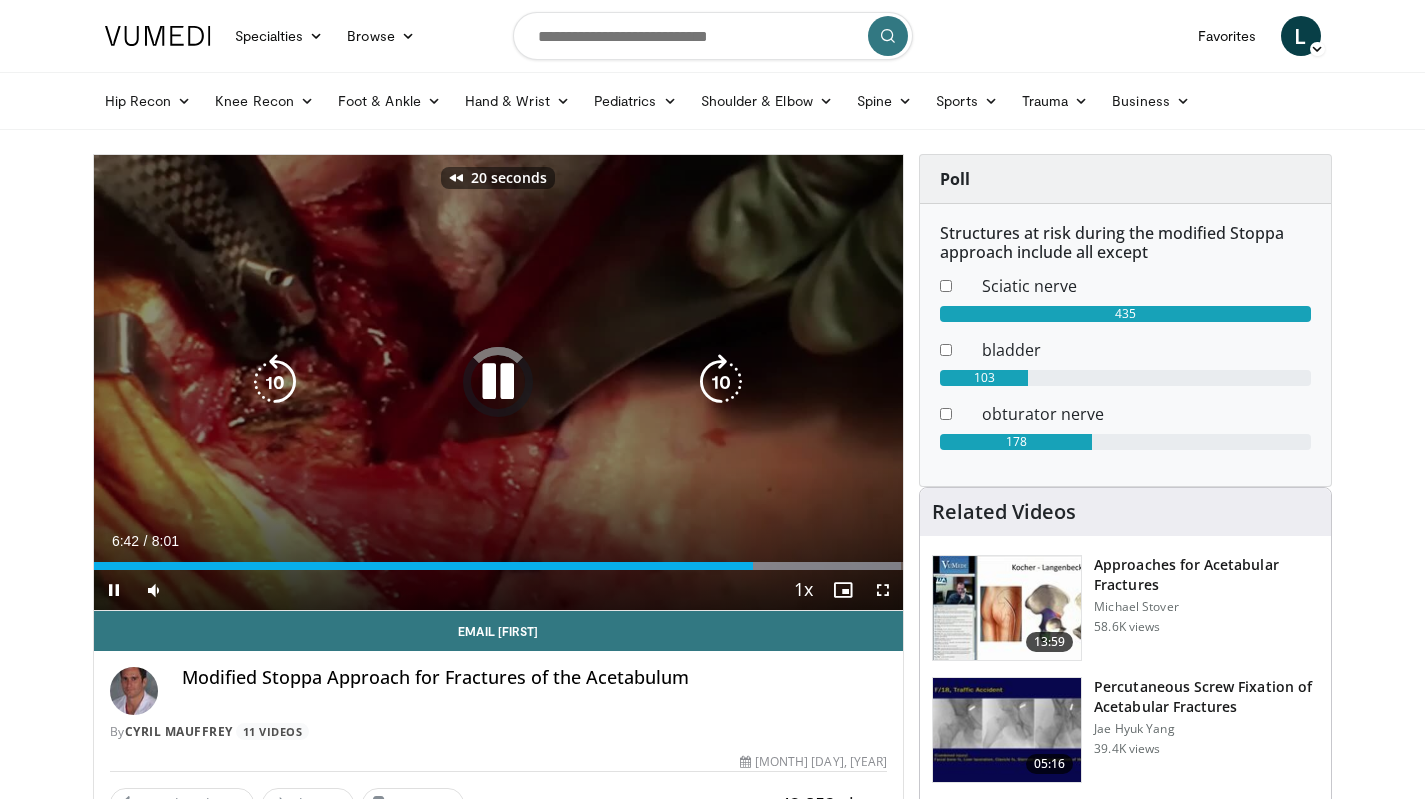 click at bounding box center (275, 382) 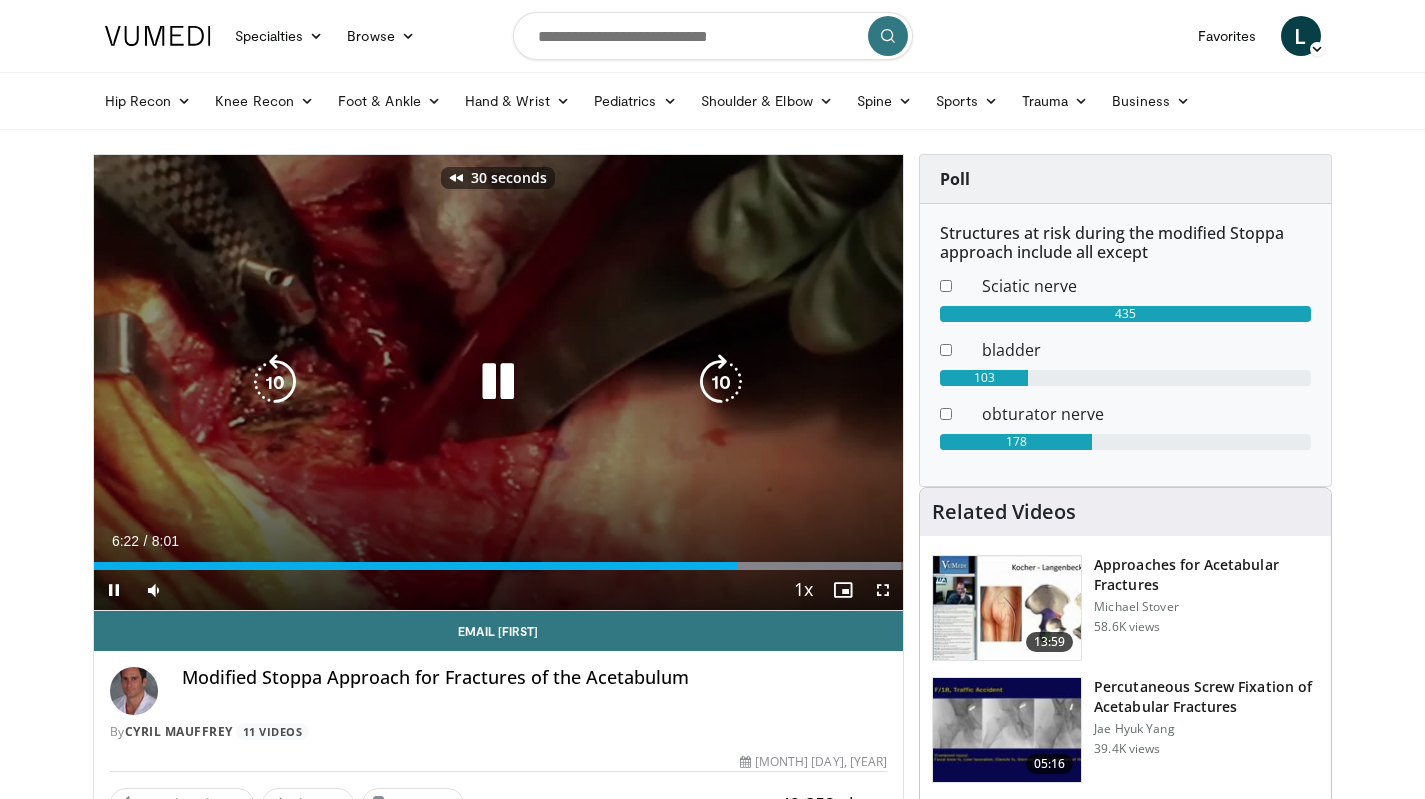 click at bounding box center [498, 382] 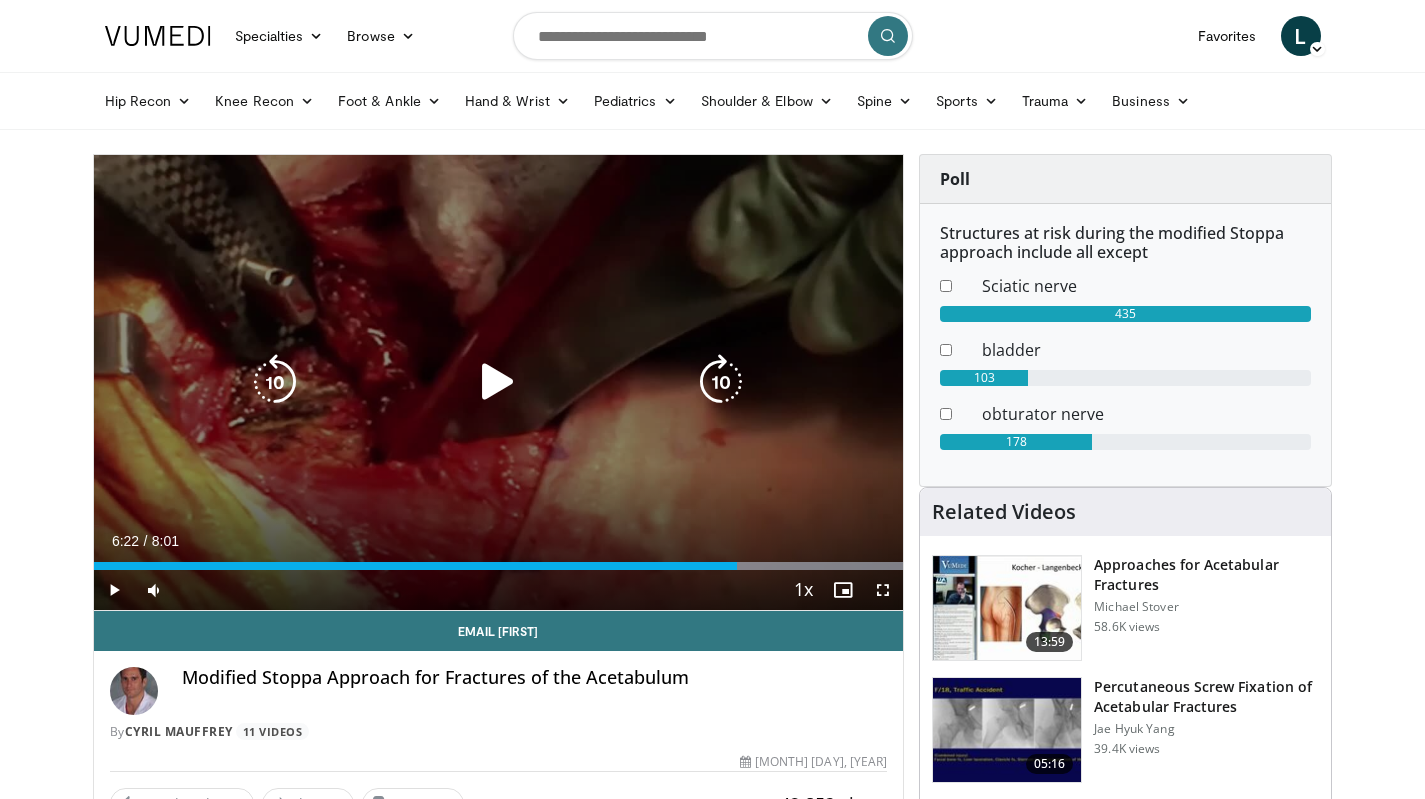 click at bounding box center [498, 382] 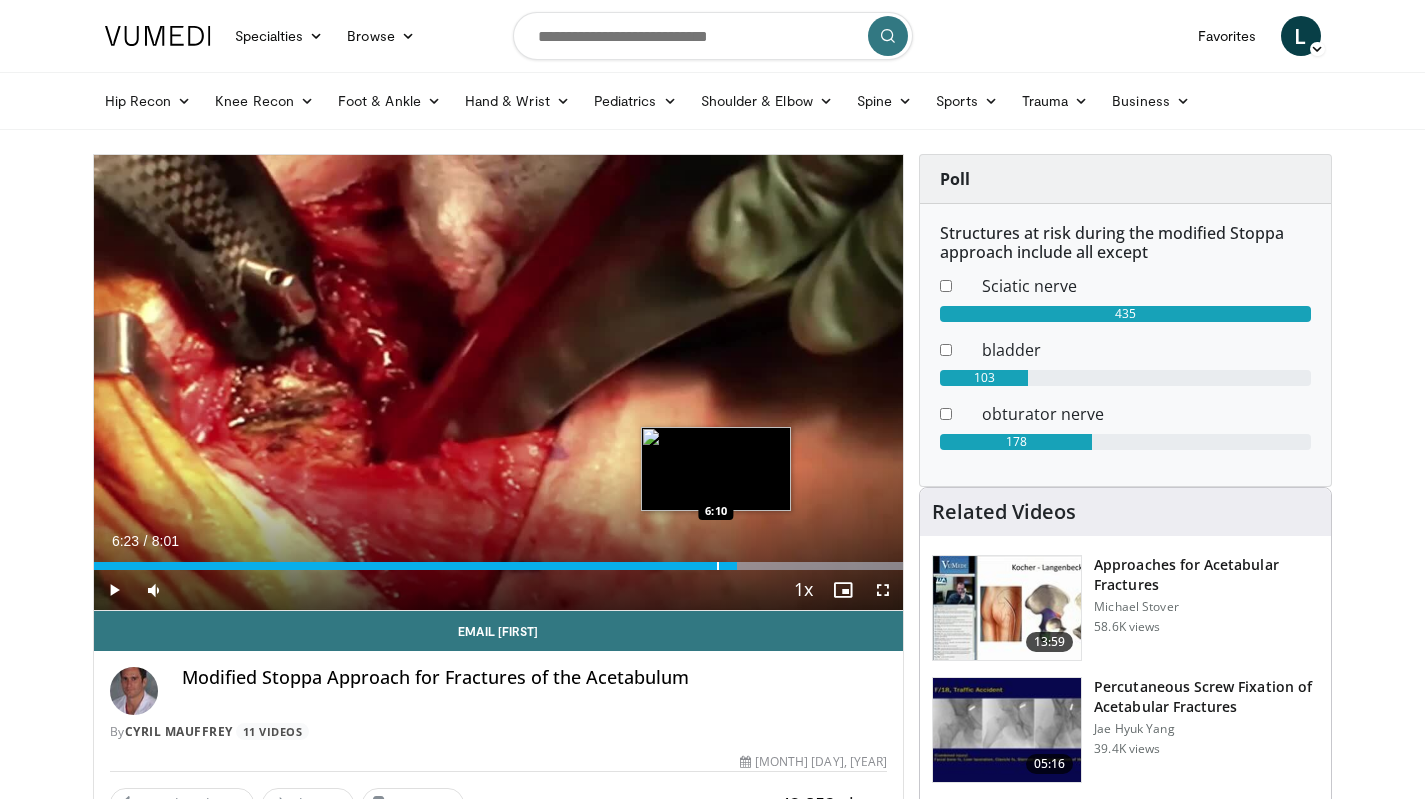 click at bounding box center (718, 566) 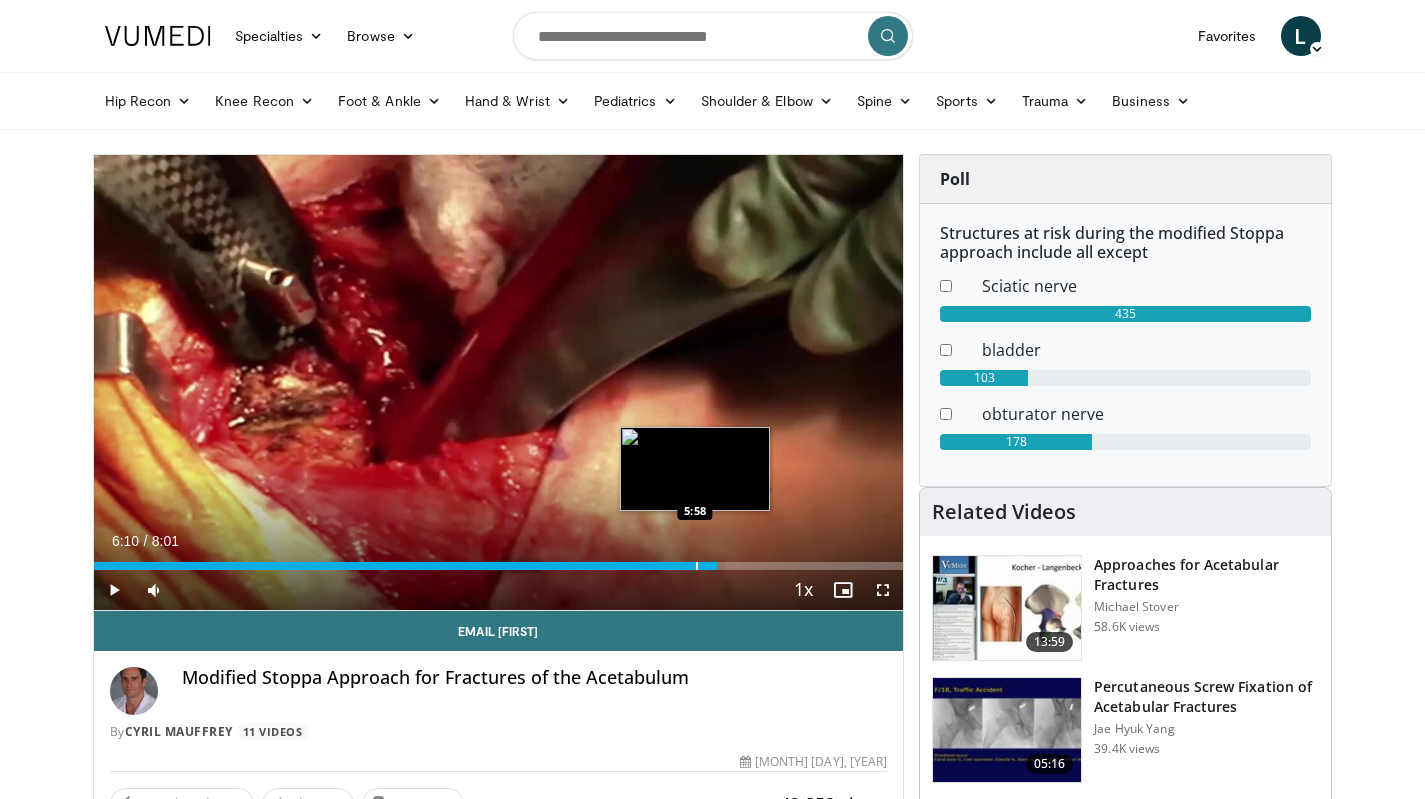 click at bounding box center (697, 566) 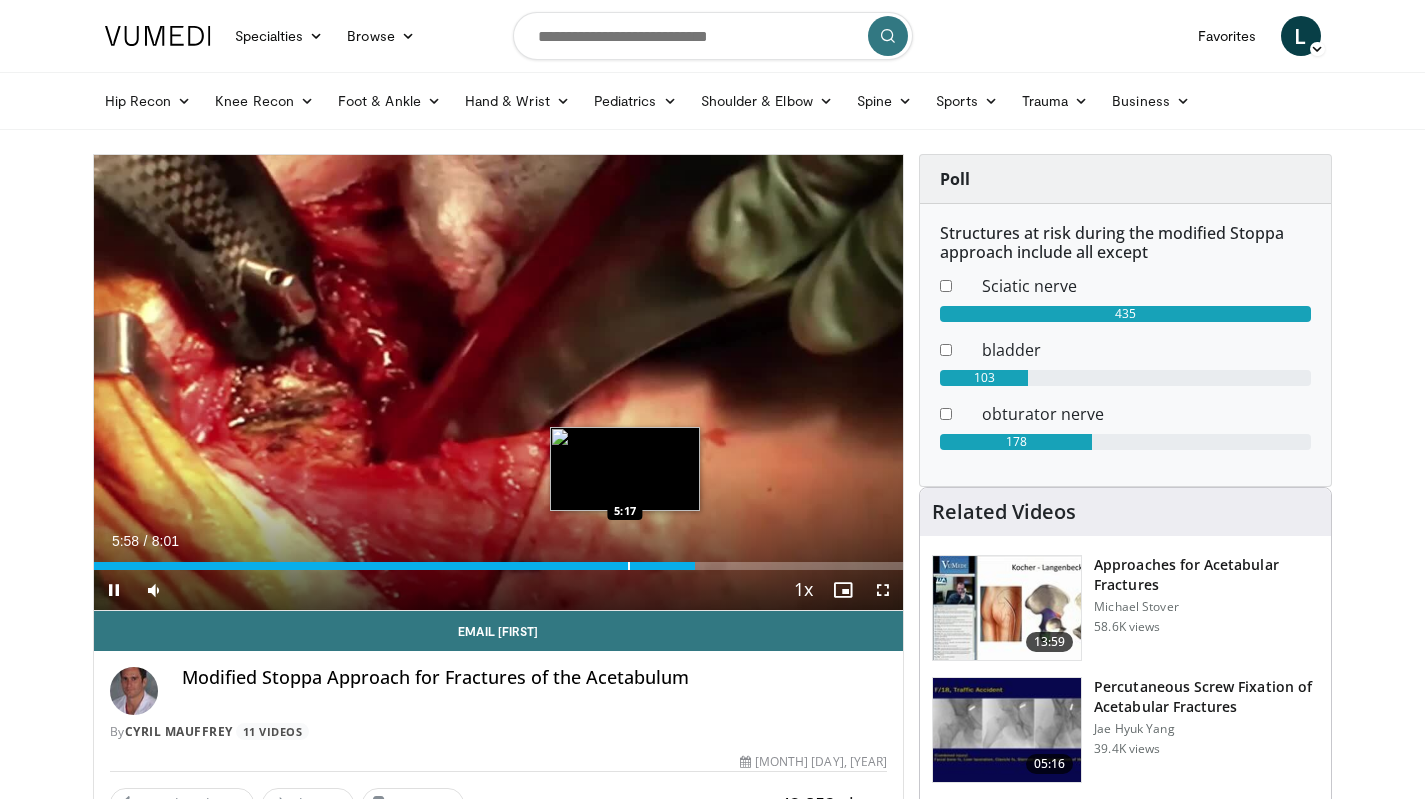 click at bounding box center [629, 566] 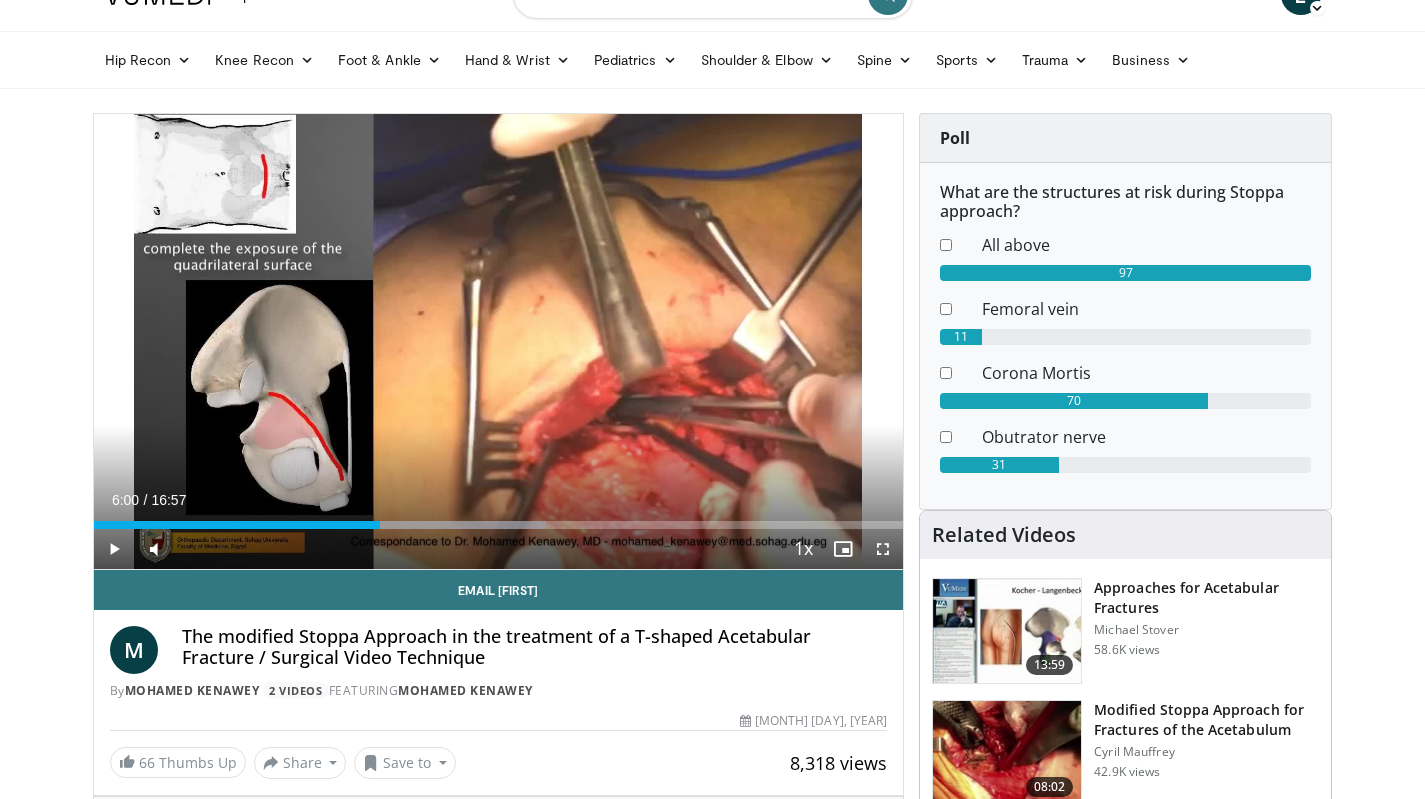 scroll, scrollTop: 0, scrollLeft: 0, axis: both 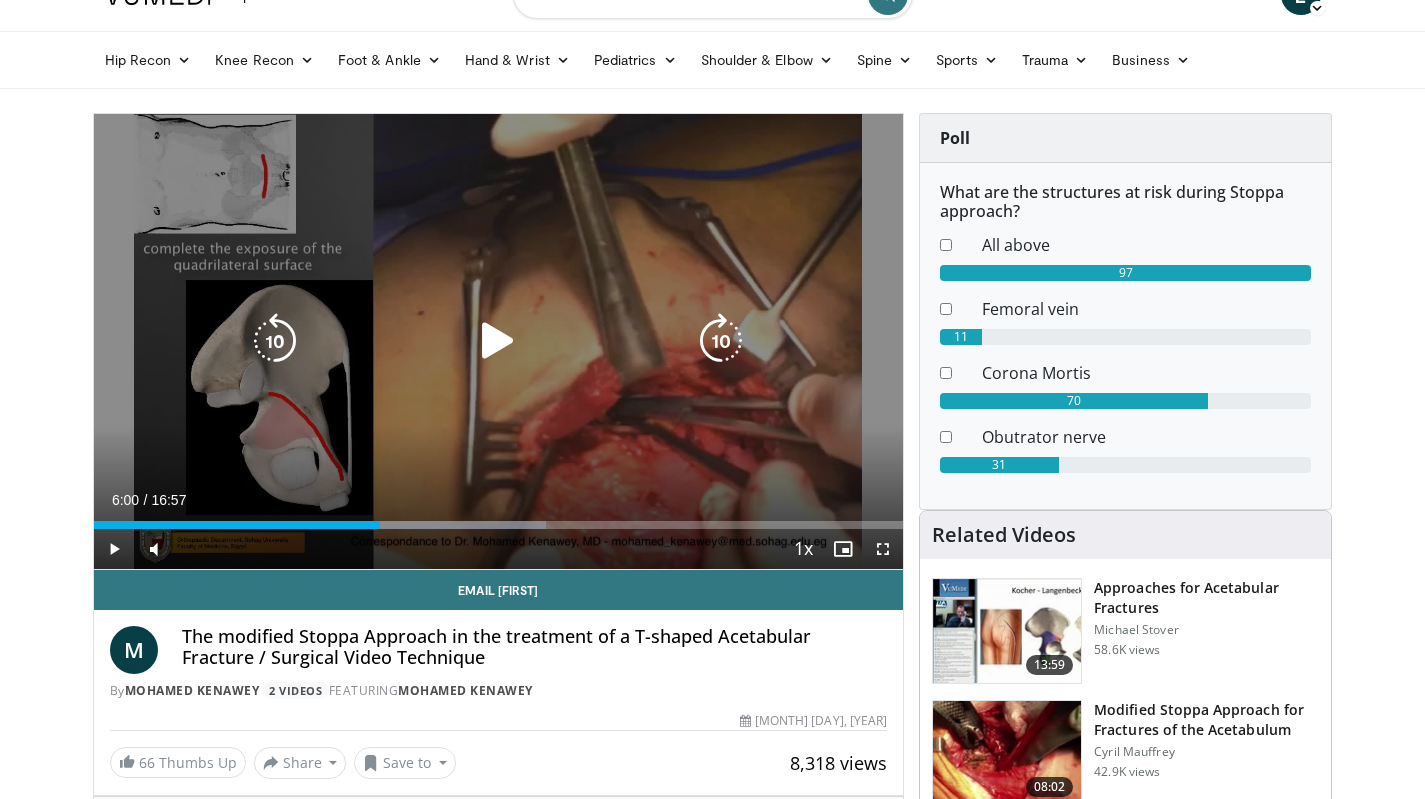 click on "10 seconds
Tap to unmute" at bounding box center [499, 341] 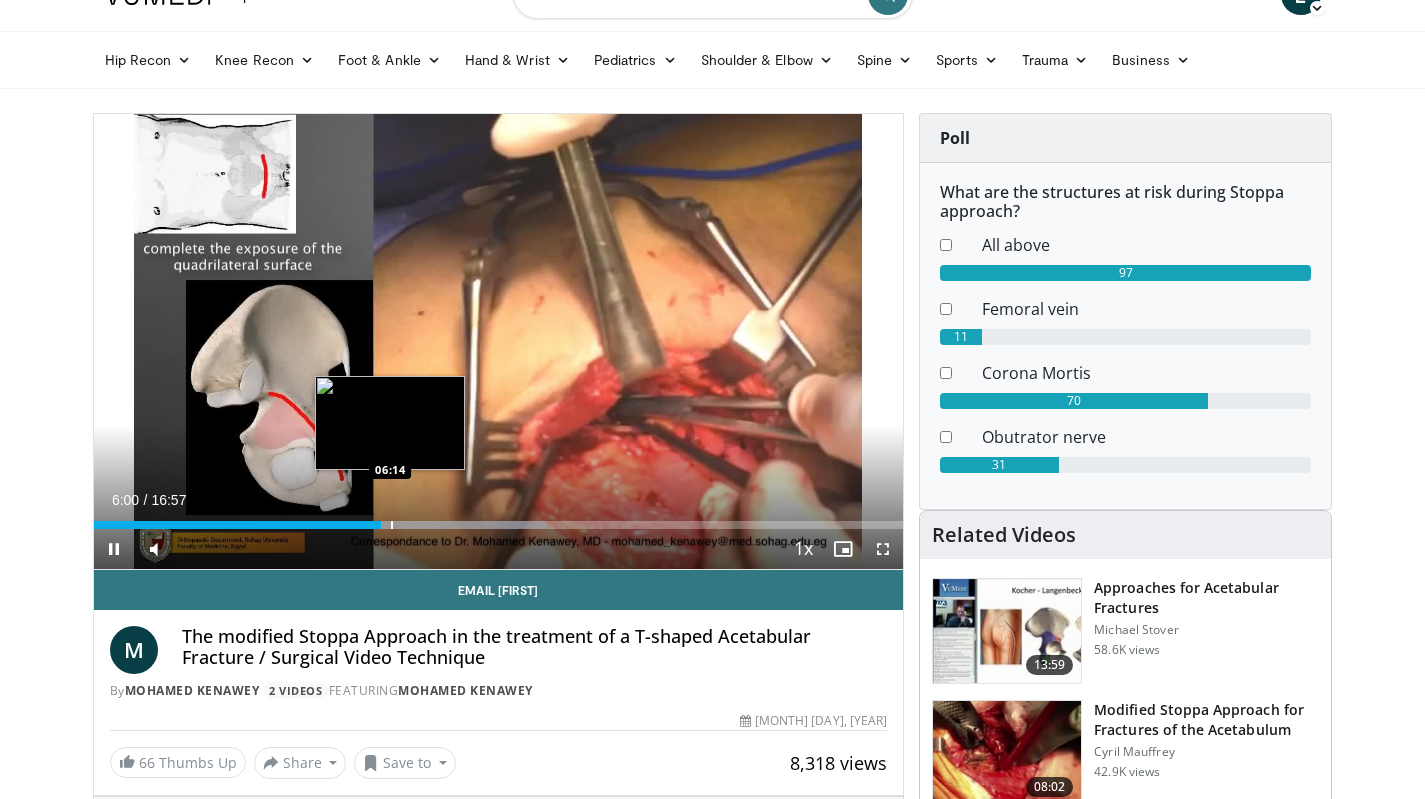 click at bounding box center (392, 525) 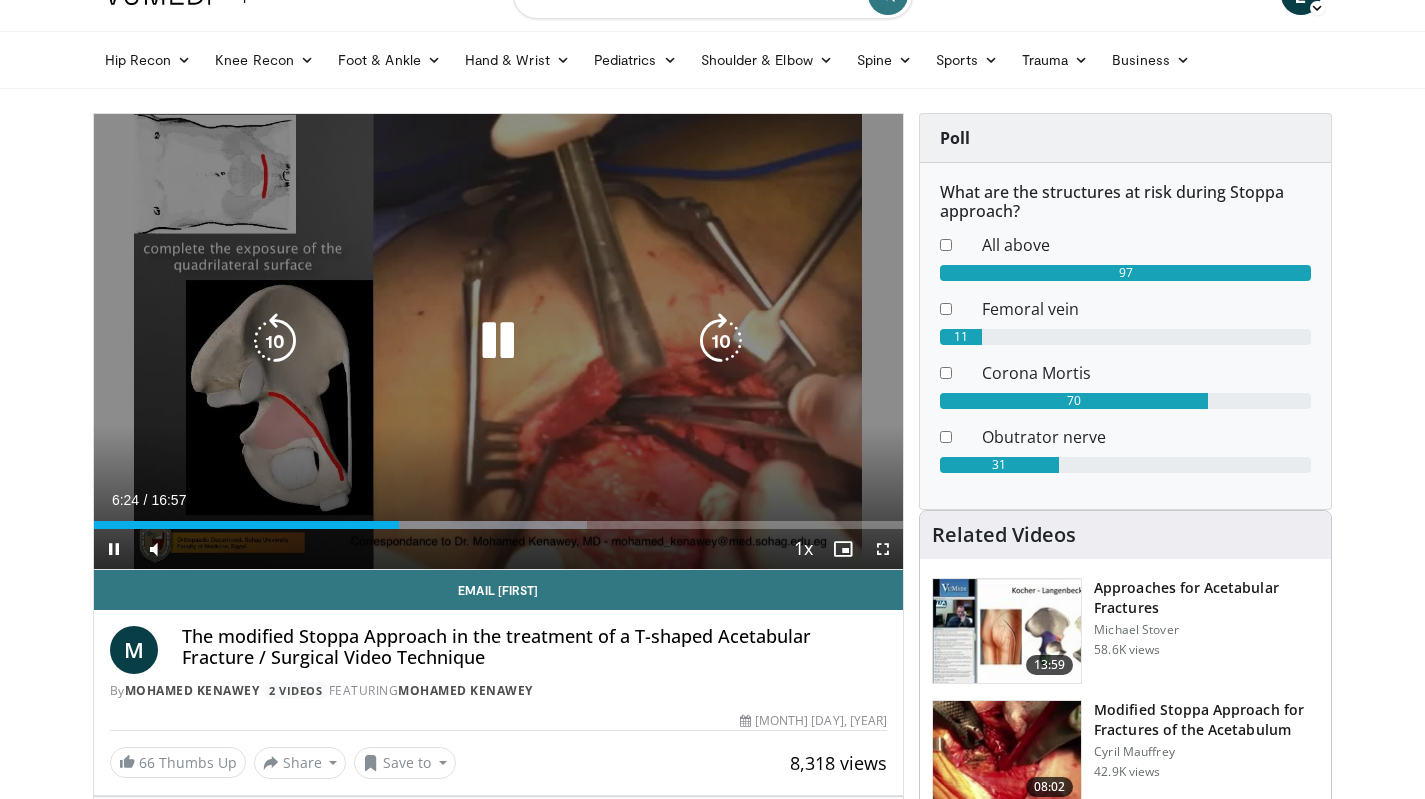 click at bounding box center (721, 341) 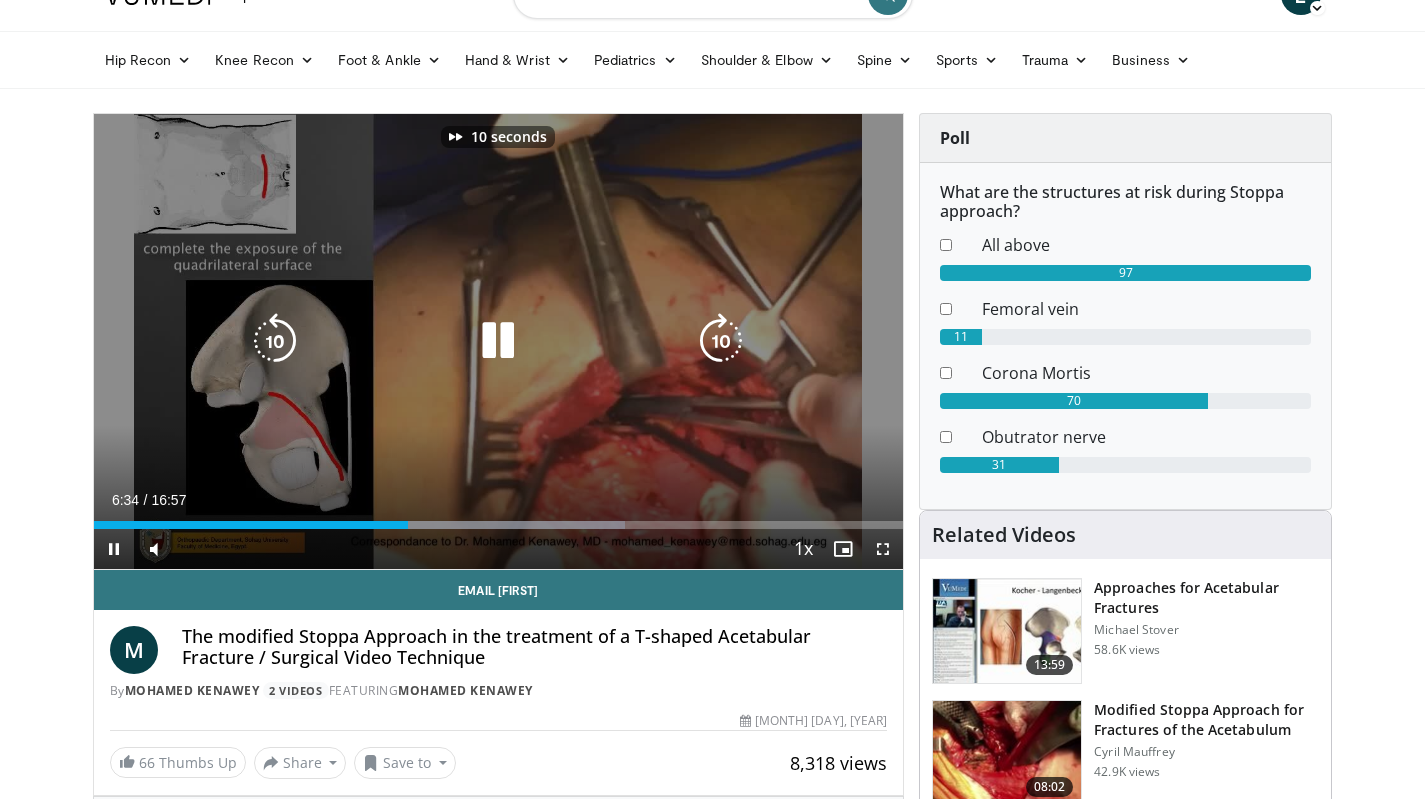 click at bounding box center [721, 341] 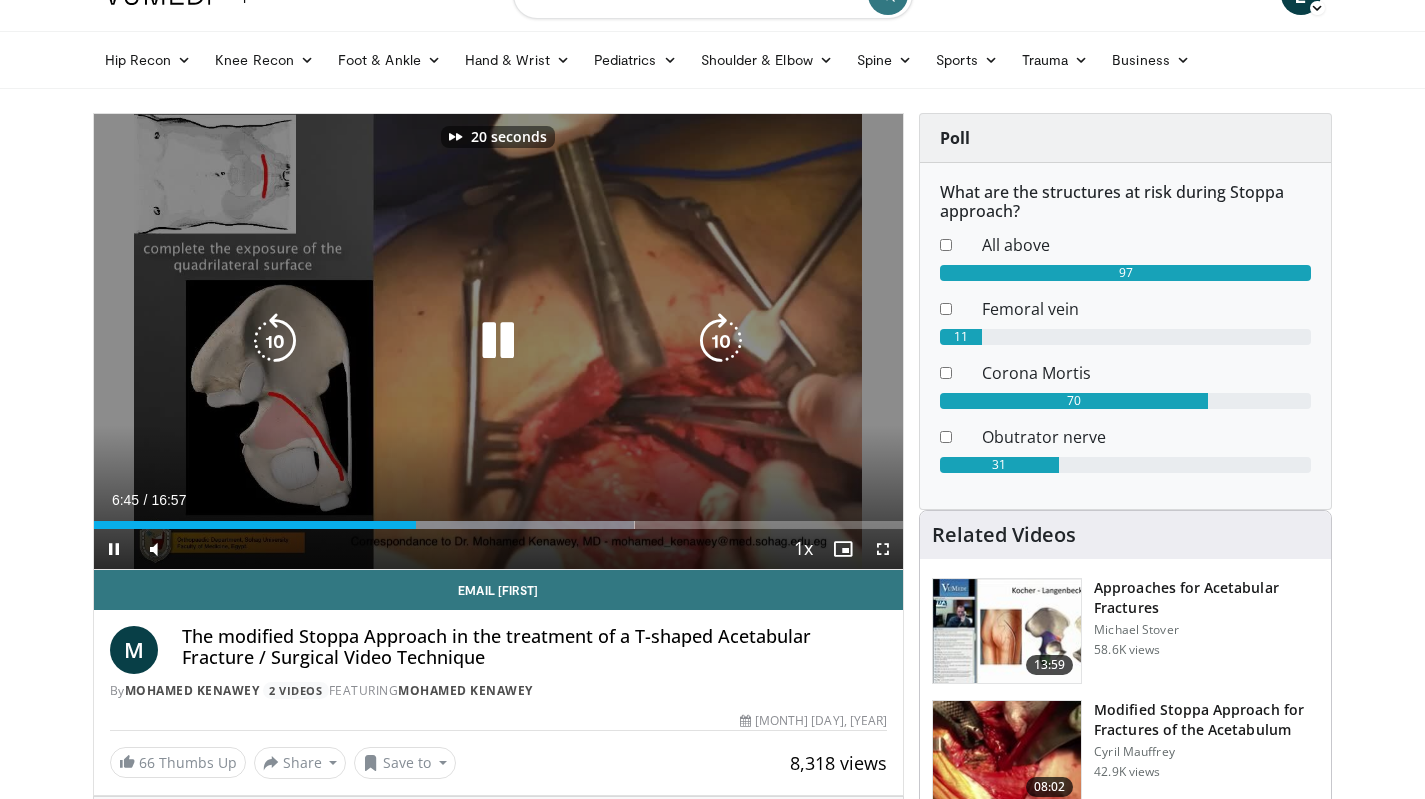 click at bounding box center (721, 341) 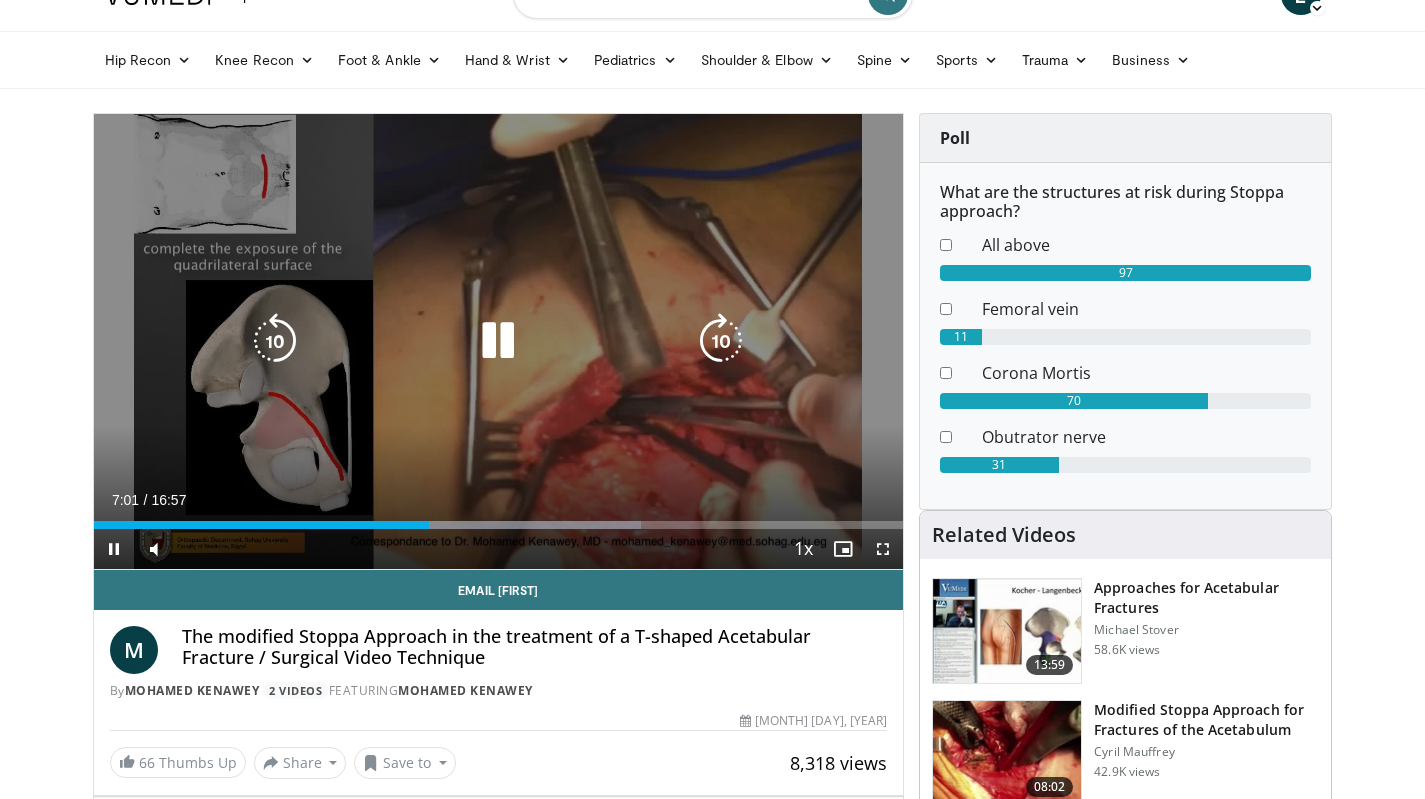 click at bounding box center [721, 341] 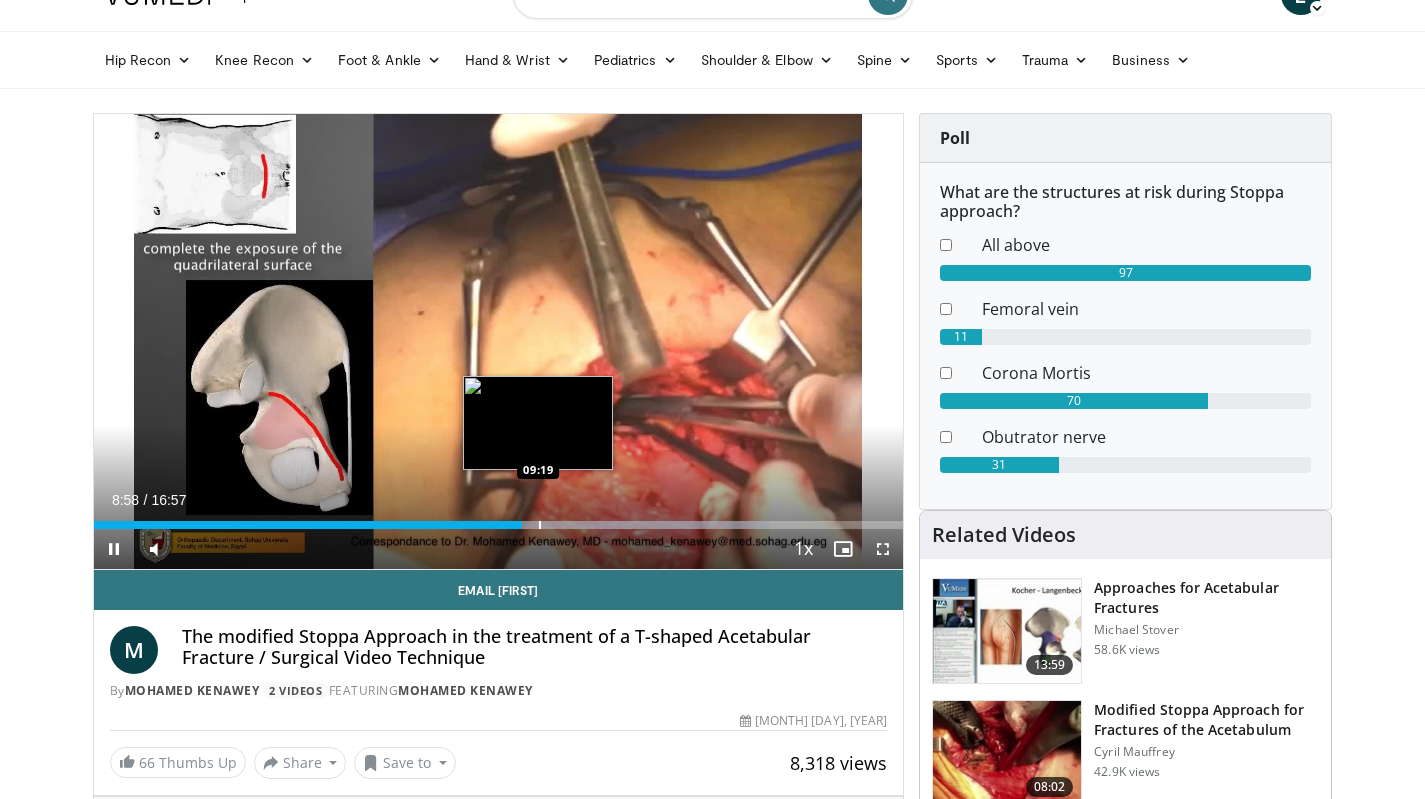 click at bounding box center [540, 525] 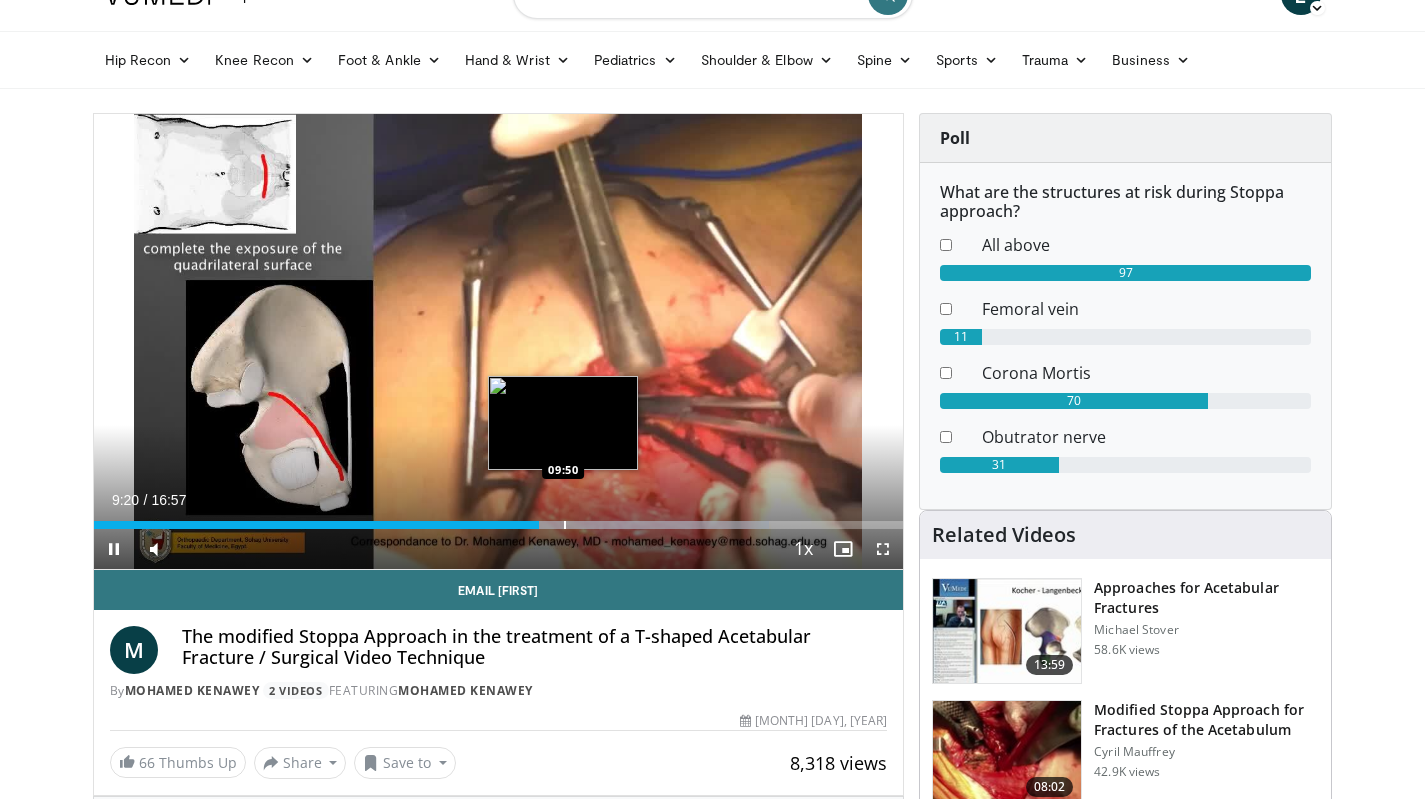 click at bounding box center (565, 525) 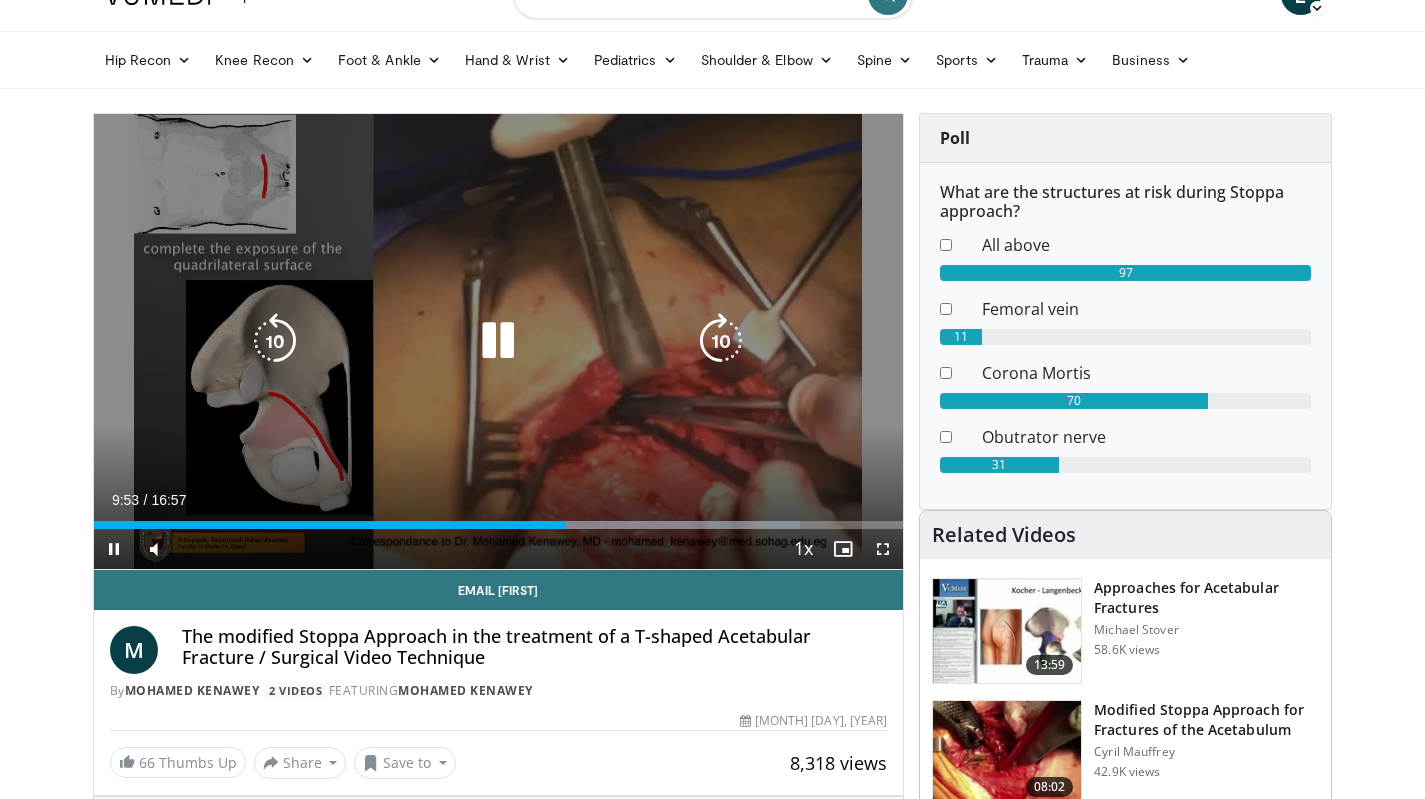 click at bounding box center [498, 341] 